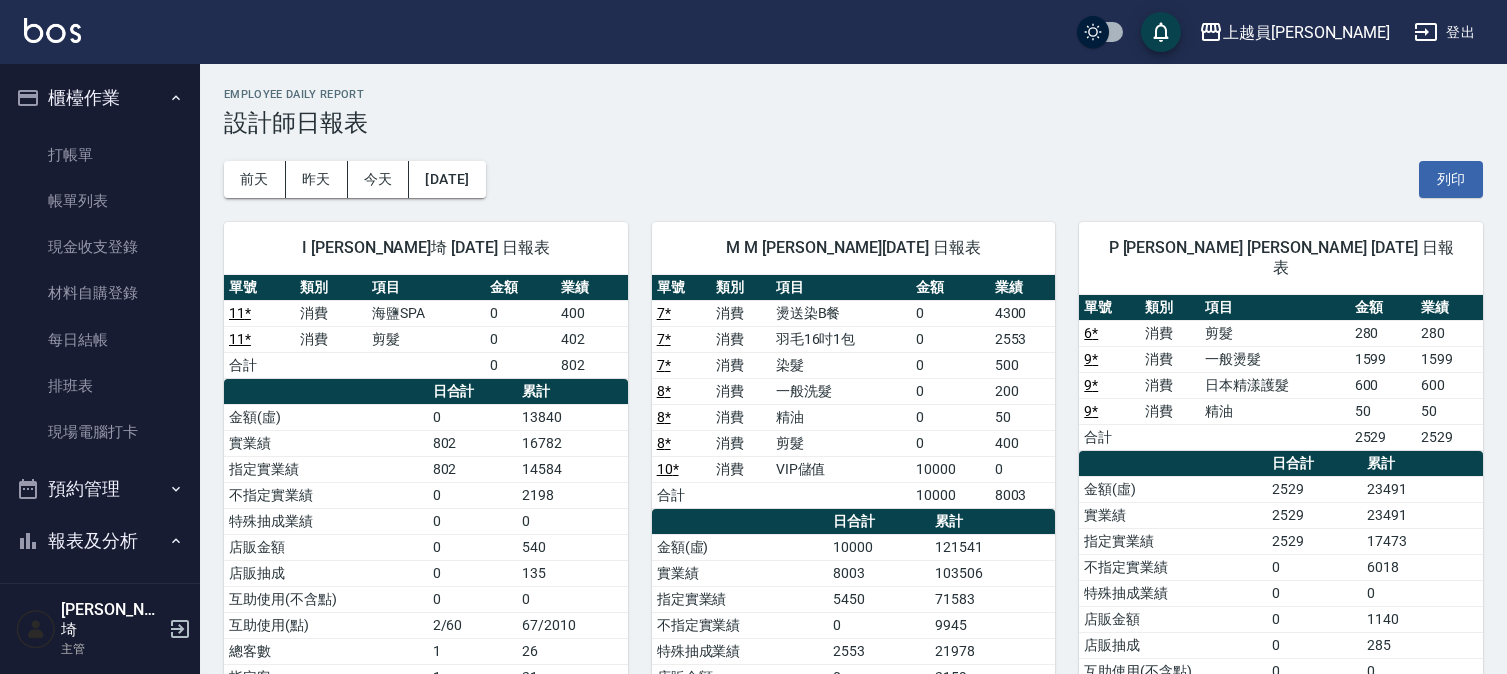 scroll, scrollTop: 0, scrollLeft: 0, axis: both 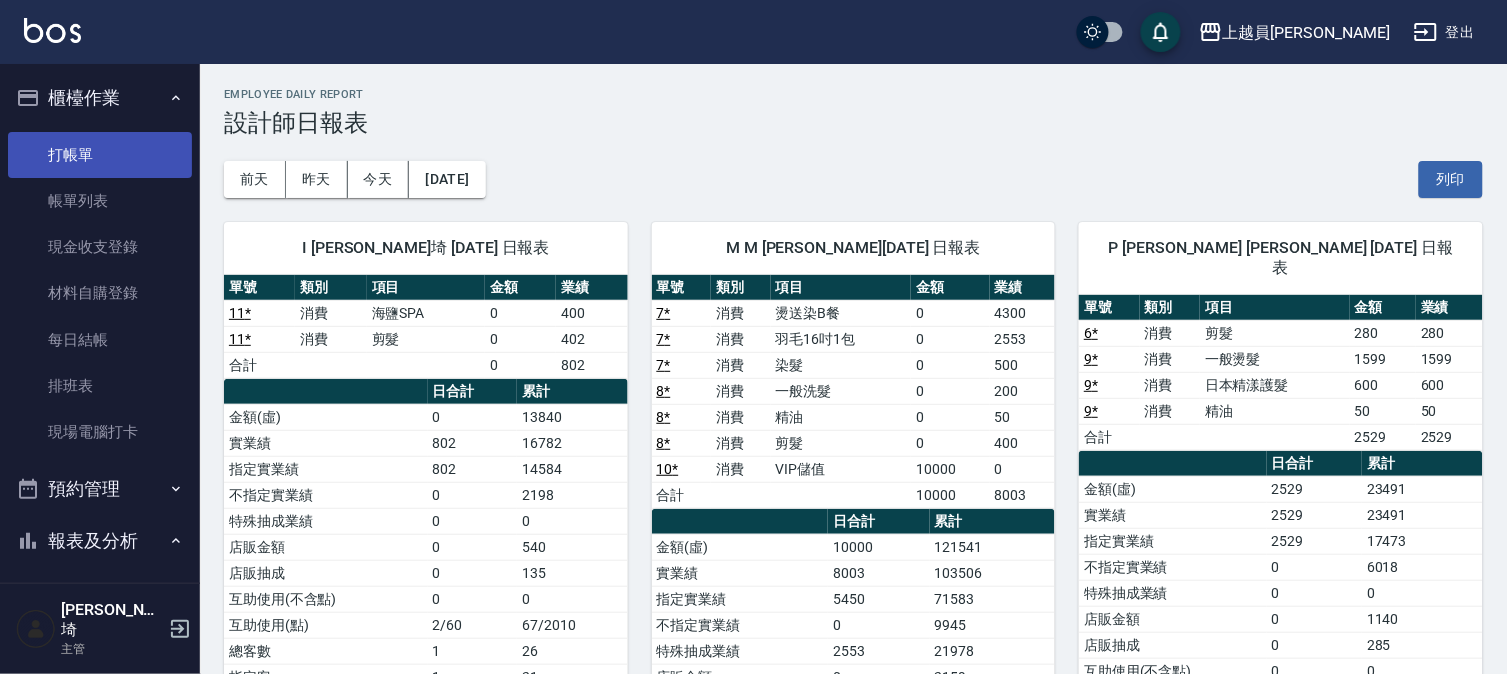 click on "打帳單" at bounding box center [100, 155] 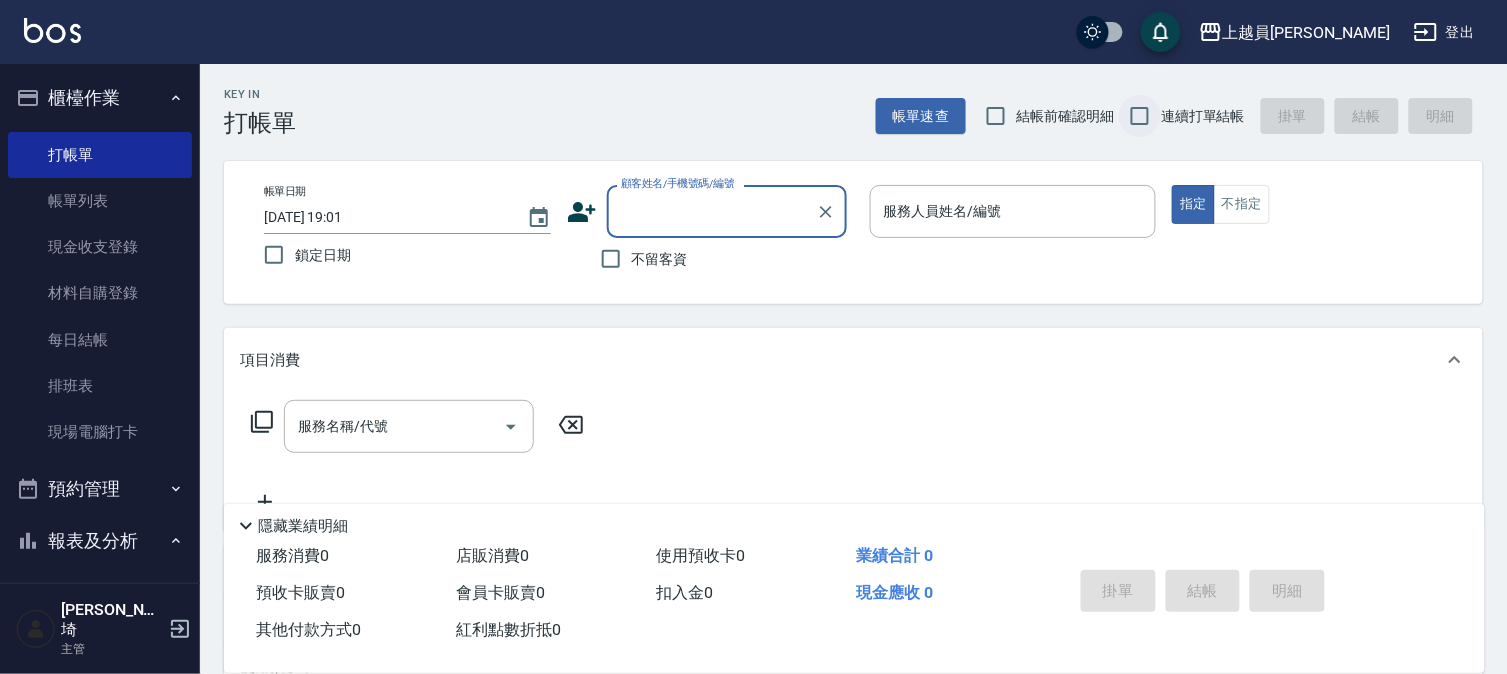 click on "連續打單結帳" at bounding box center (1140, 116) 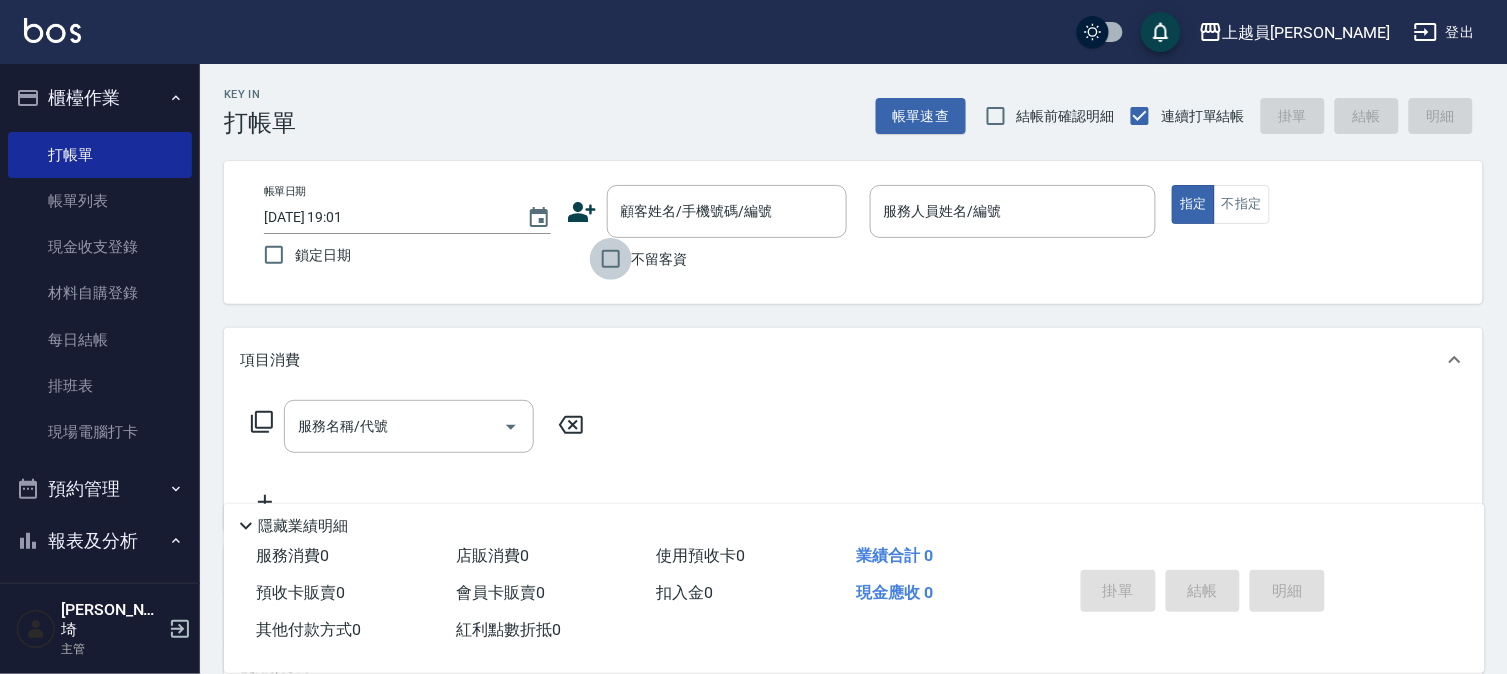 click on "不留客資" at bounding box center (611, 259) 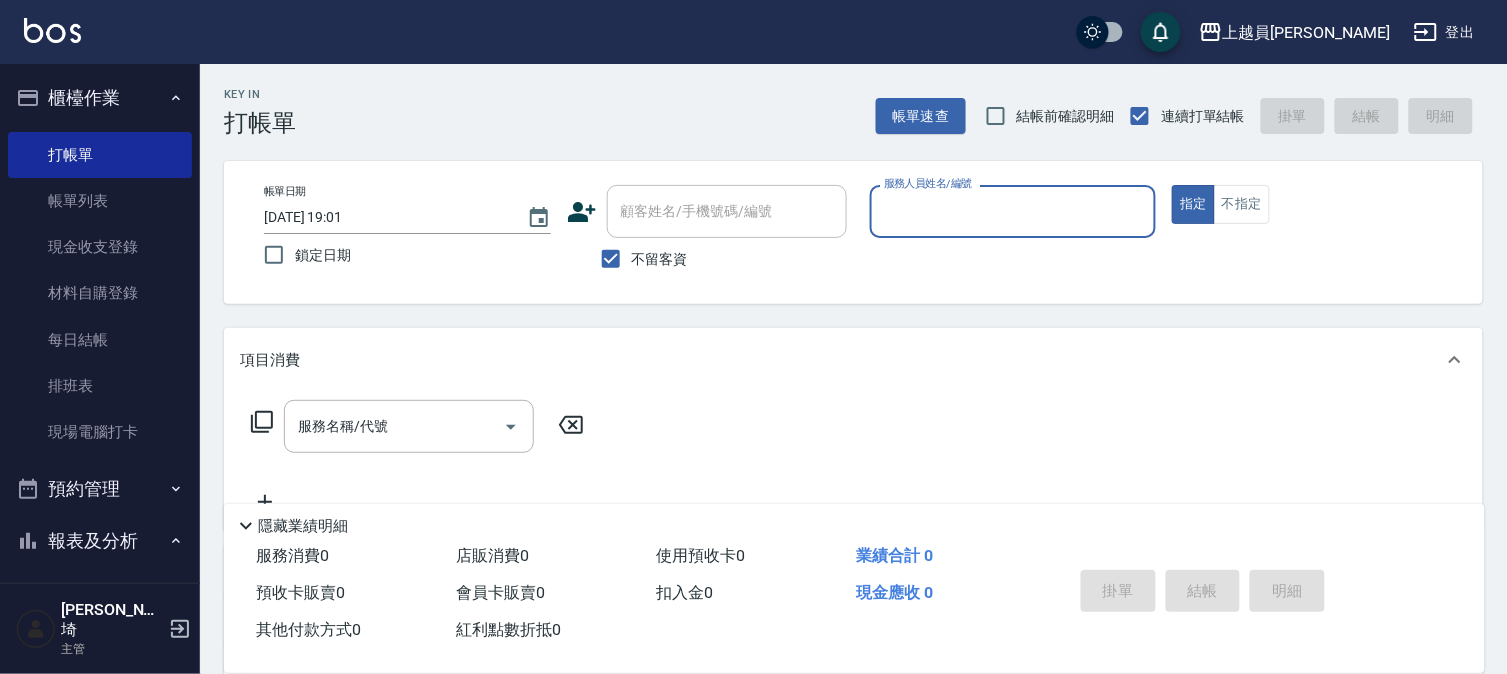 type on "ㄖ" 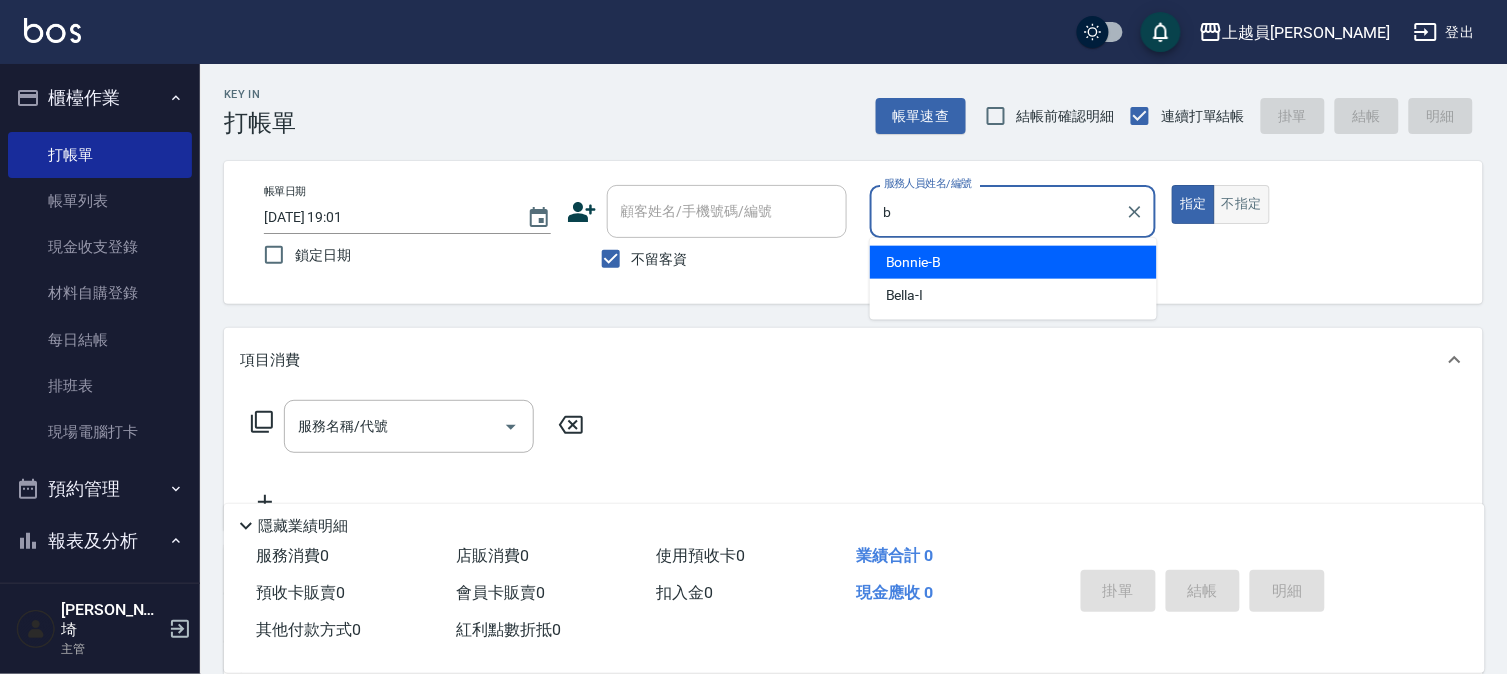 type on "Bonnie-B" 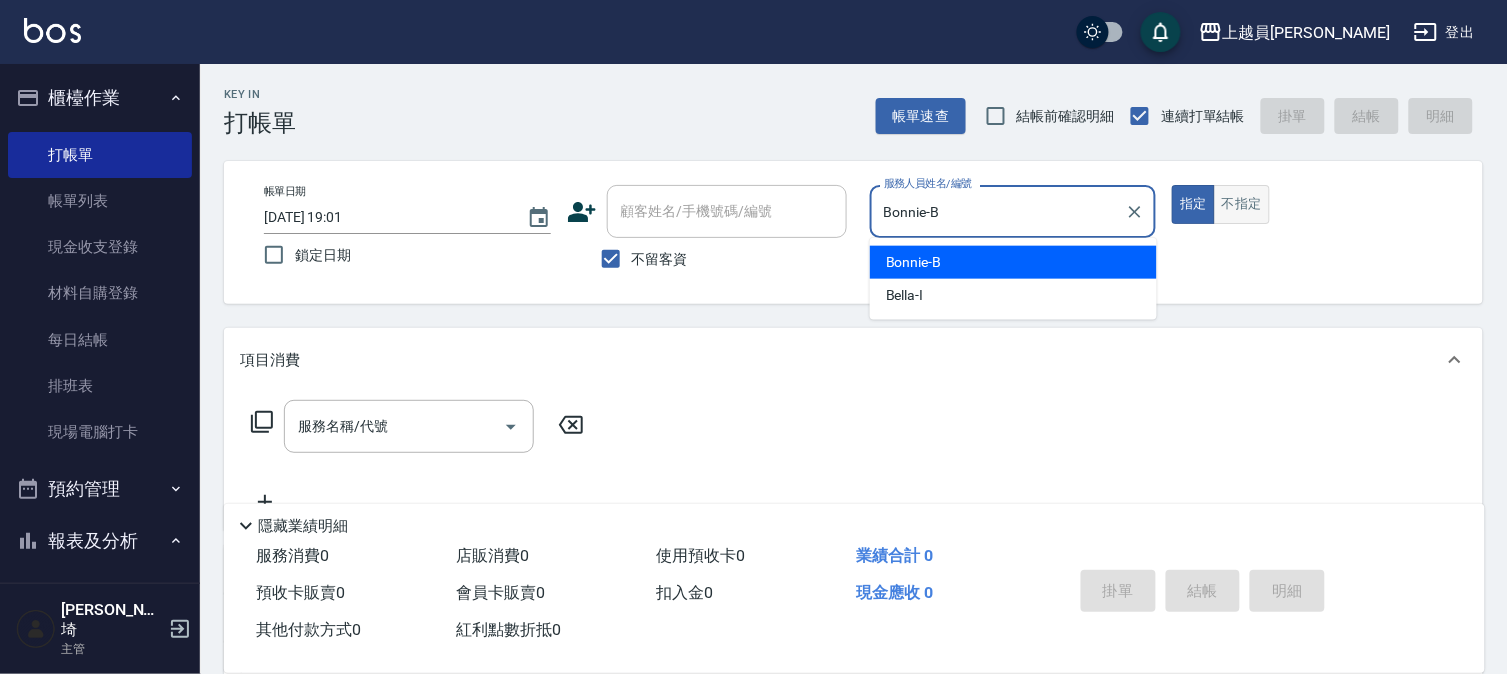 type on "true" 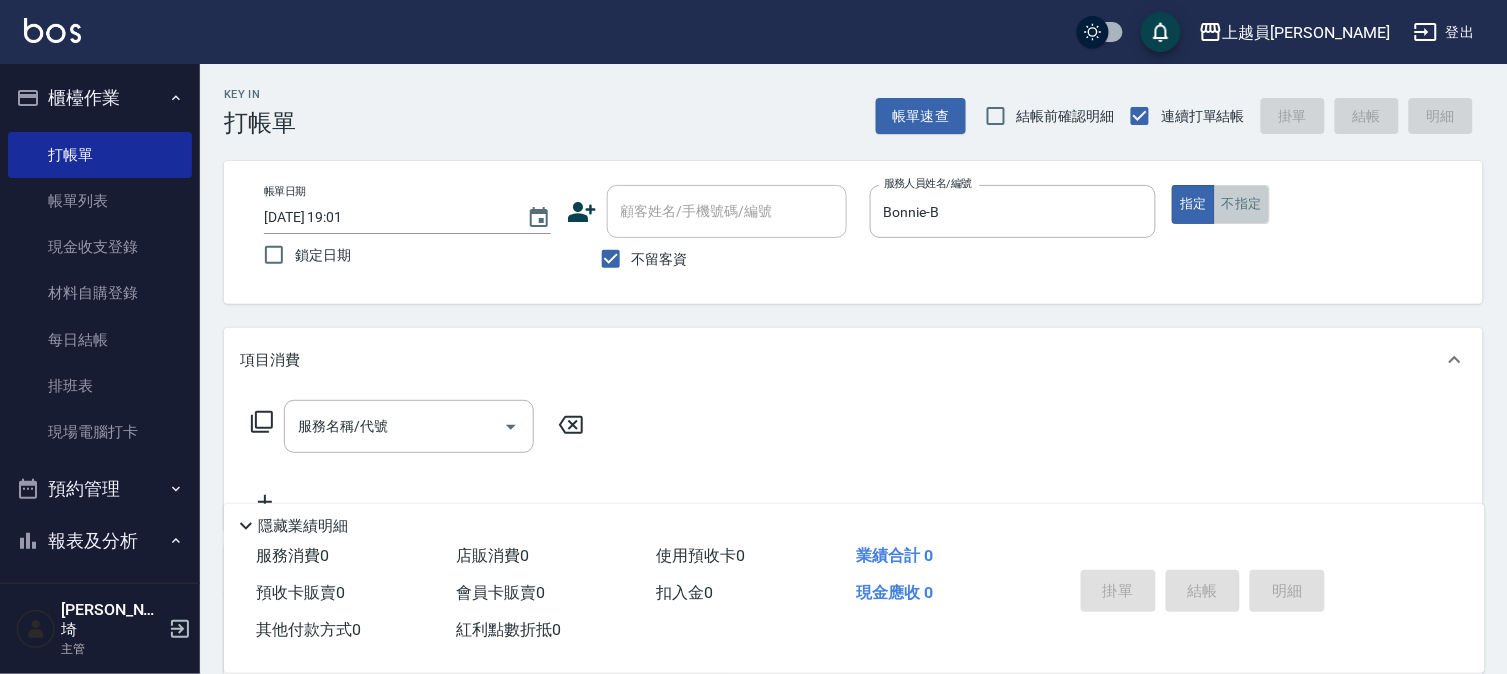 click on "不指定" at bounding box center (1242, 204) 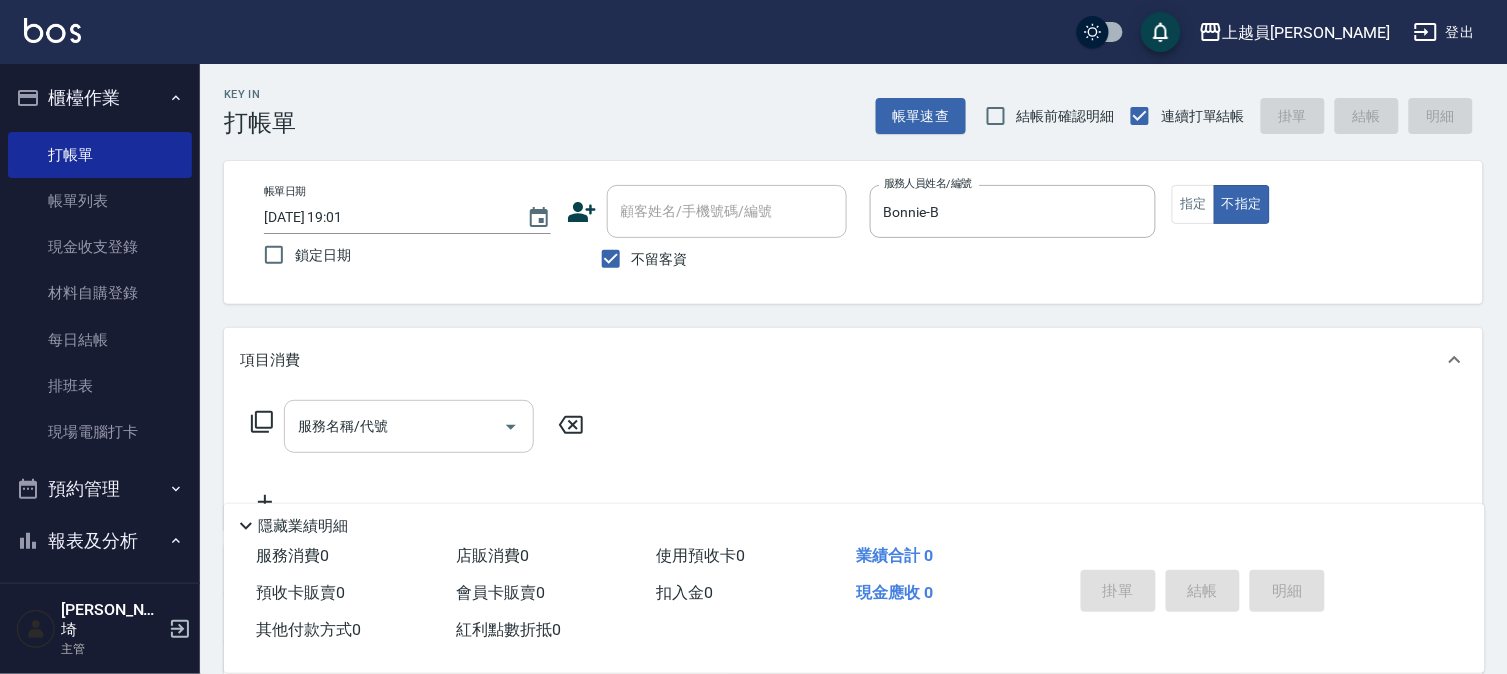 click on "服務名稱/代號" at bounding box center (394, 426) 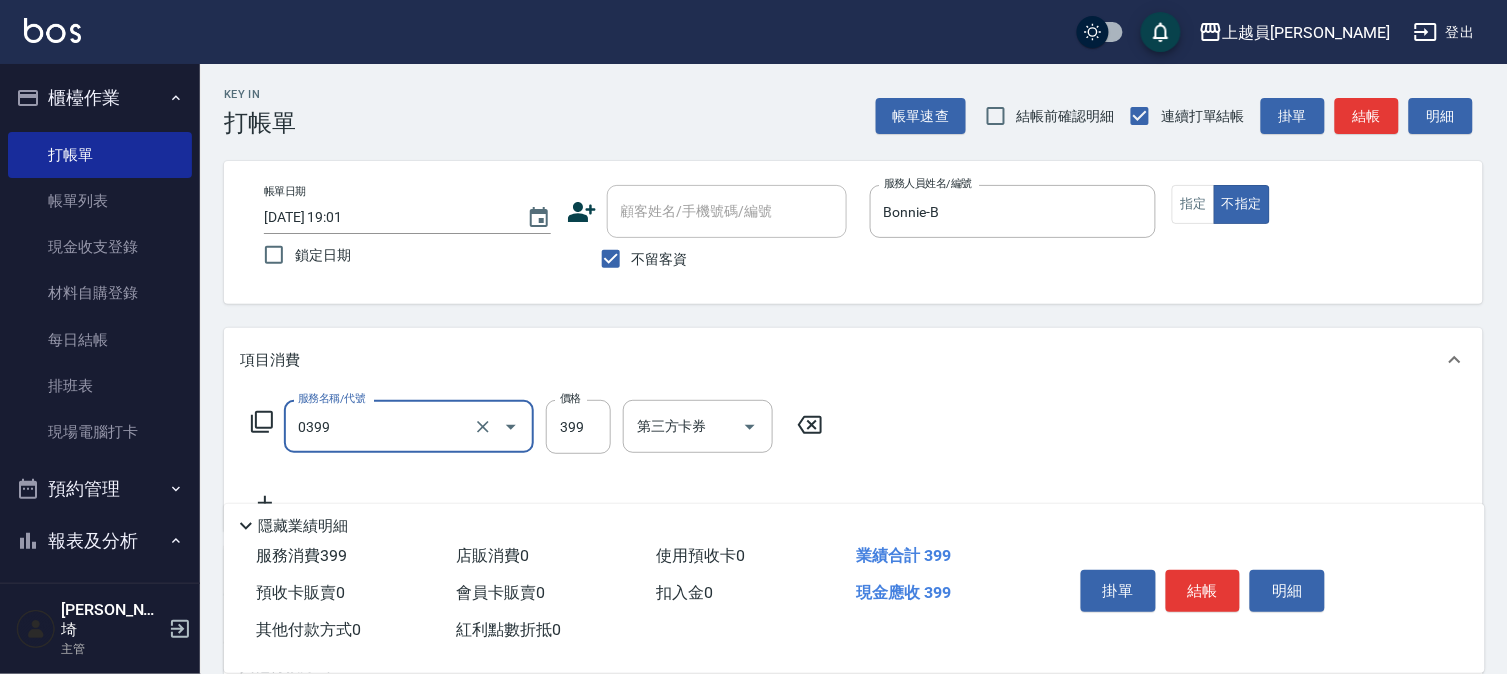 type on "海鹽SPA(0399)" 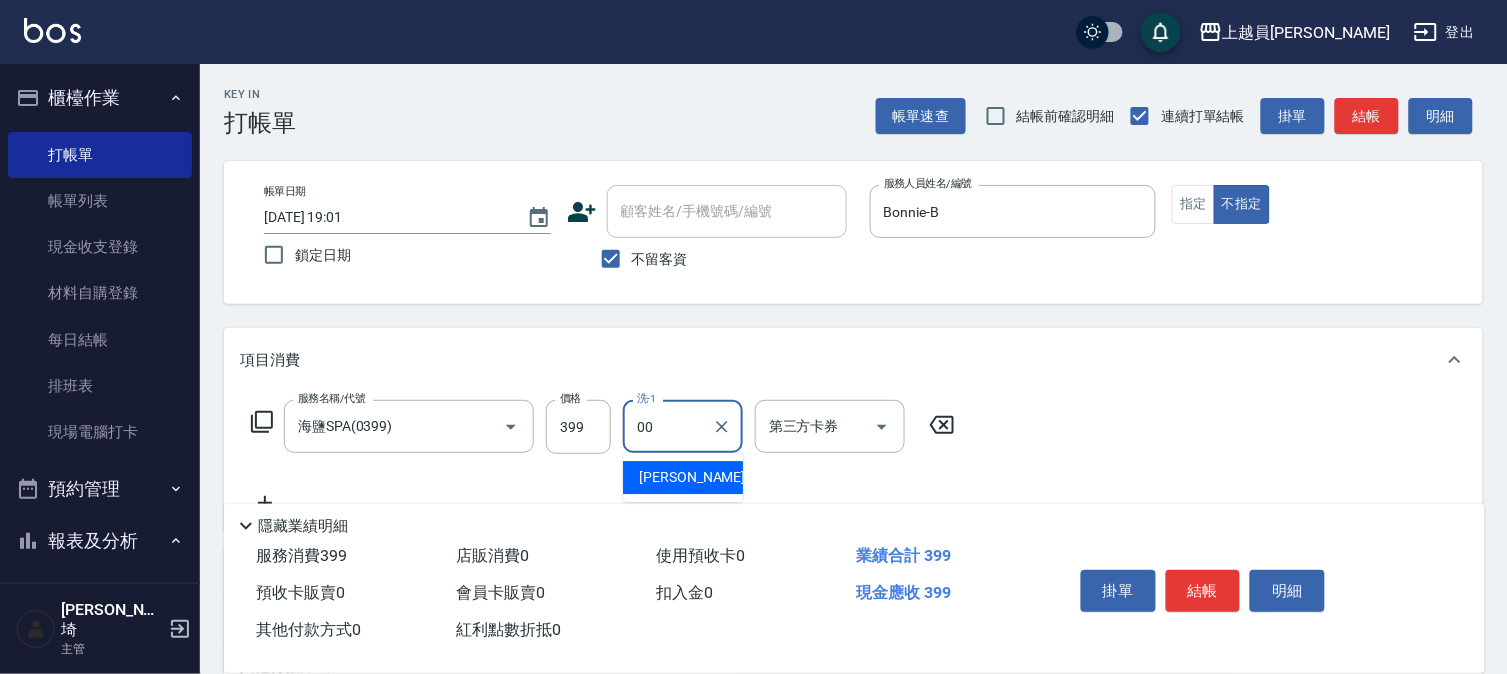 type on "[PERSON_NAME]-00" 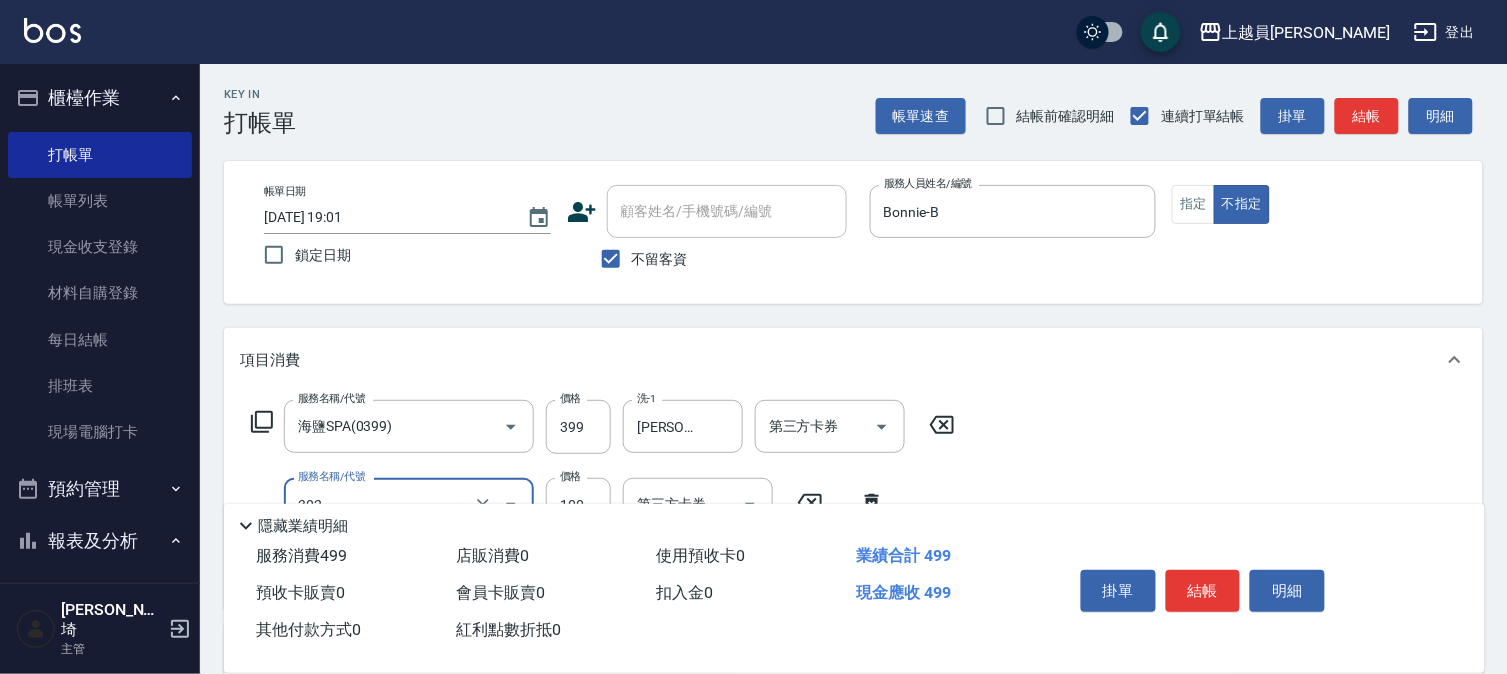 type on "剪髮(302)" 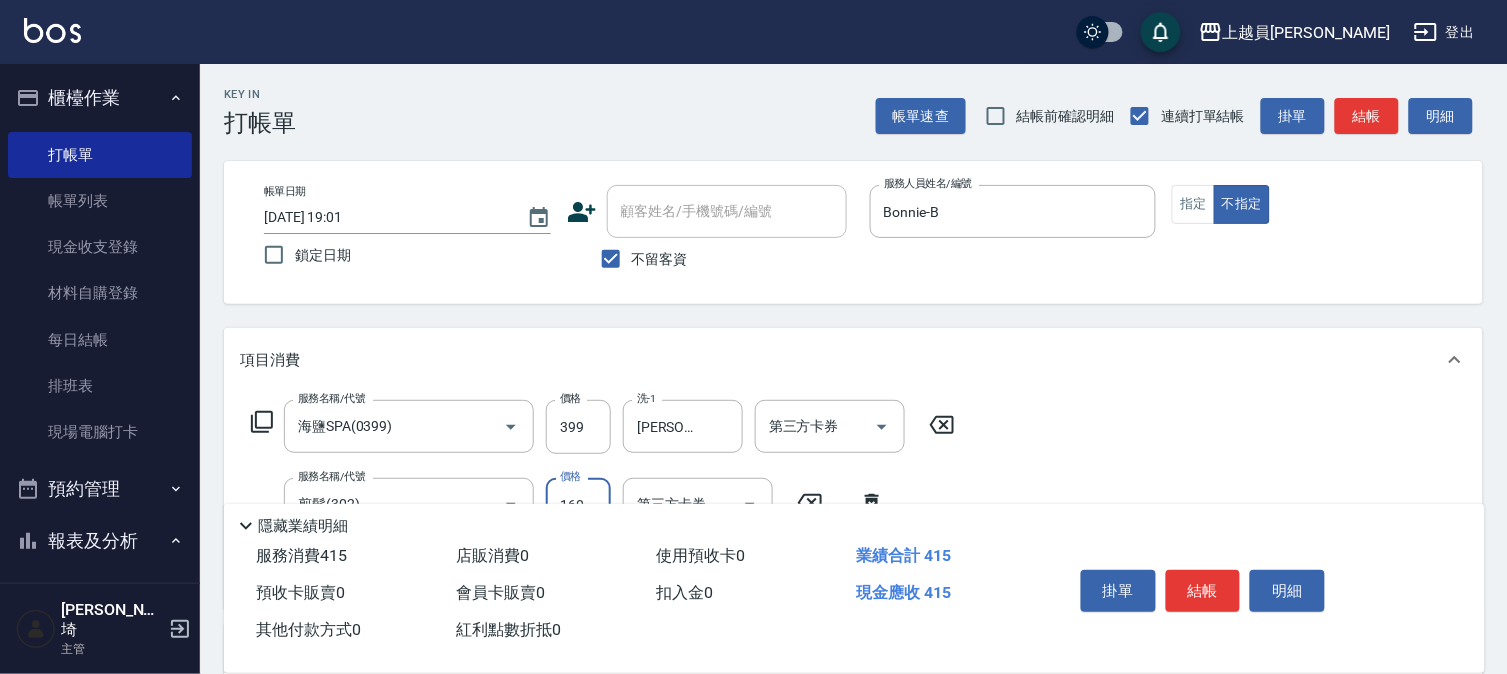 type on "160" 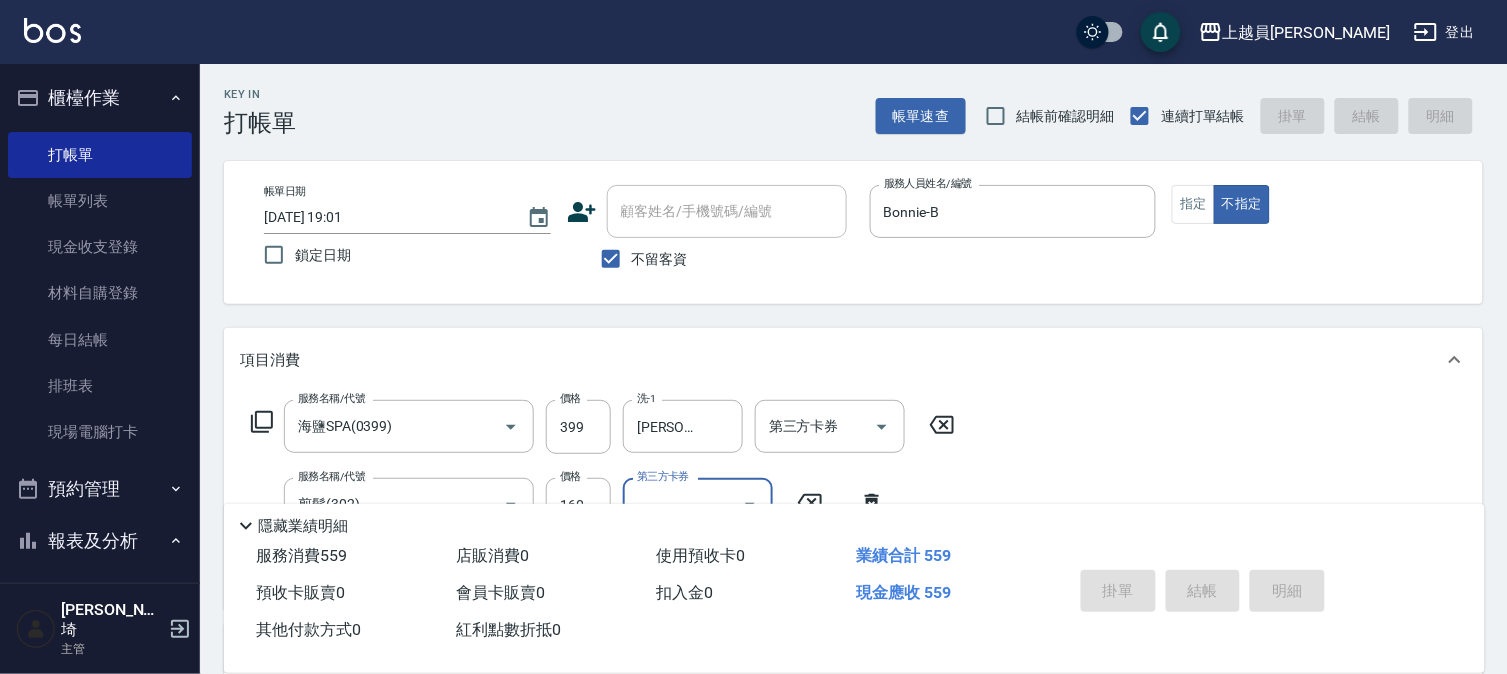 type on "[DATE] 19:02" 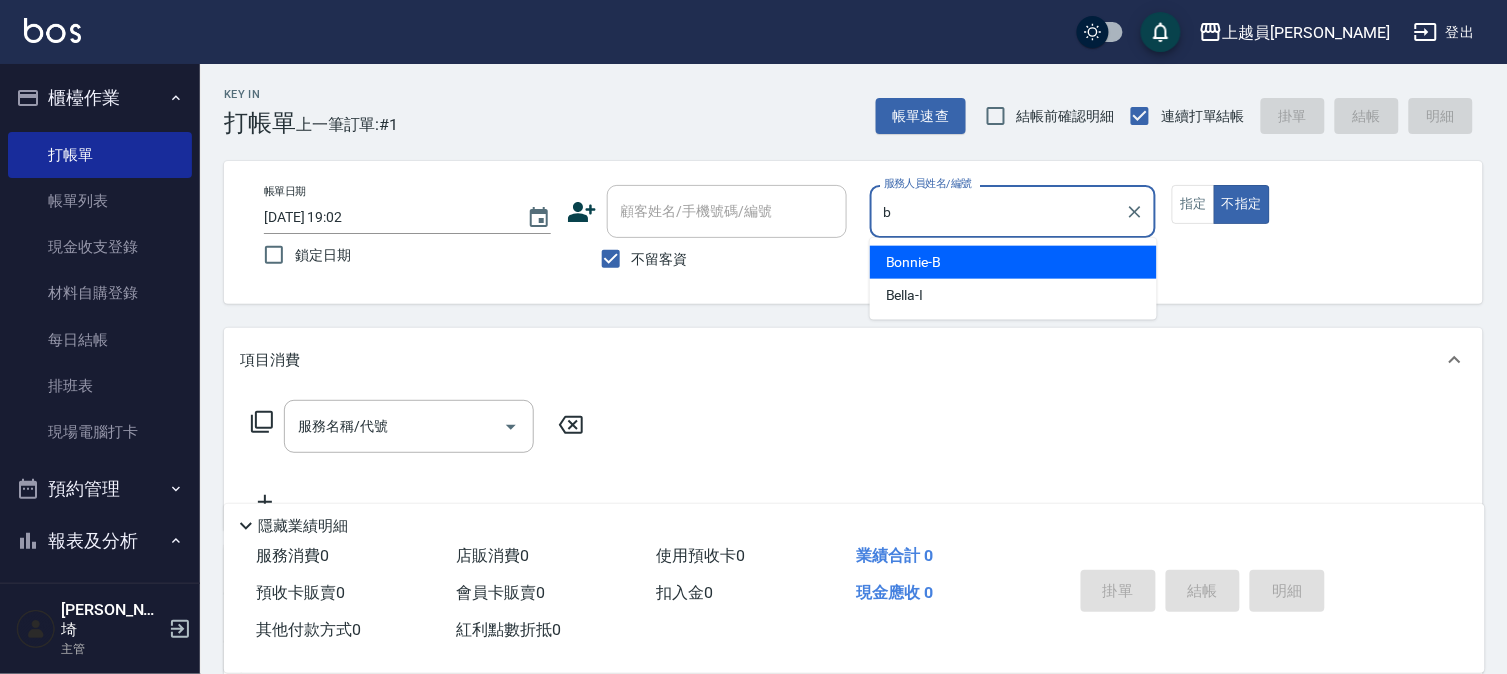 type on "Bonnie-B" 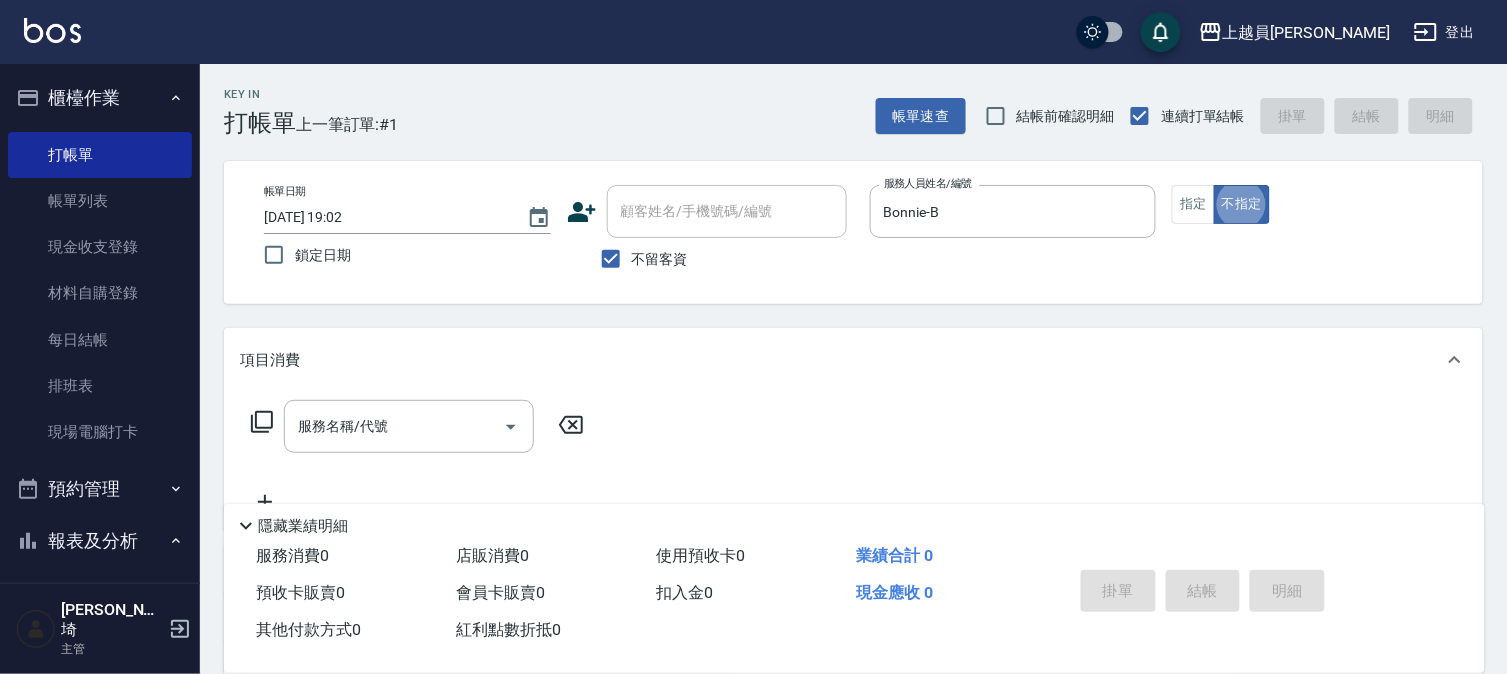 type on "false" 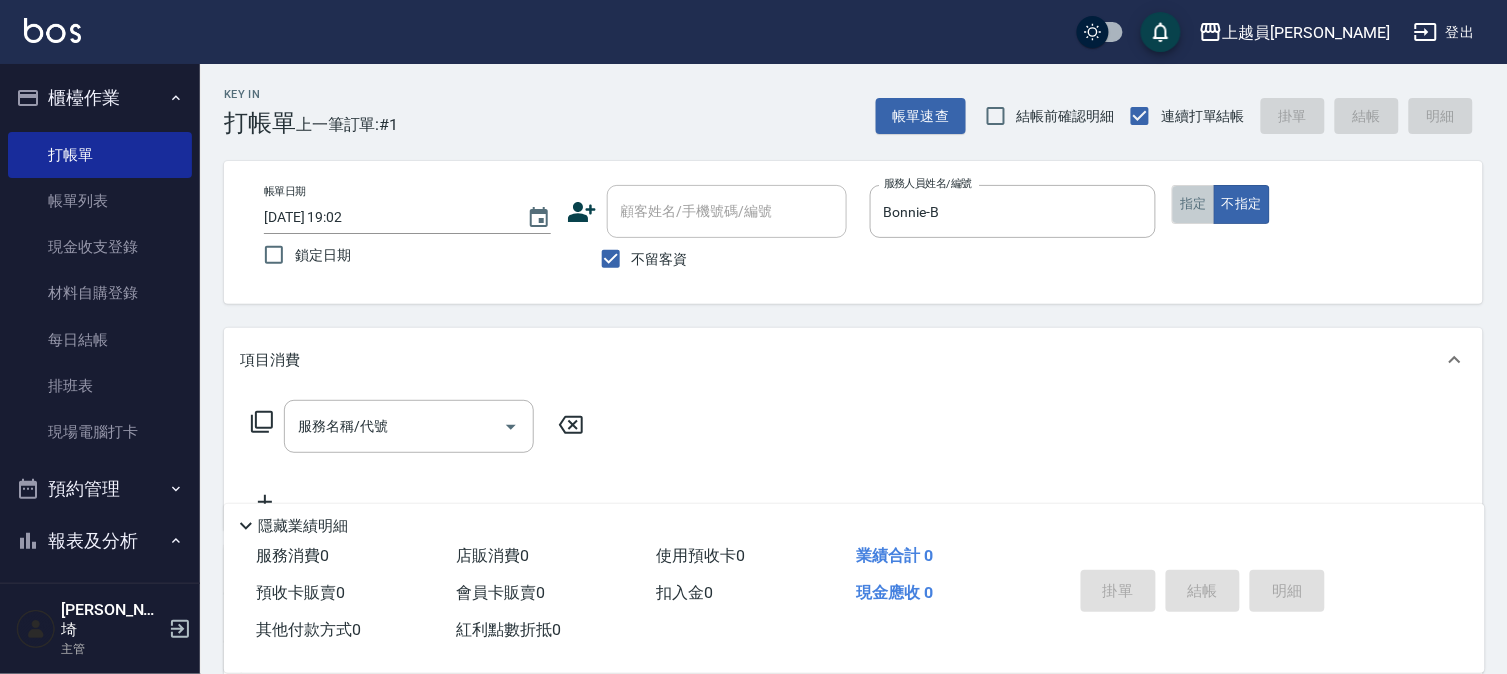 click on "指定" at bounding box center (1193, 204) 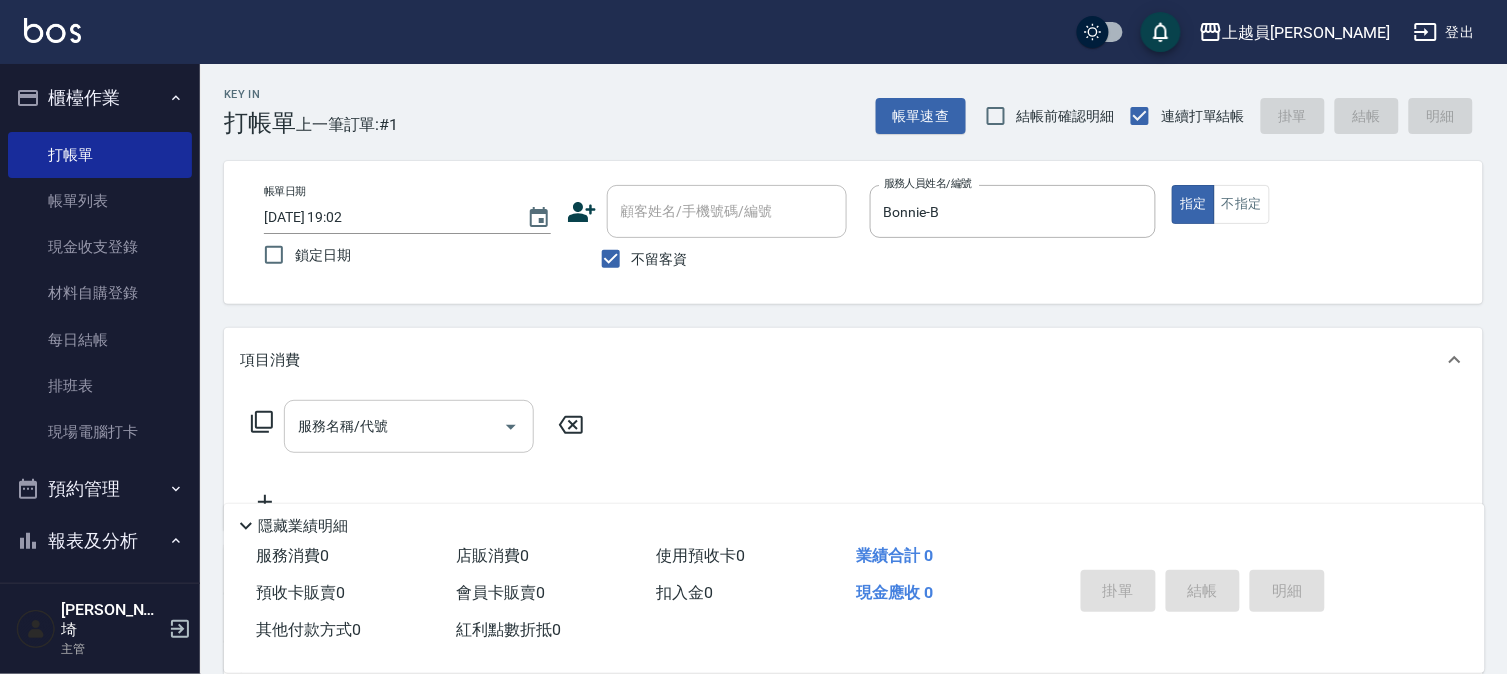 click on "服務名稱/代號 服務名稱/代號" at bounding box center (409, 426) 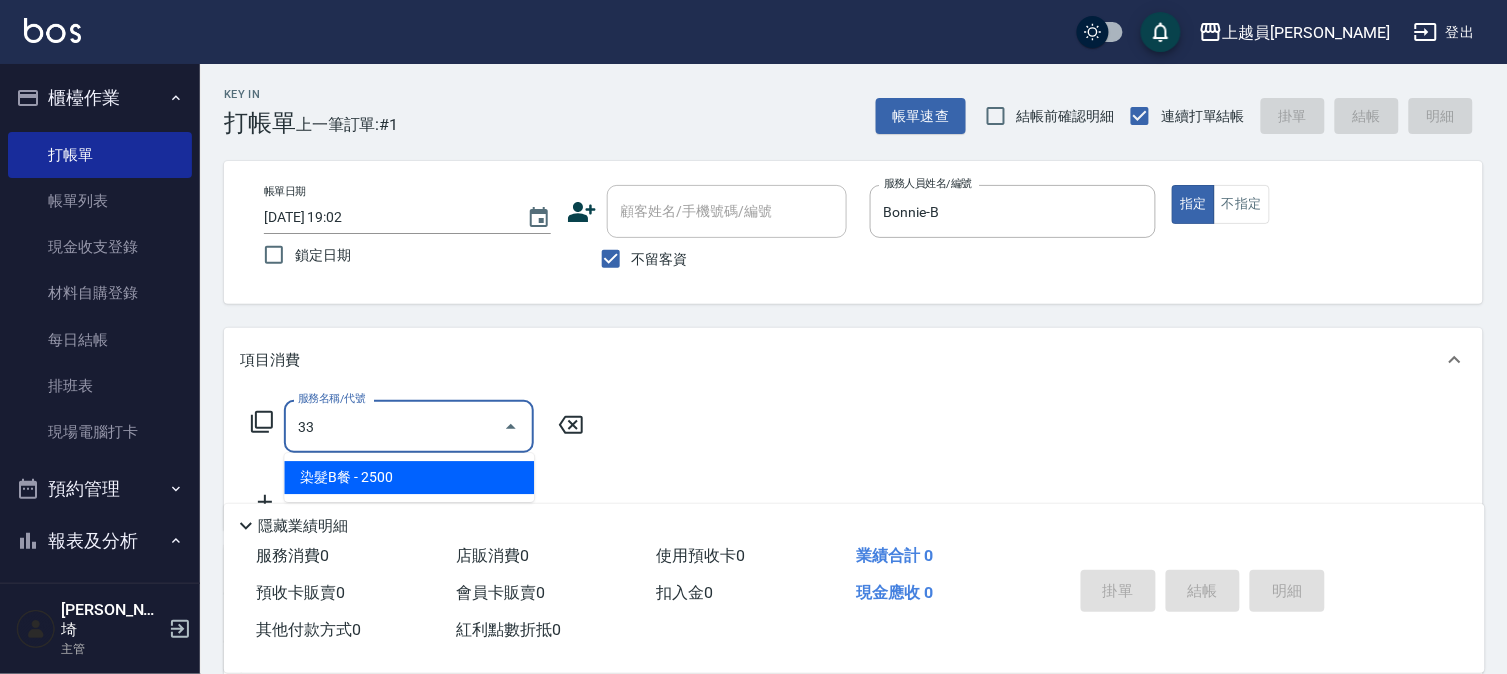 type on "3" 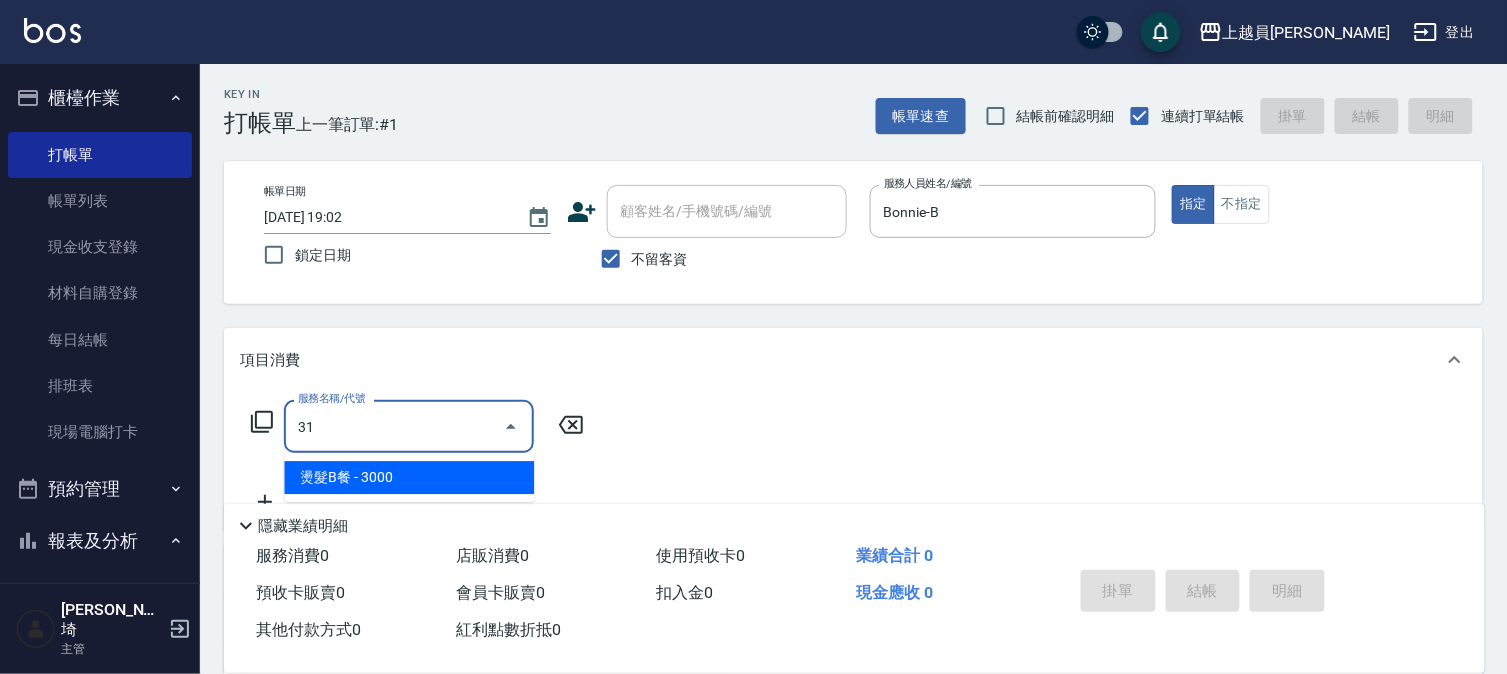 type on "燙髮B餐(31)" 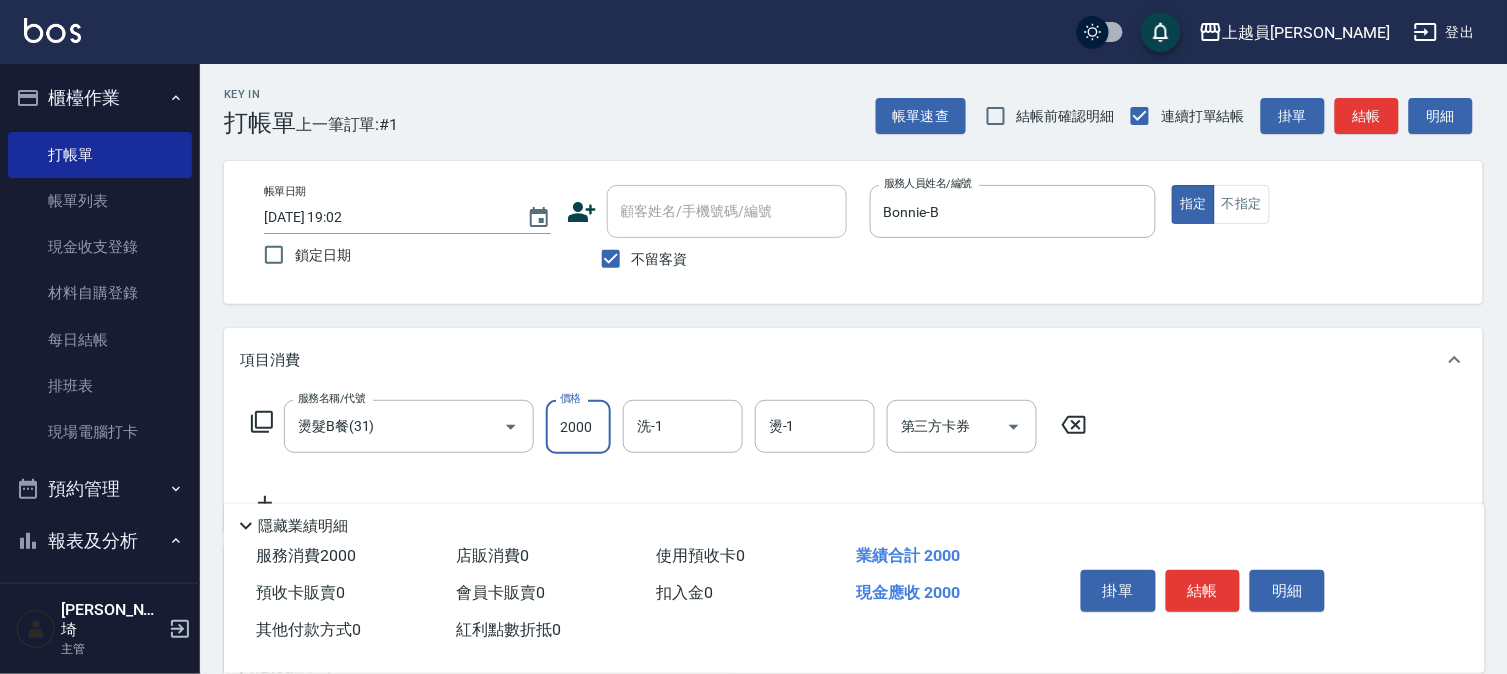 type on "2000" 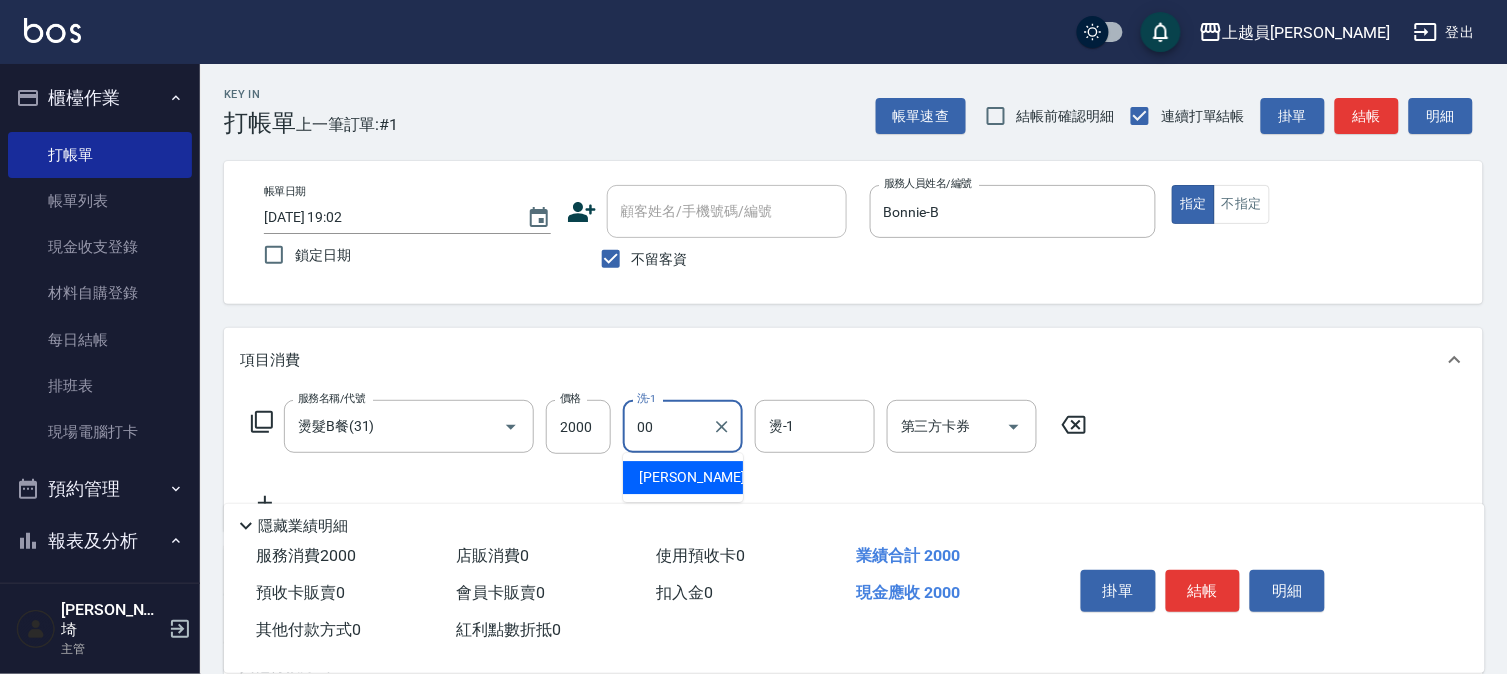 type on "[PERSON_NAME]-00" 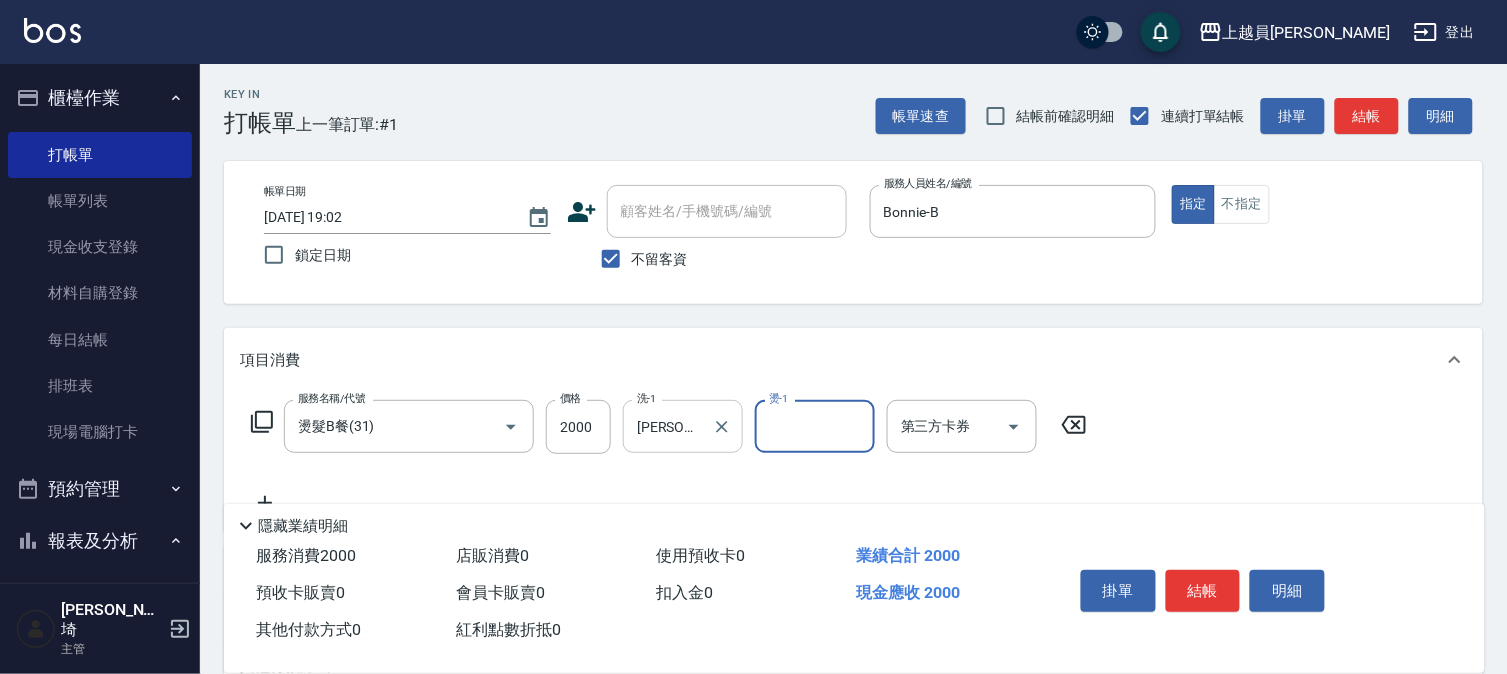 click 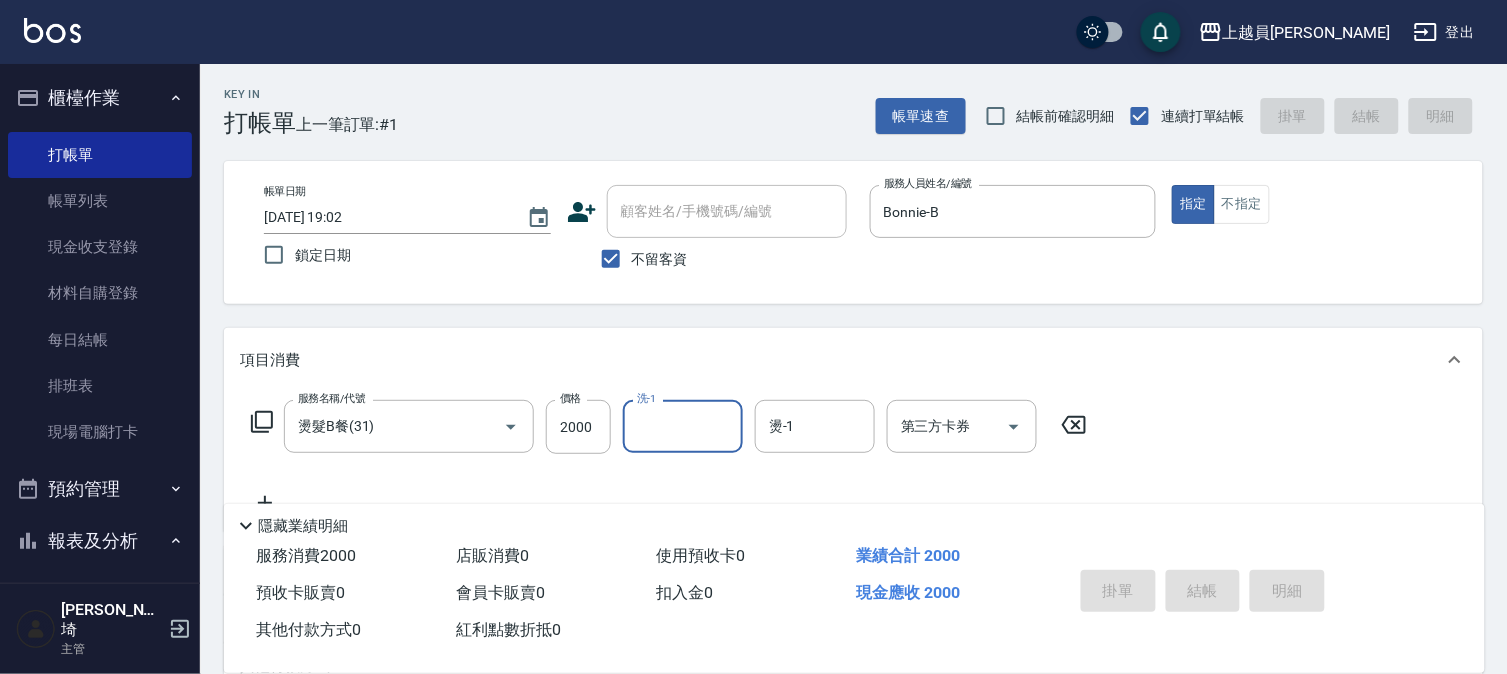 type 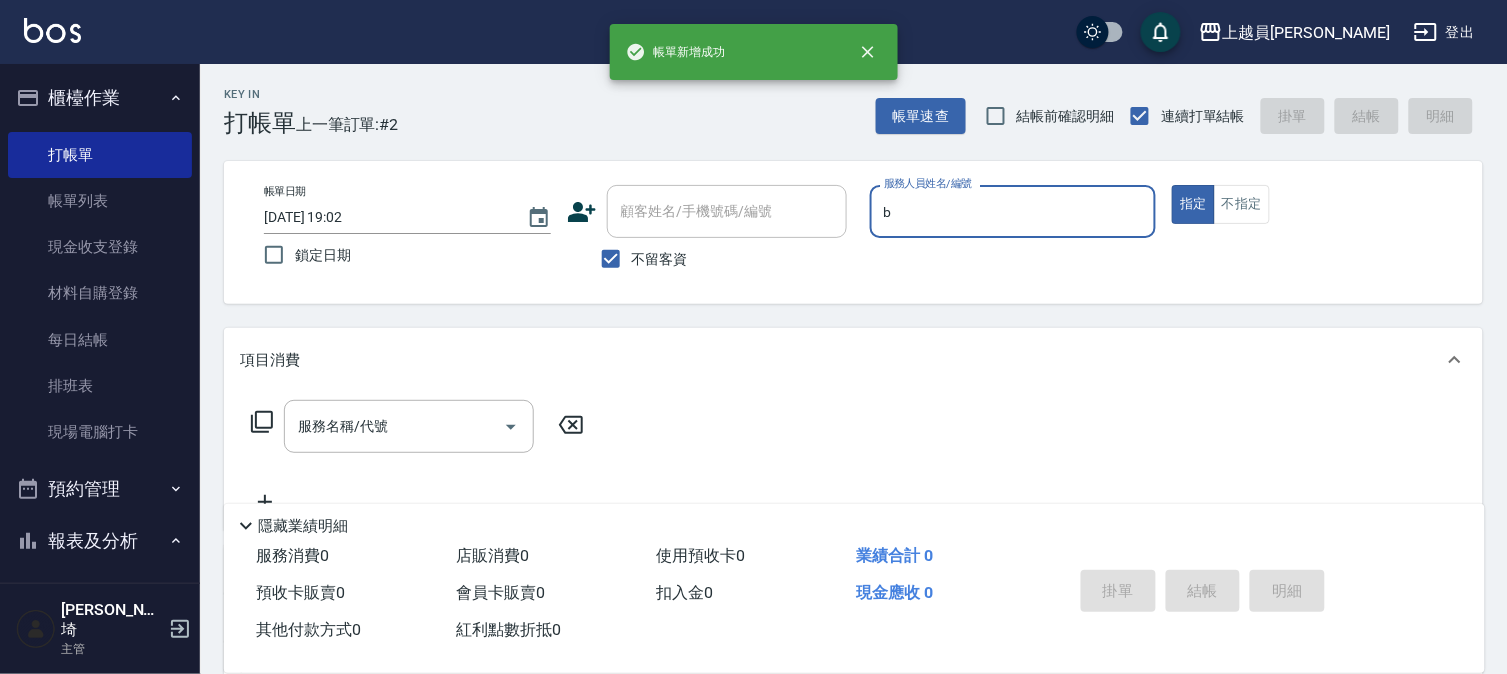 type on "Bonnie-B" 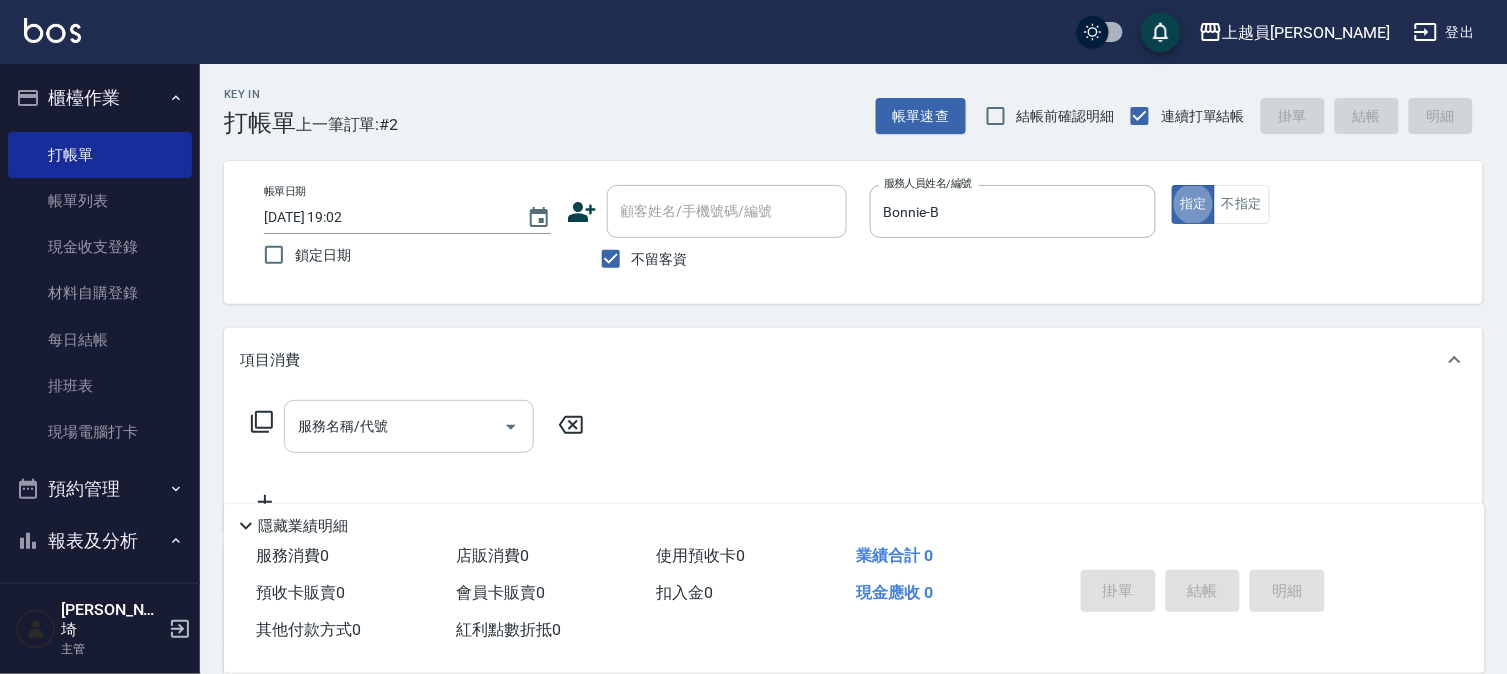 click on "服務名稱/代號" at bounding box center (394, 426) 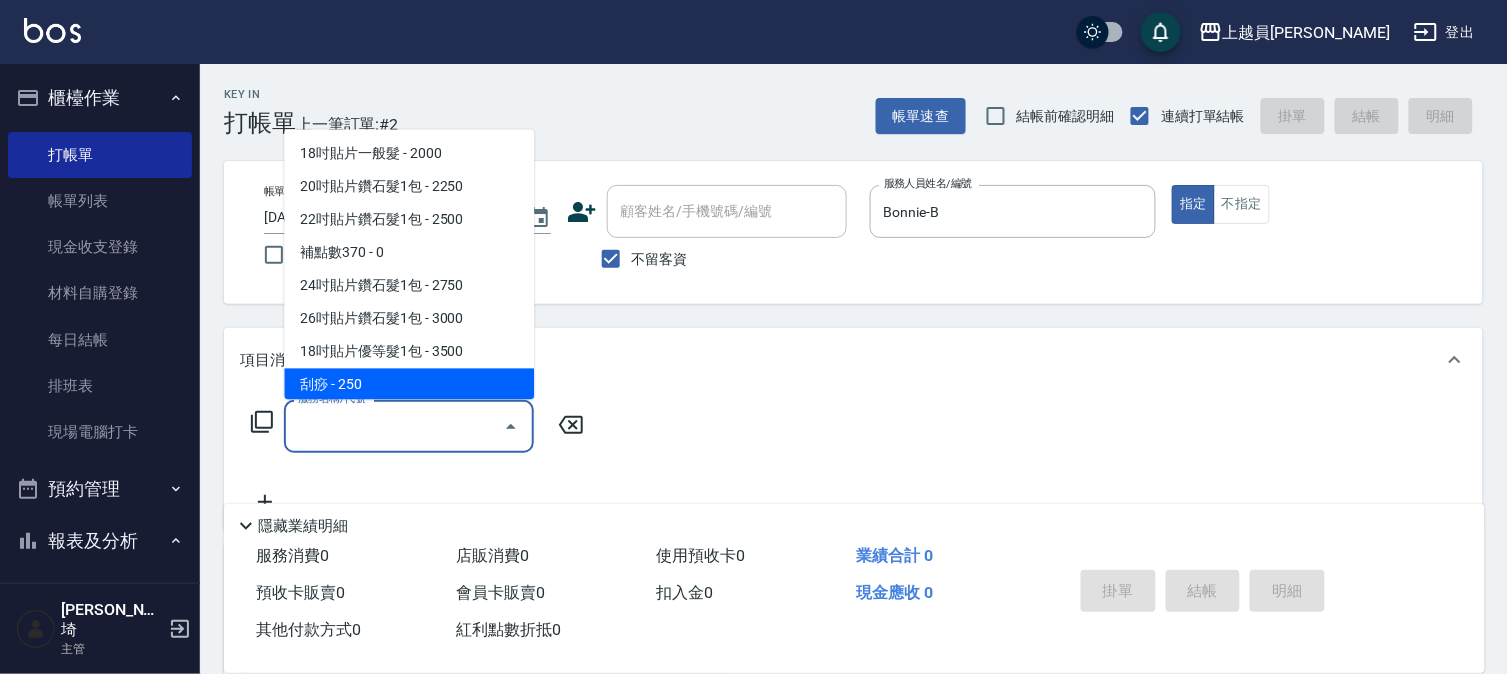 type on "0" 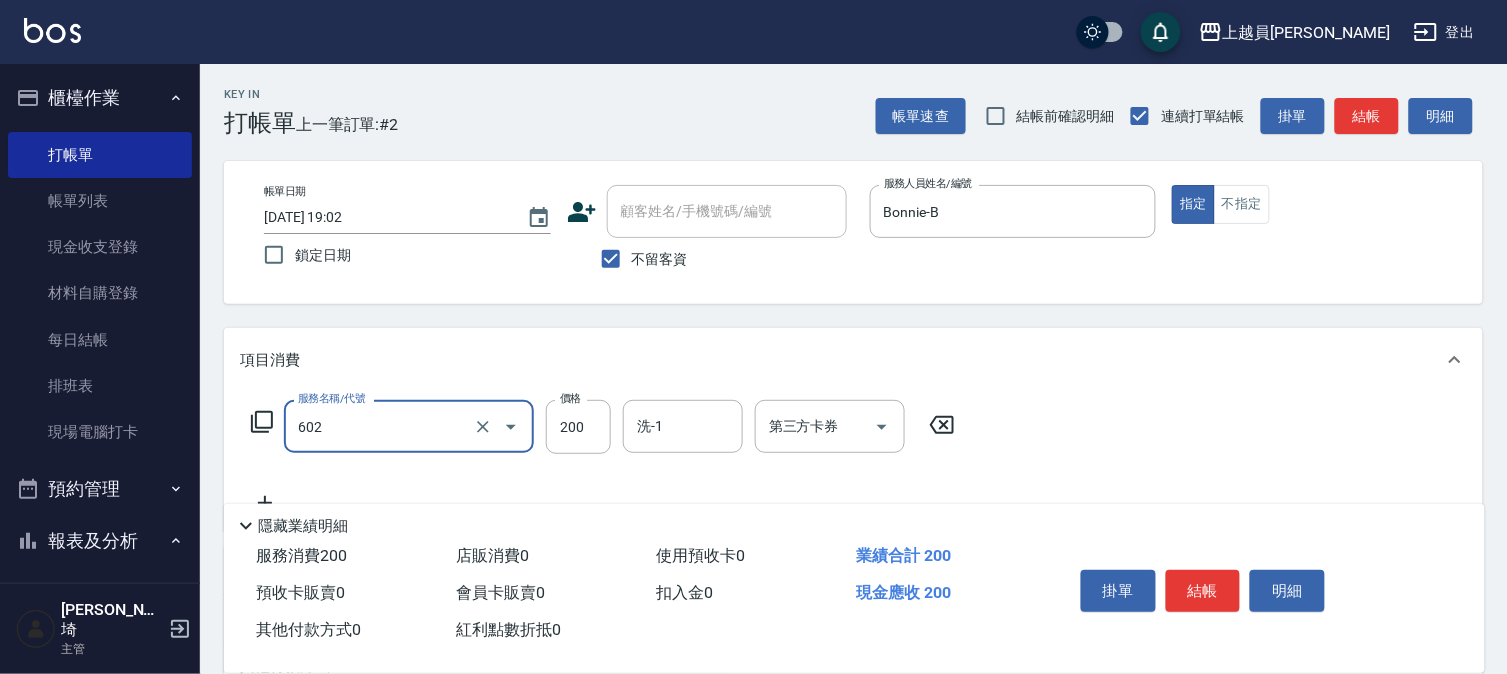 type on "一般洗髮(602)" 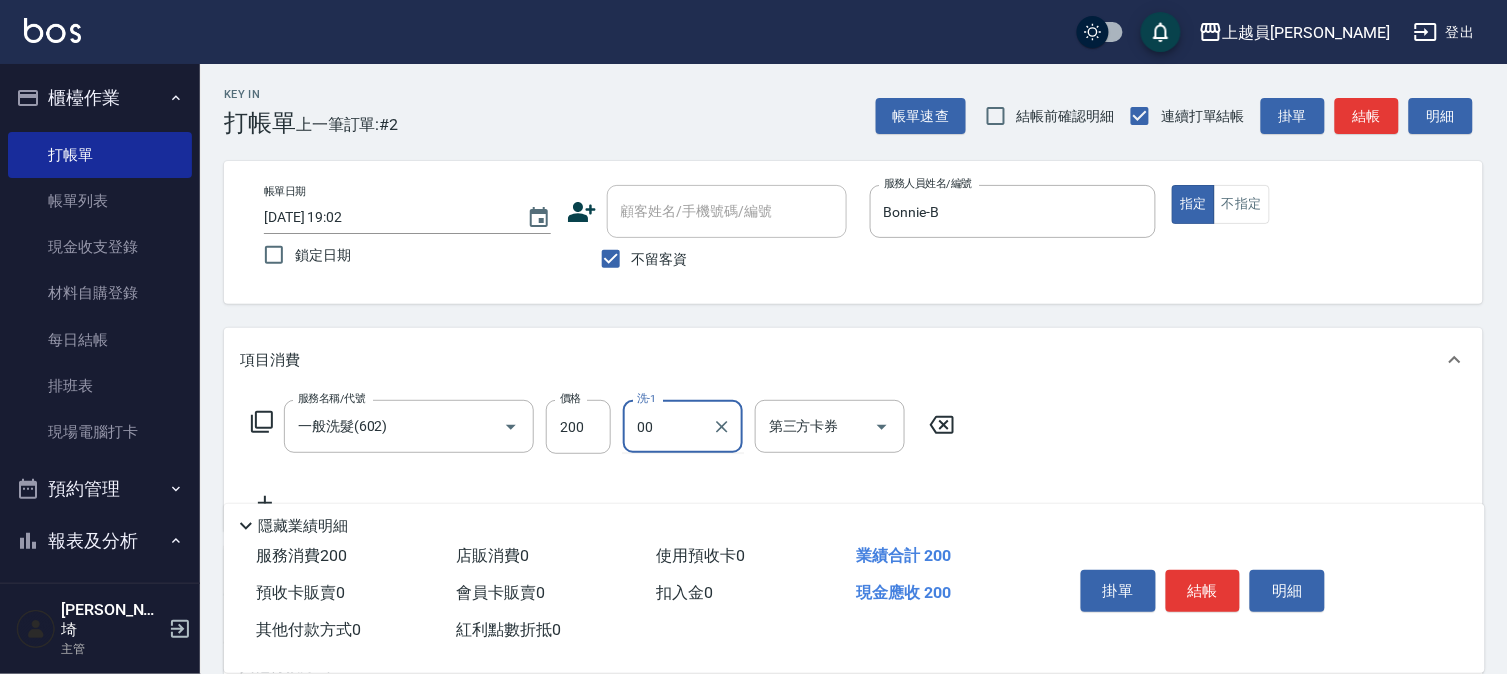 type on "[PERSON_NAME]-00" 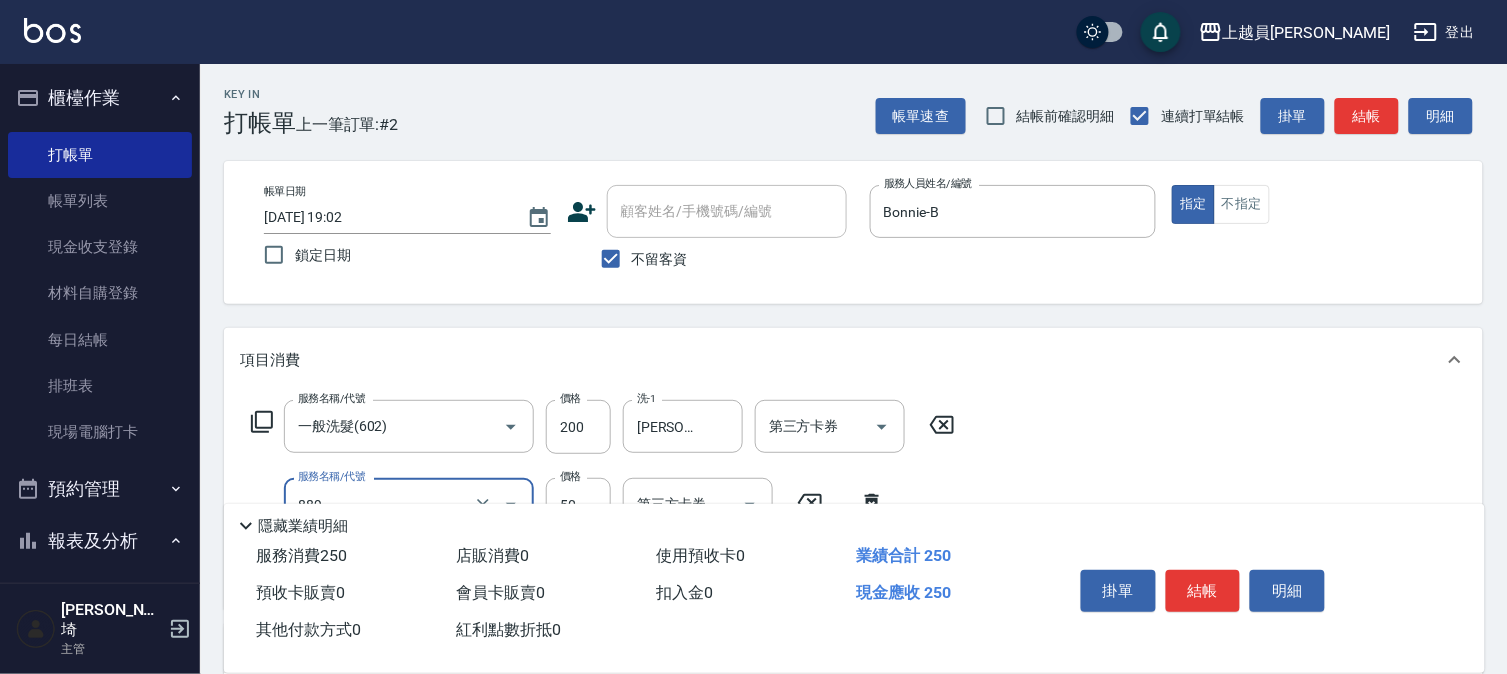 type on "精油(889)" 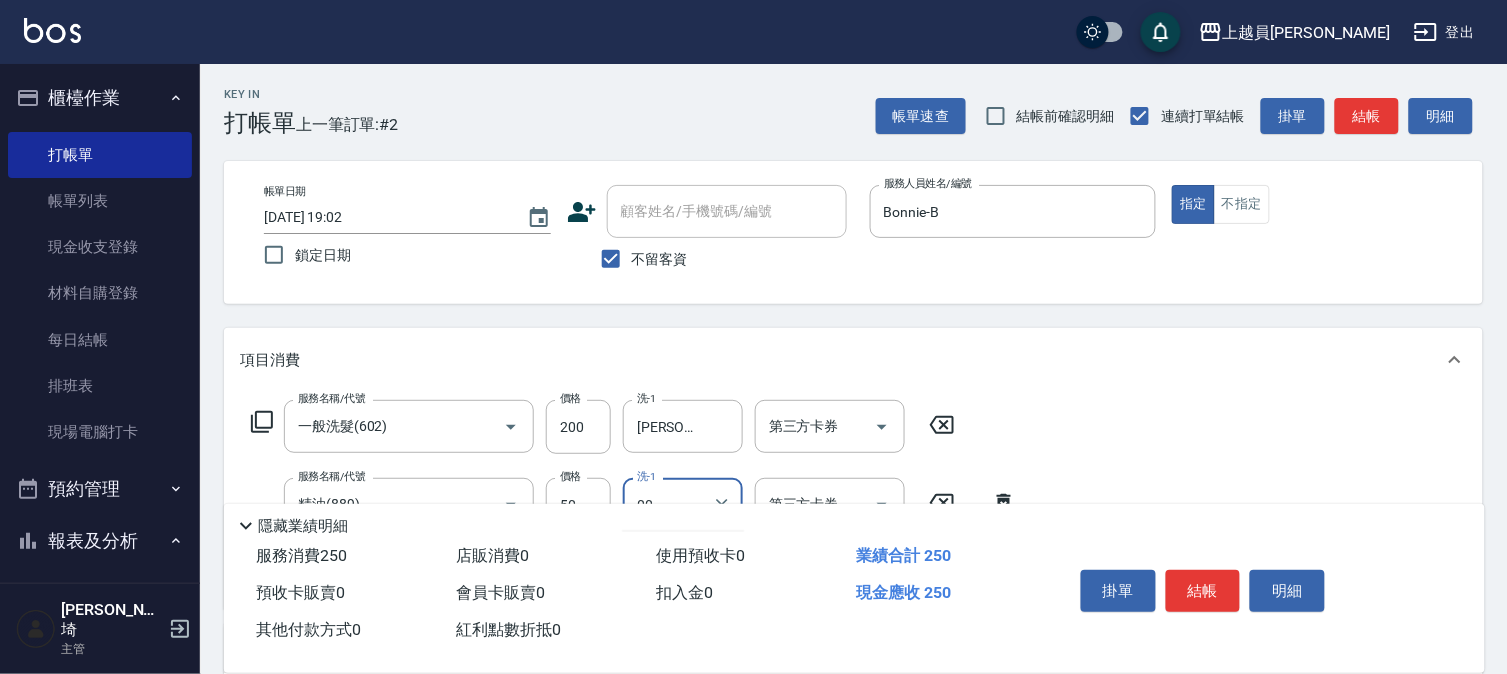 type on "[PERSON_NAME]-00" 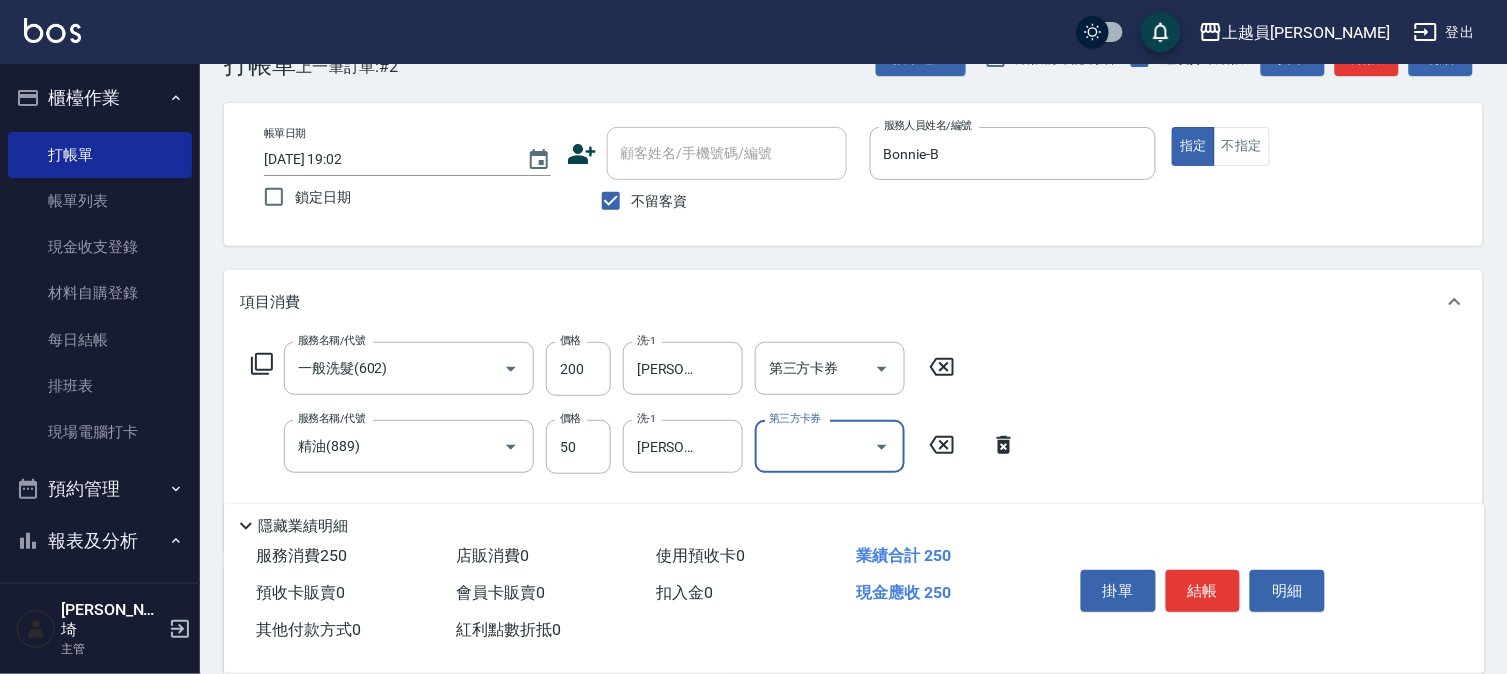 scroll, scrollTop: 111, scrollLeft: 0, axis: vertical 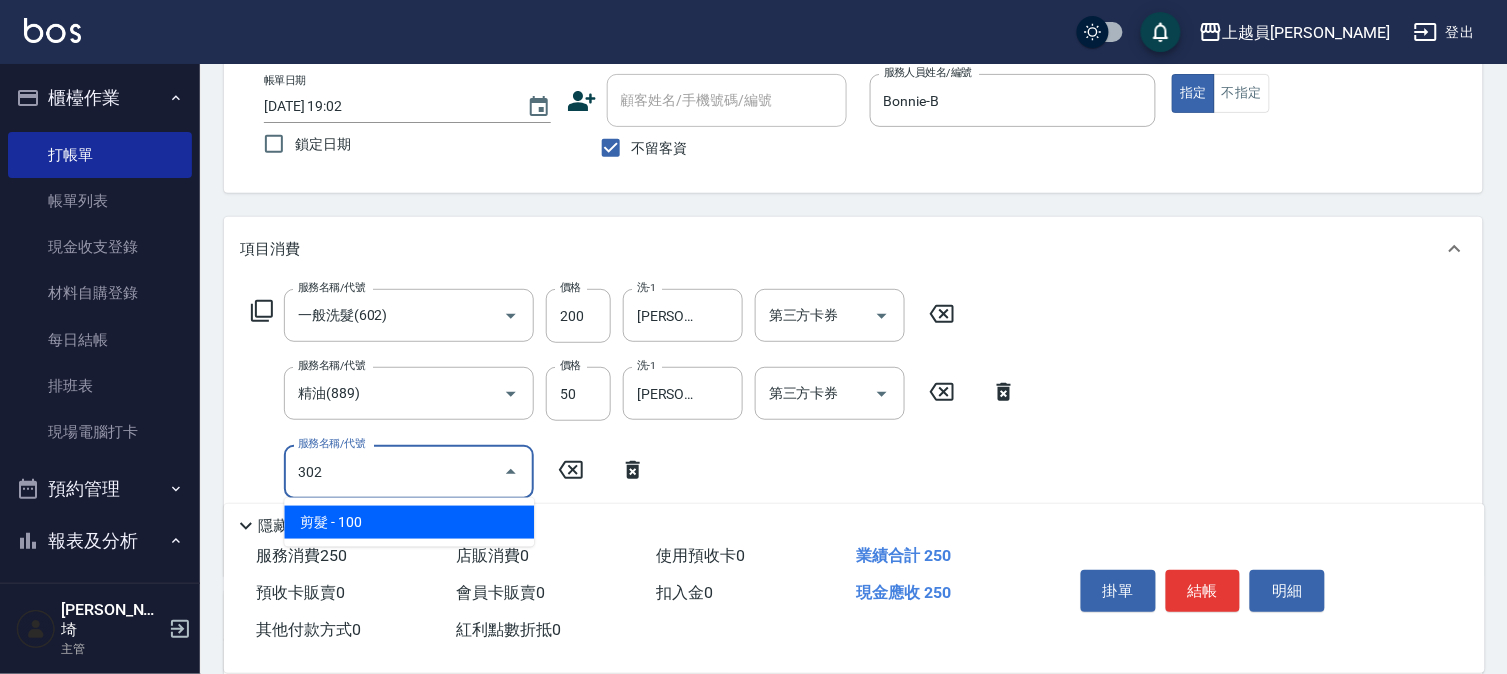 type on "剪髮(302)" 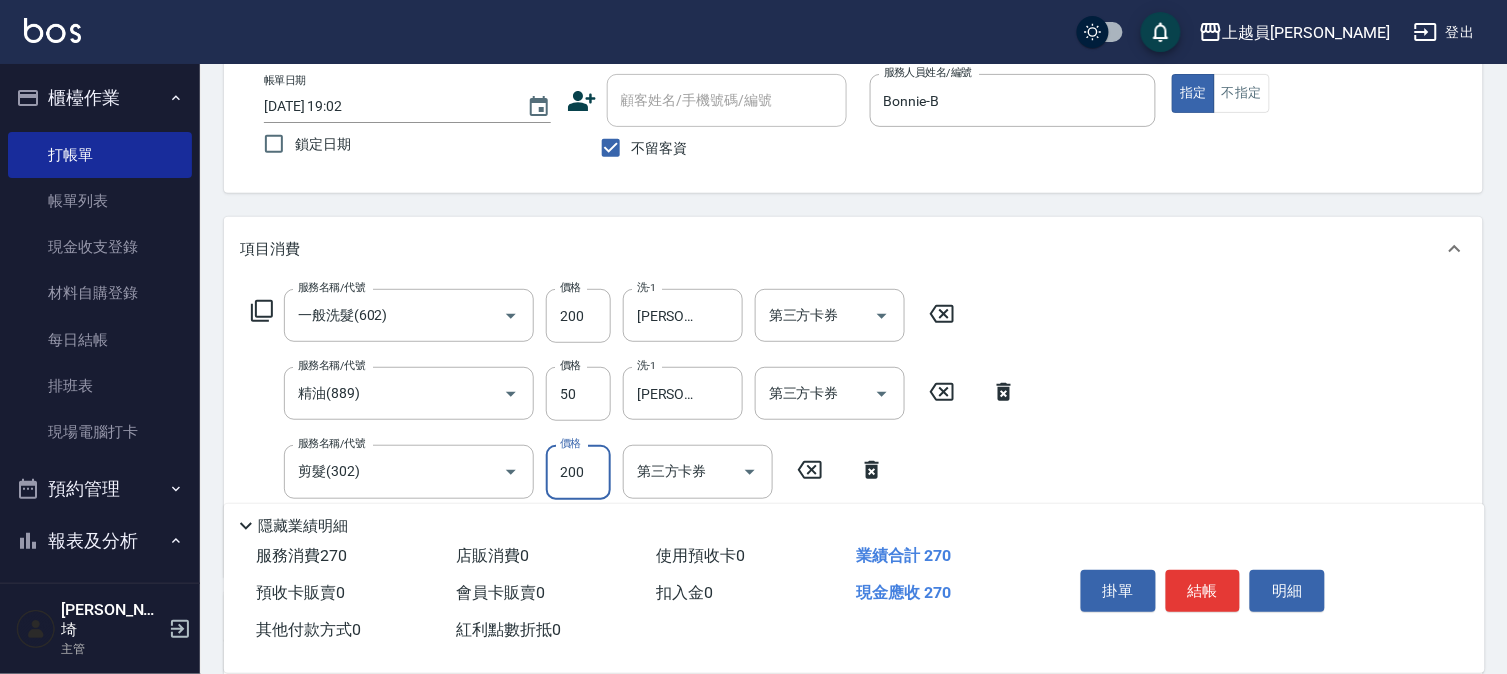 type on "200" 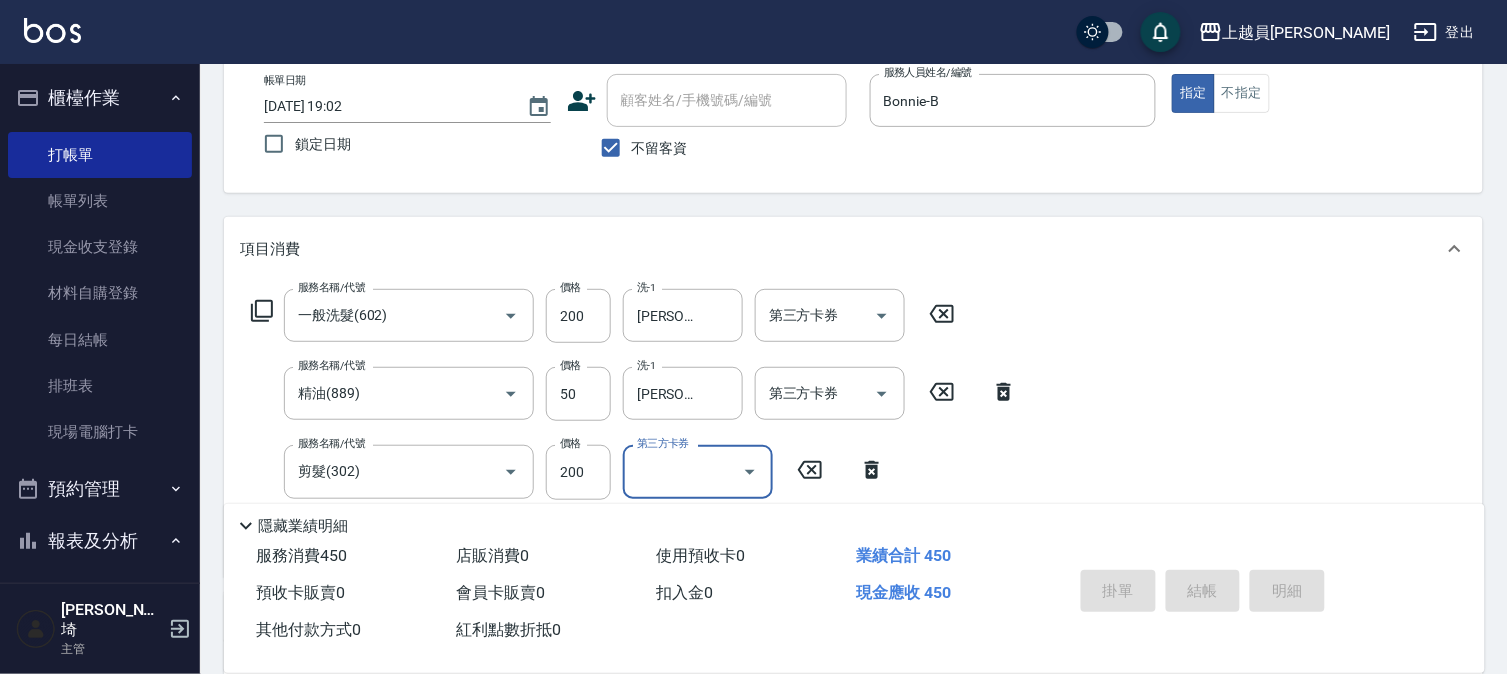 type on "[DATE] 19:03" 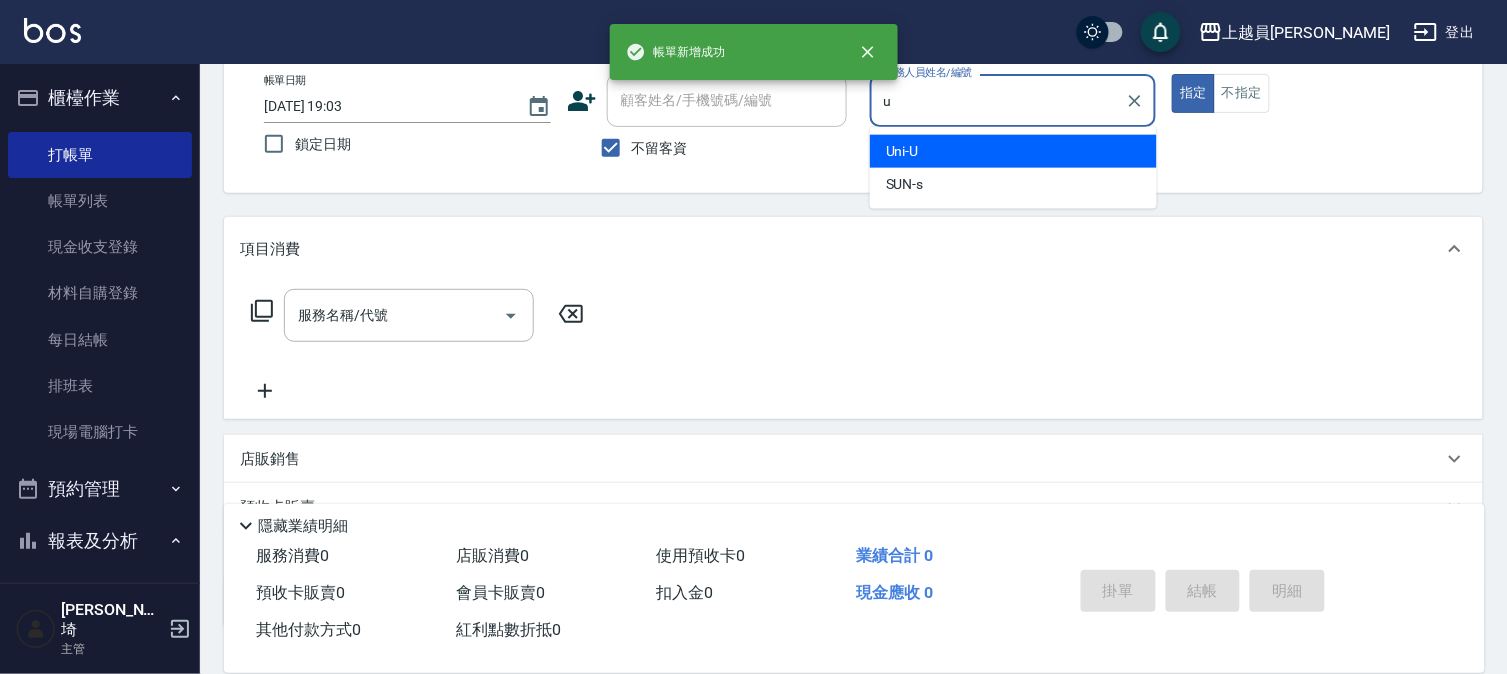 type on "Uni-U" 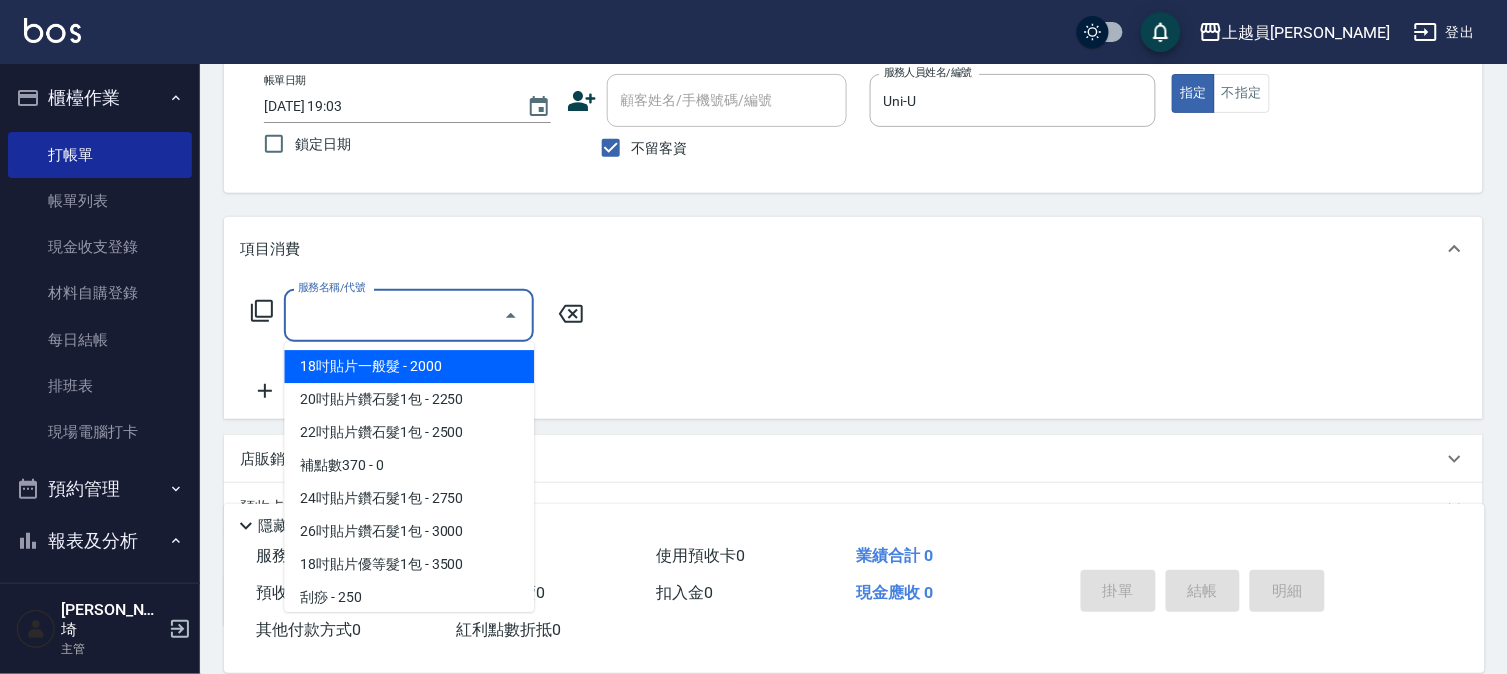 click on "服務名稱/代號" at bounding box center [394, 315] 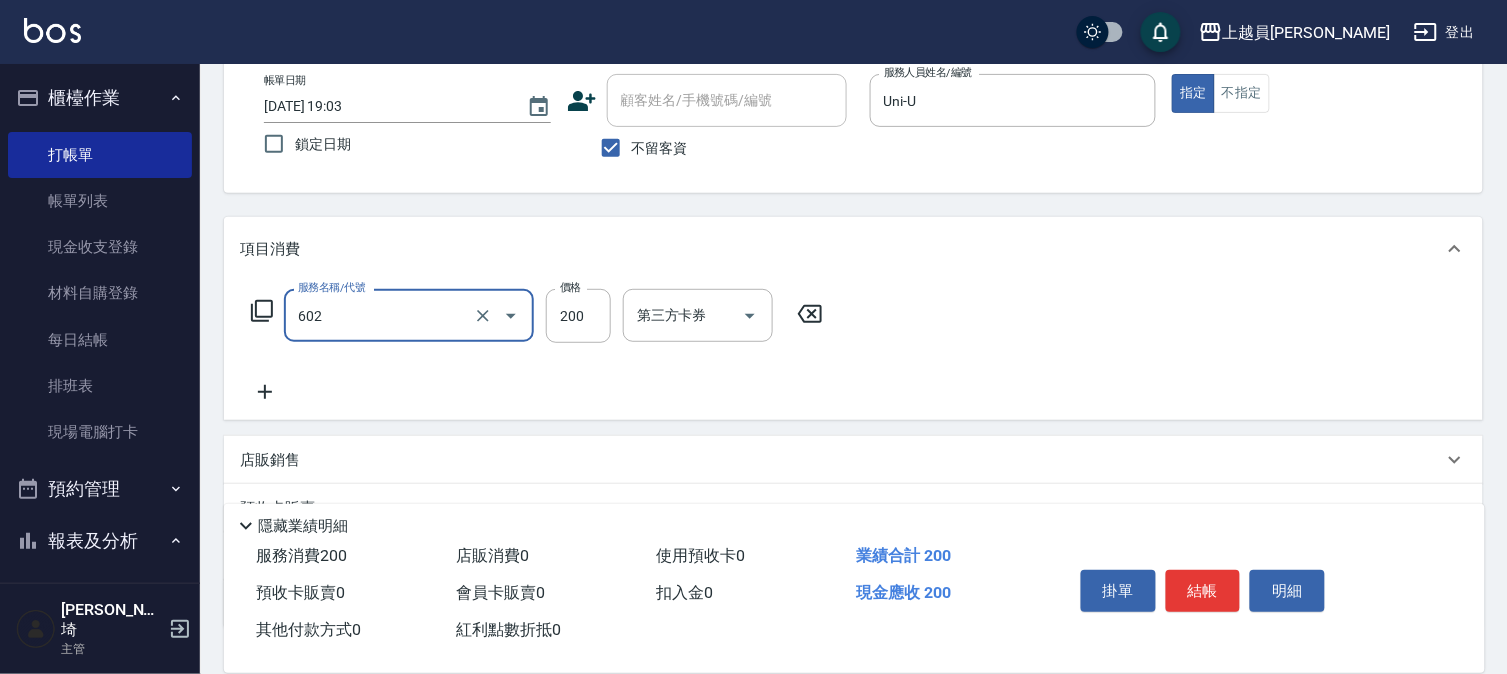 type on "一般洗髮(602)" 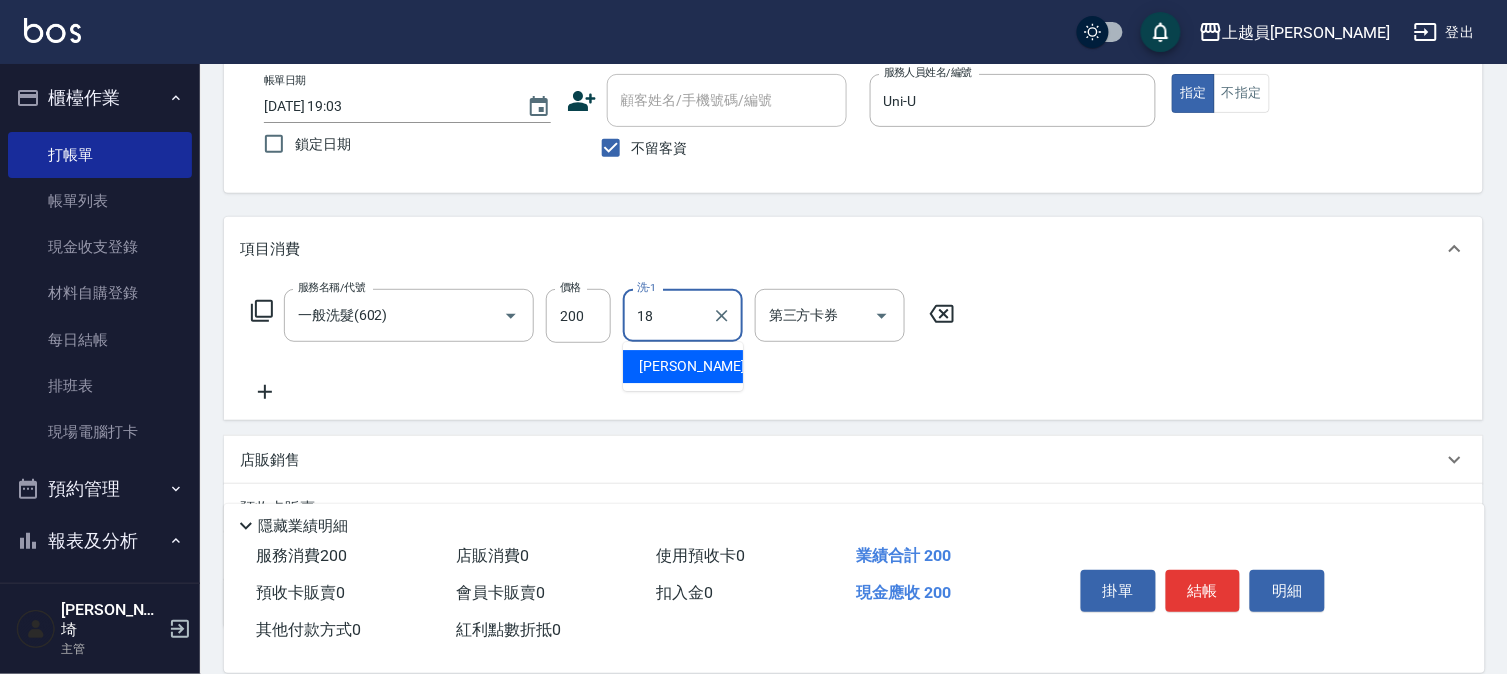 type on "[PERSON_NAME]-18" 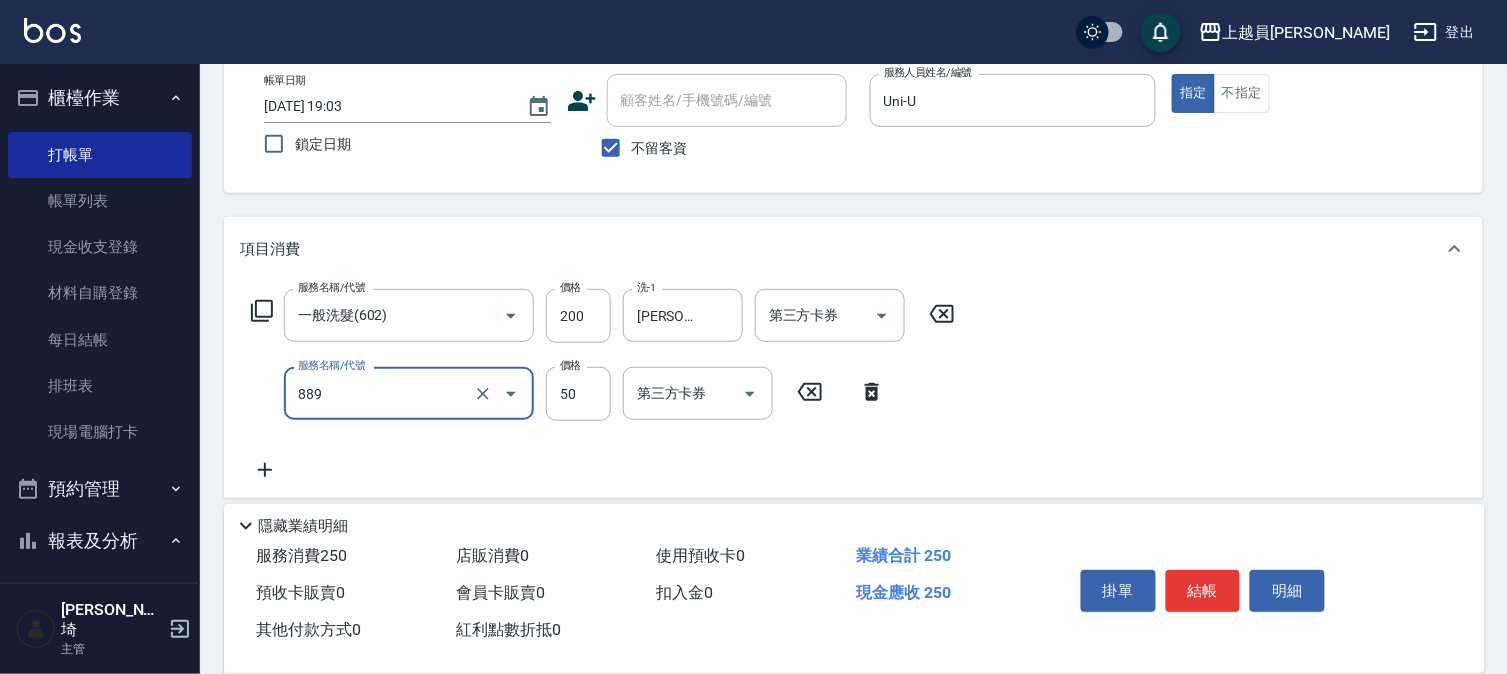 type on "精油(889)" 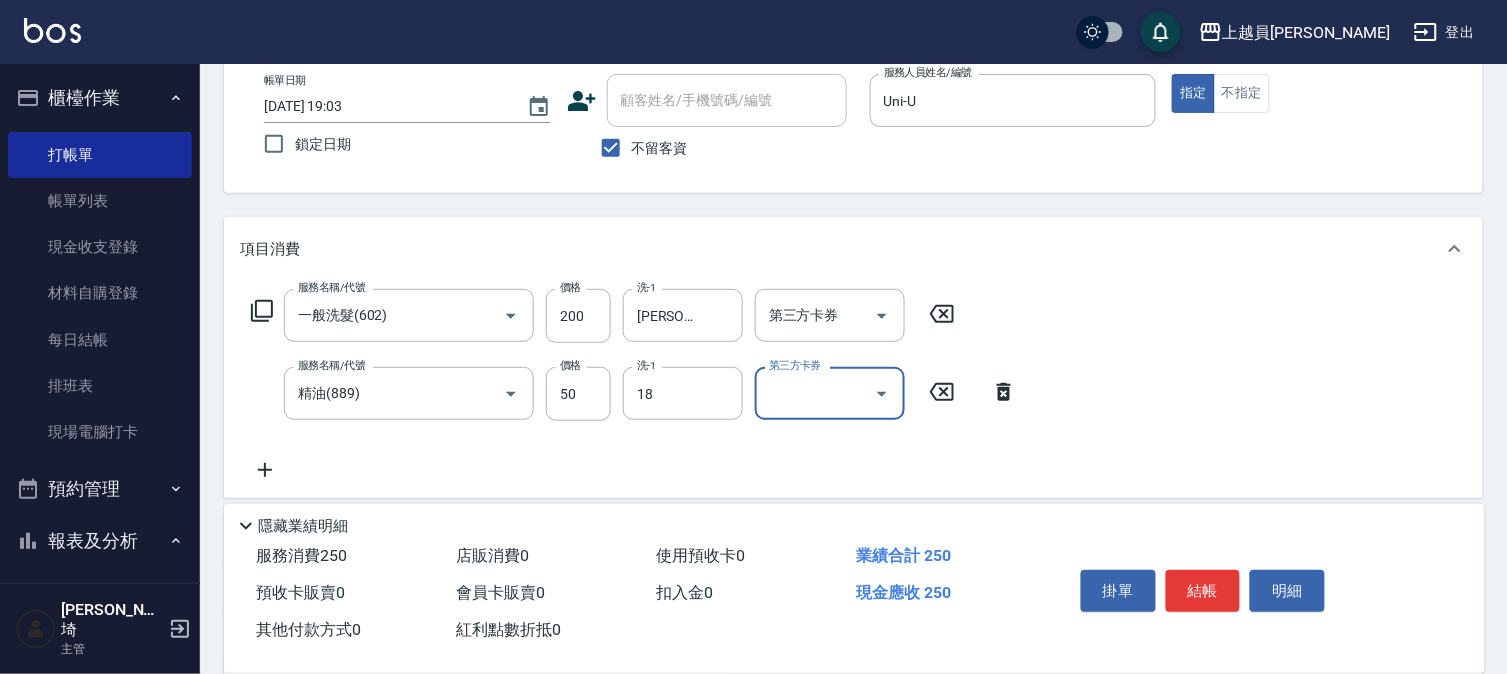 type on "[PERSON_NAME]-18" 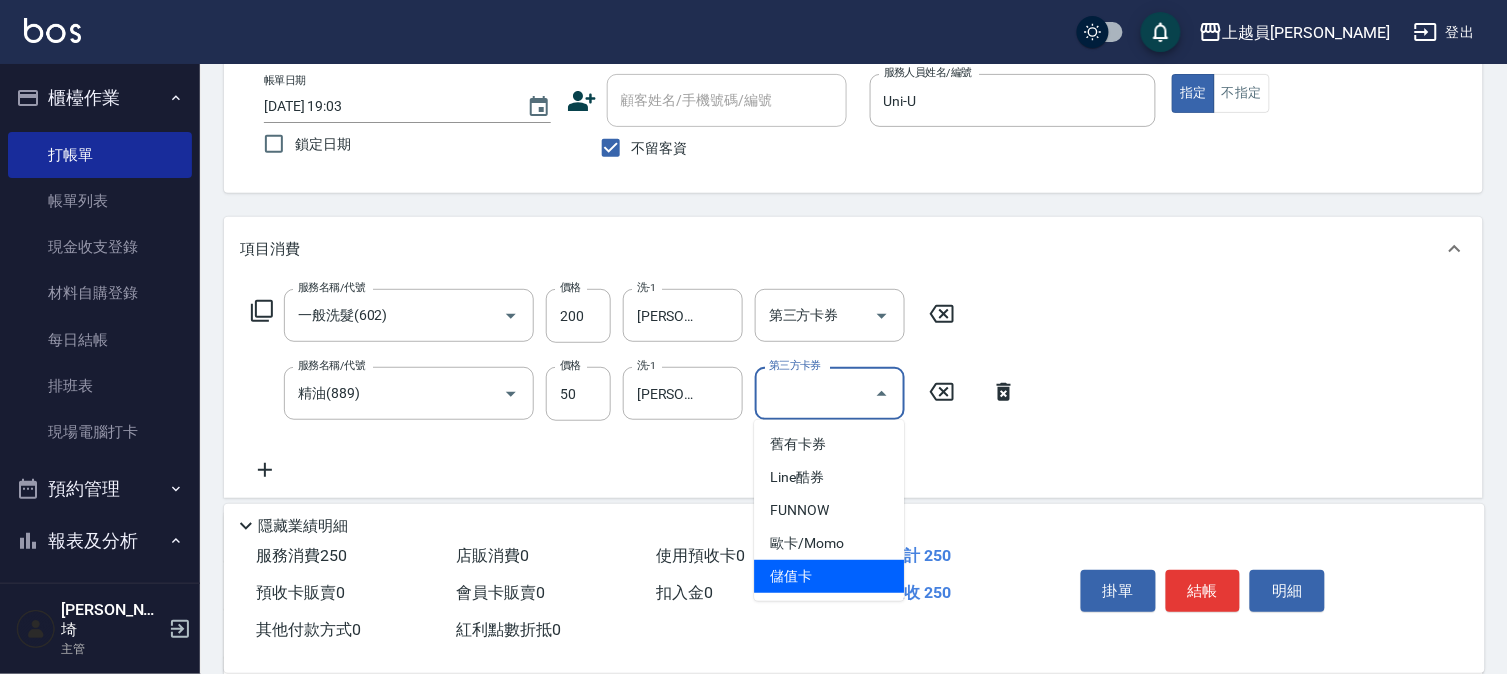 type on "儲值卡" 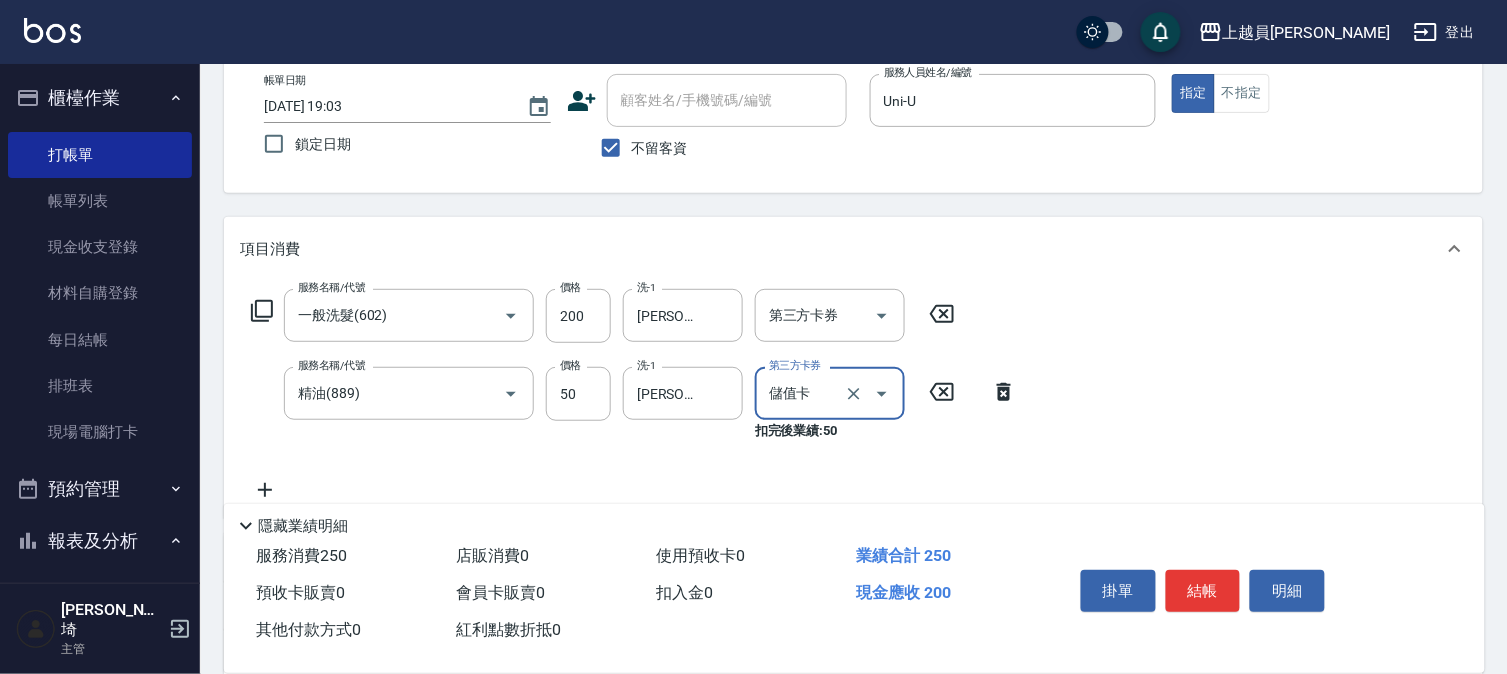 click on "服務名稱/代號 一般洗髮(602) 服務名稱/代號 價格 200 價格 洗-1 [PERSON_NAME]-18 洗-1 第三方卡券 第三方卡券 服務名稱/代號 精油(889) 服務名稱/代號 價格 50 價格 洗-1 [PERSON_NAME]-18 洗-1 第三方卡券 儲值卡 第三方卡券 扣完後業績: 50" at bounding box center [853, 399] 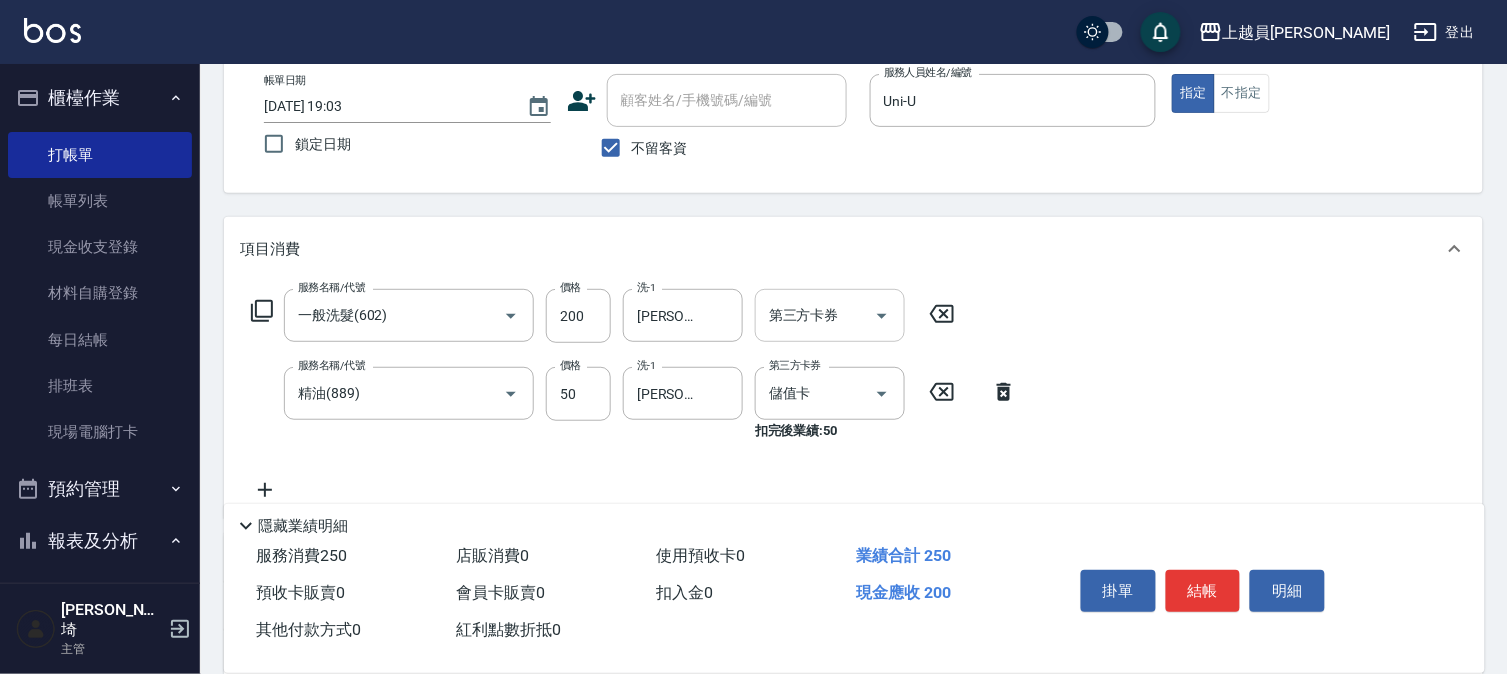 click on "第三方卡券" at bounding box center [815, 315] 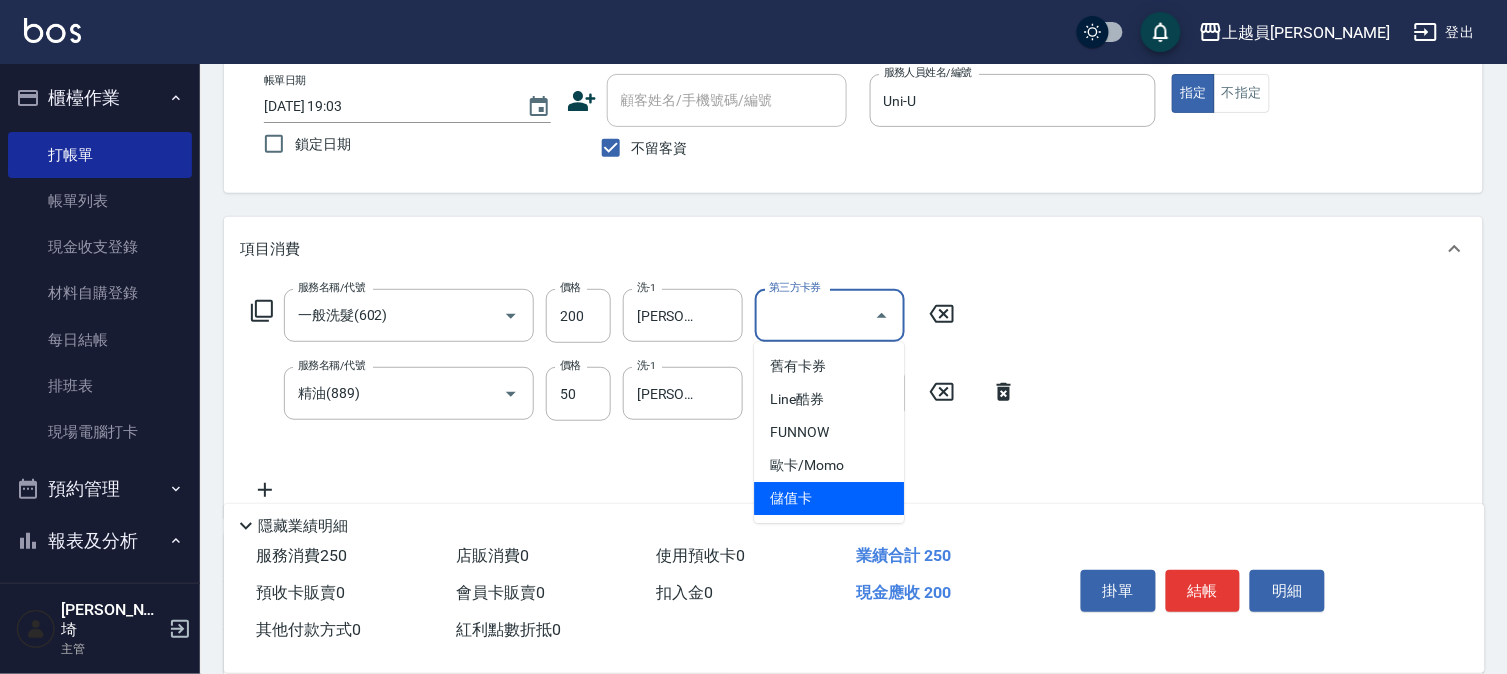click on "儲值卡" at bounding box center (829, 498) 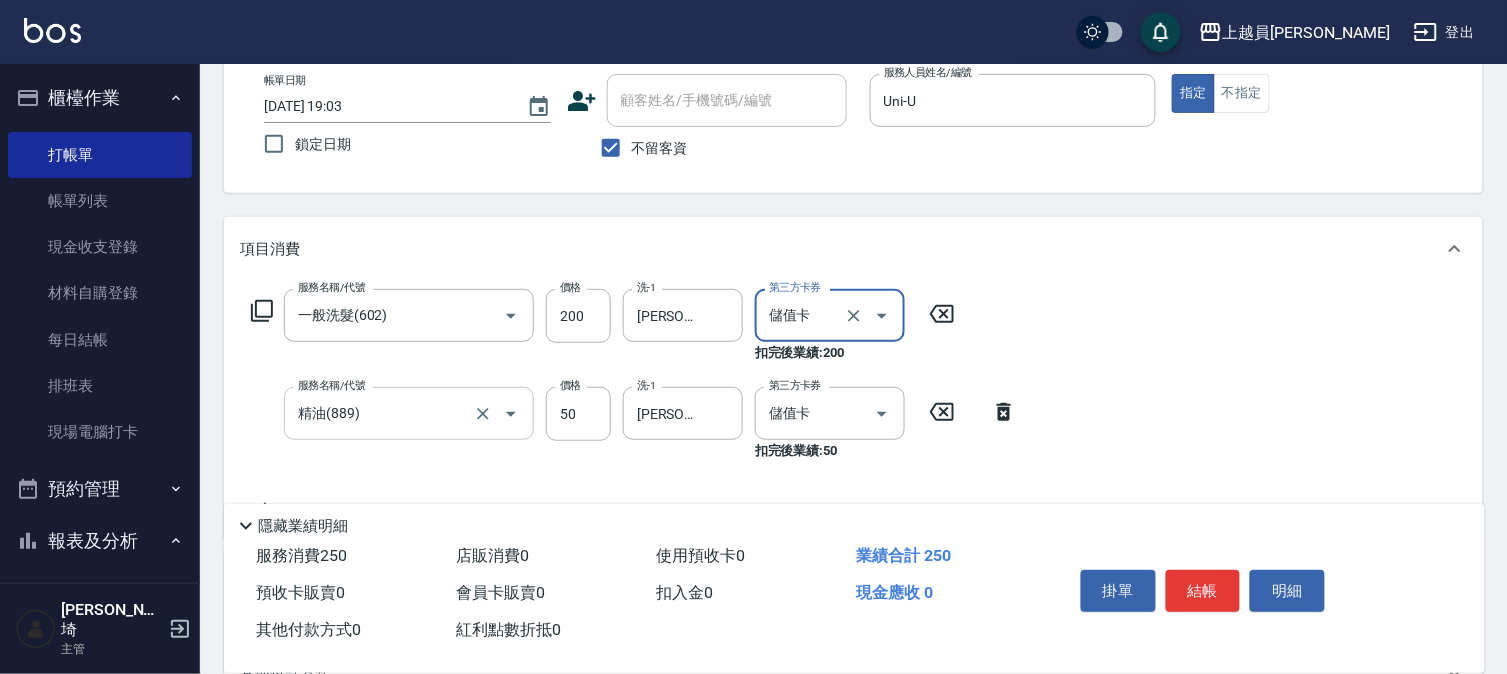 scroll, scrollTop: 333, scrollLeft: 0, axis: vertical 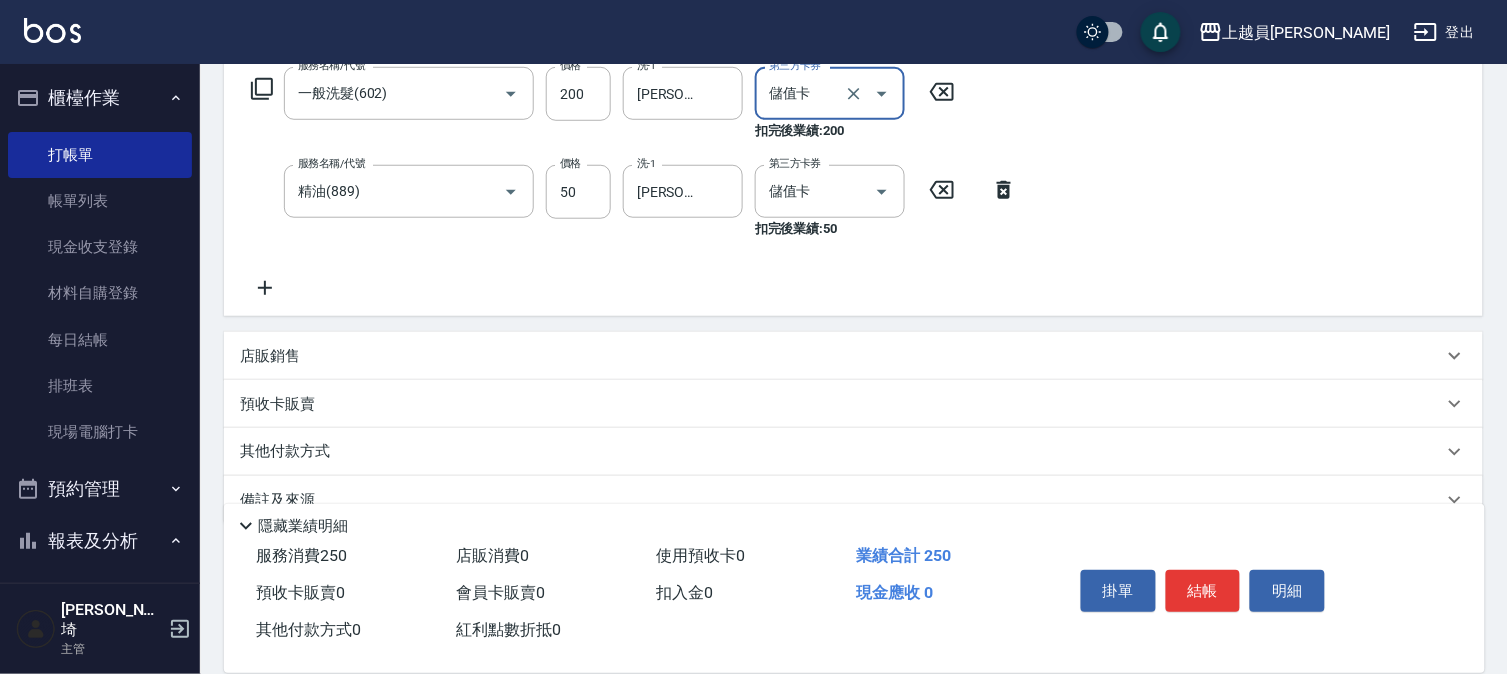 click 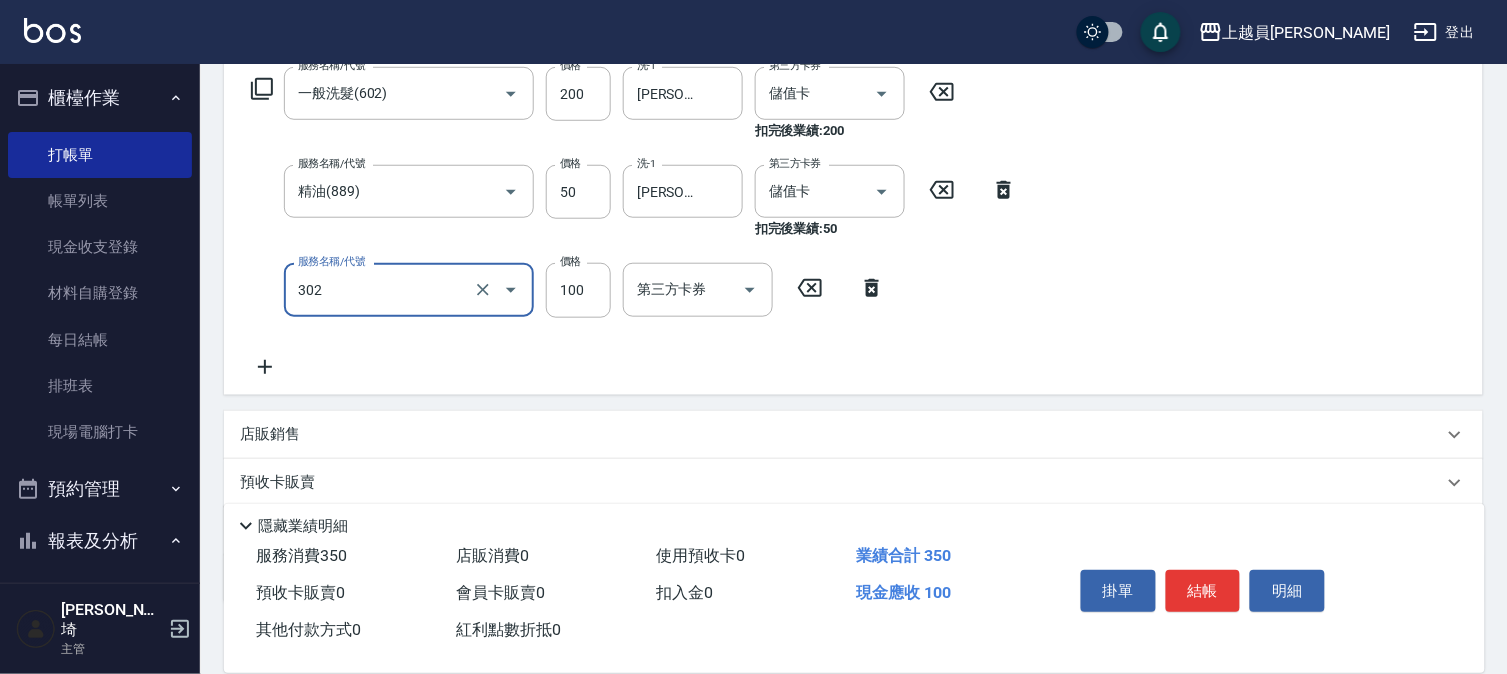 type on "剪髮(302)" 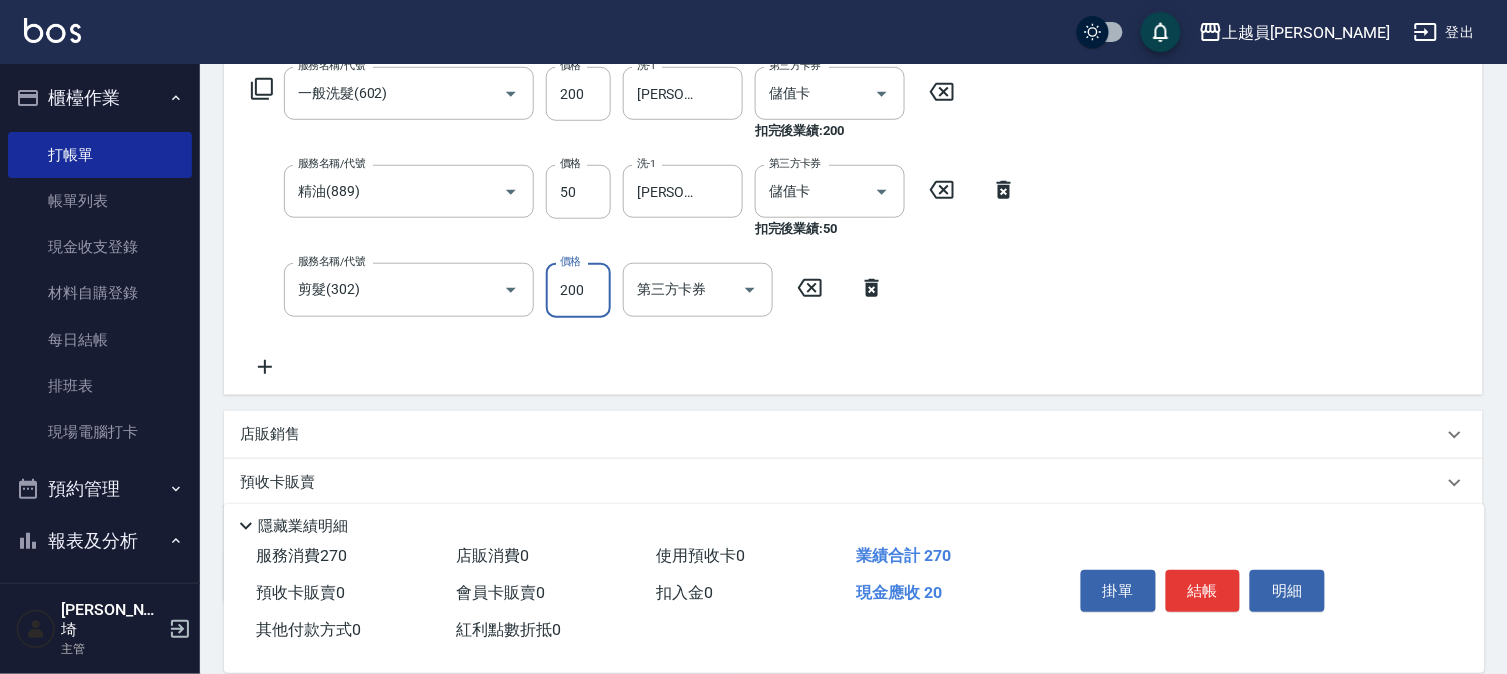 type on "200" 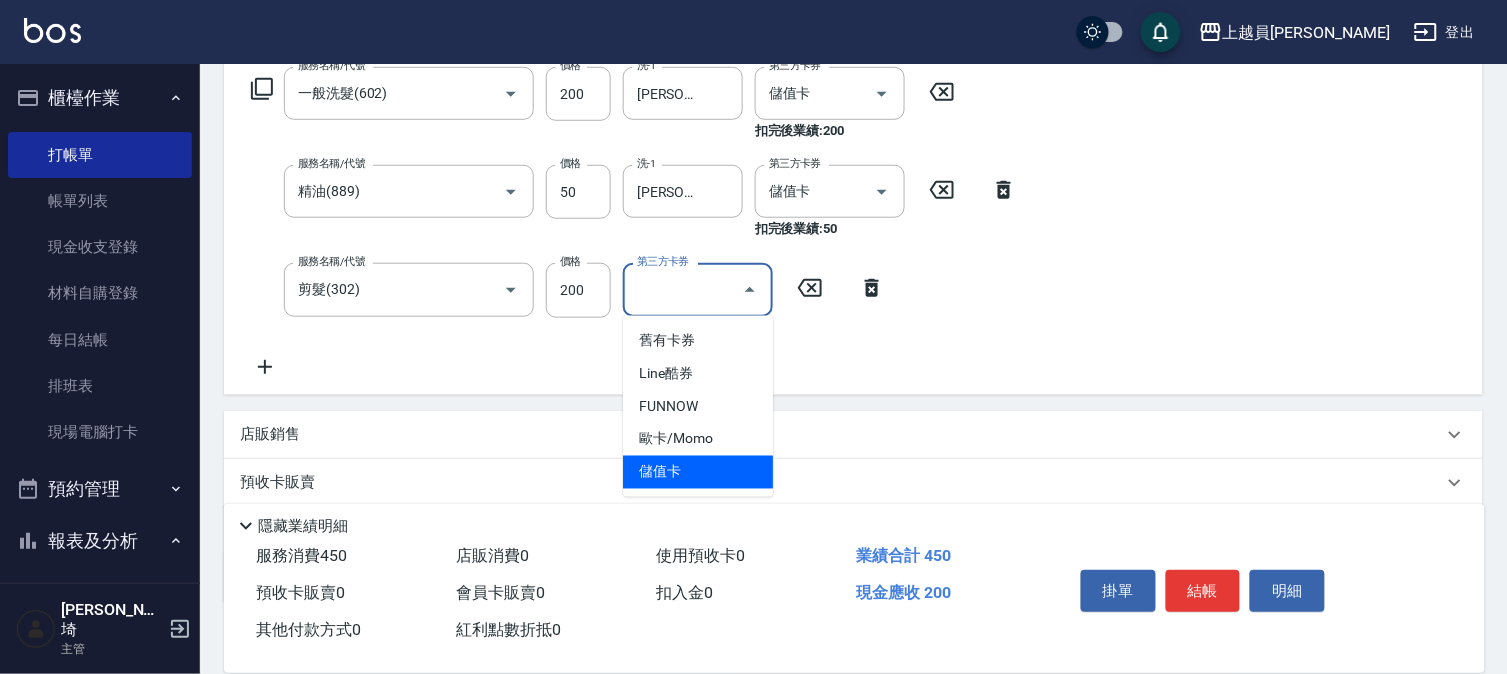 type on "儲值卡" 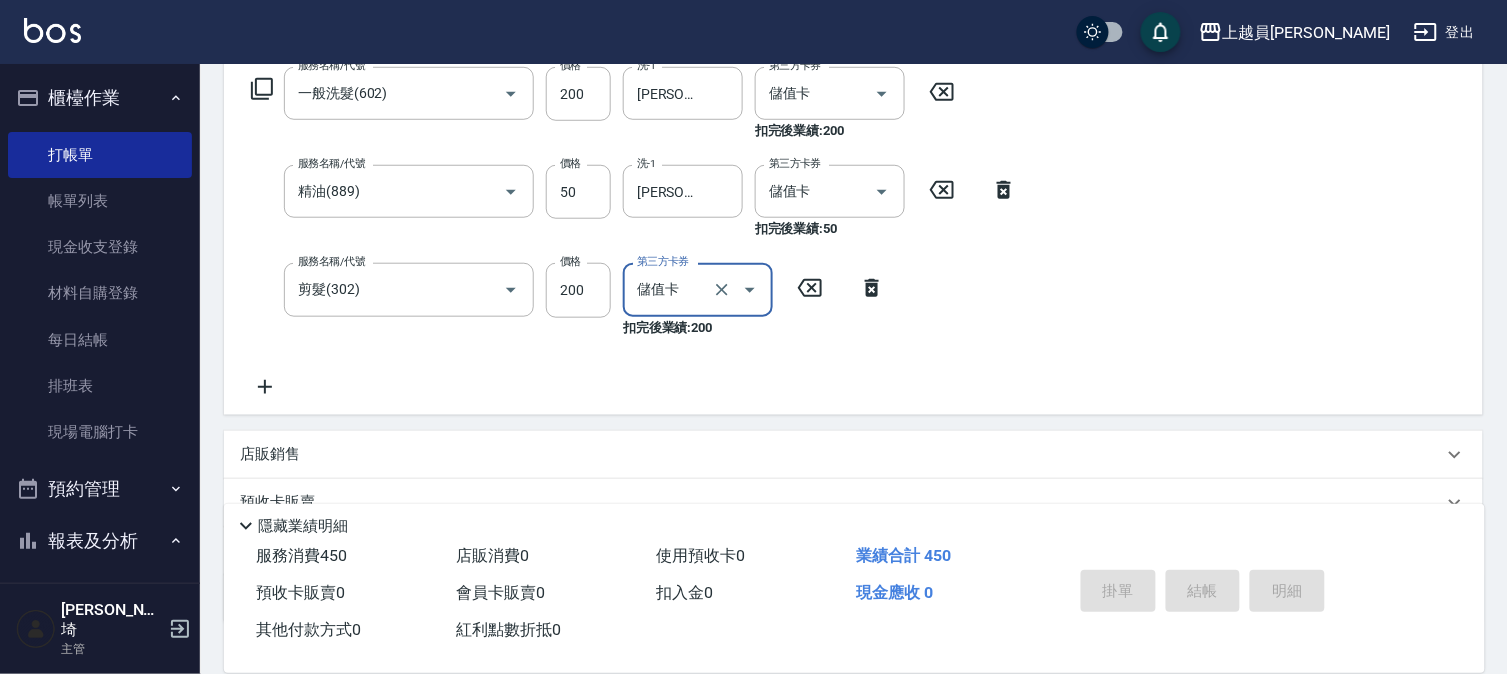 type 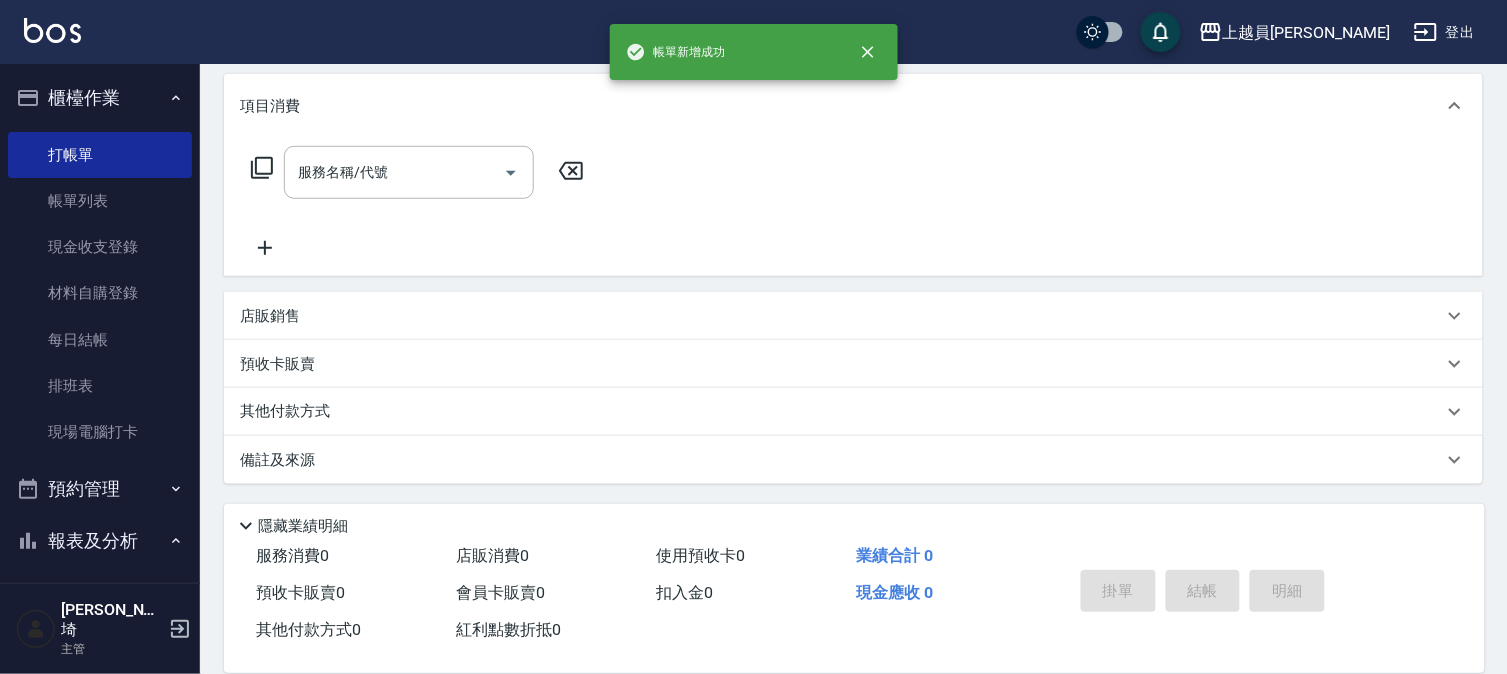 scroll, scrollTop: 0, scrollLeft: 0, axis: both 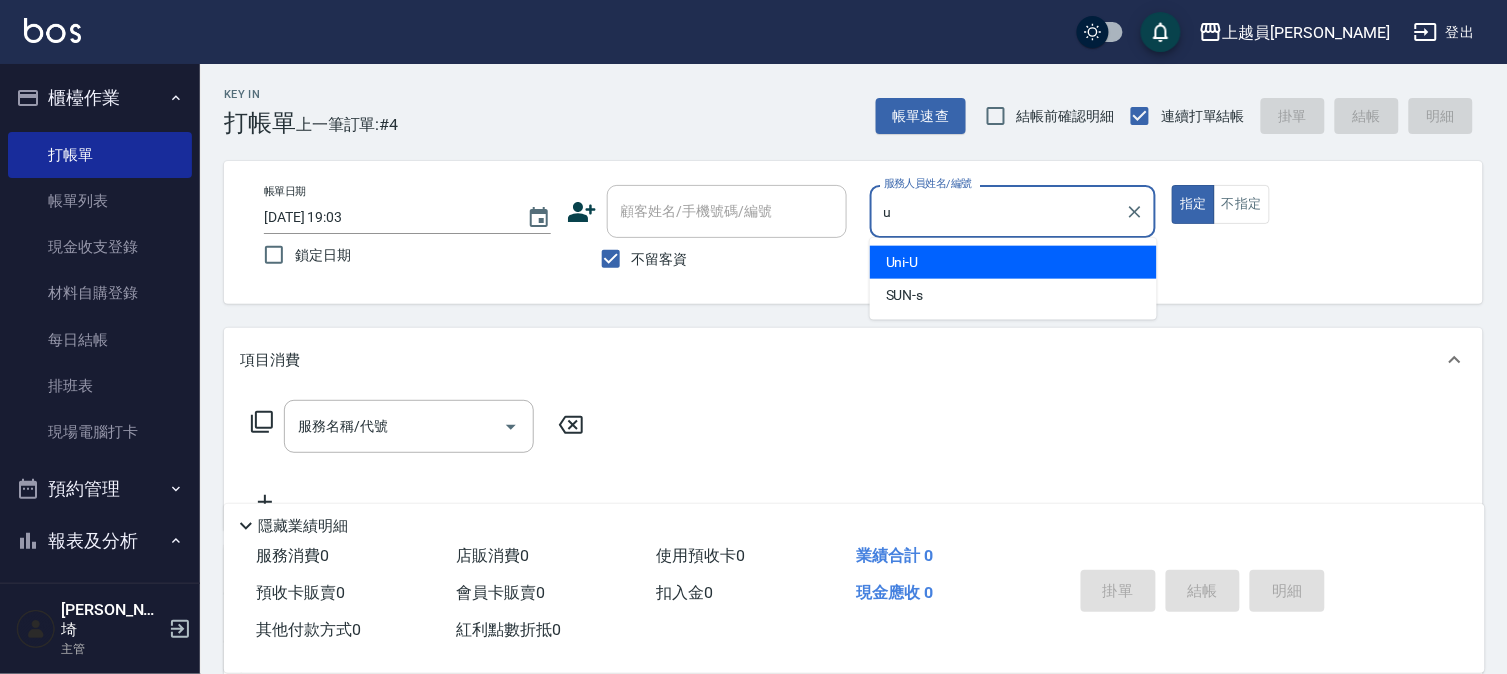 type on "Uni-U" 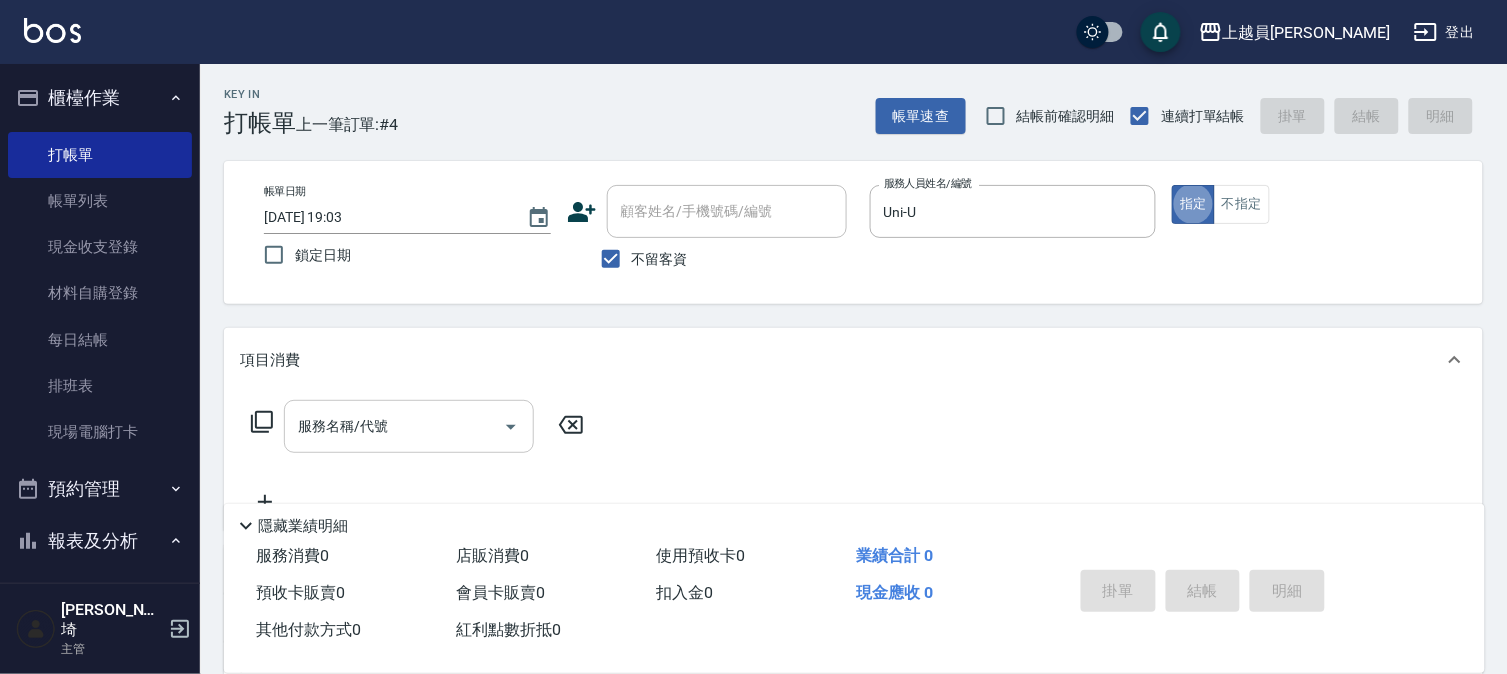 click on "服務名稱/代號" at bounding box center [409, 426] 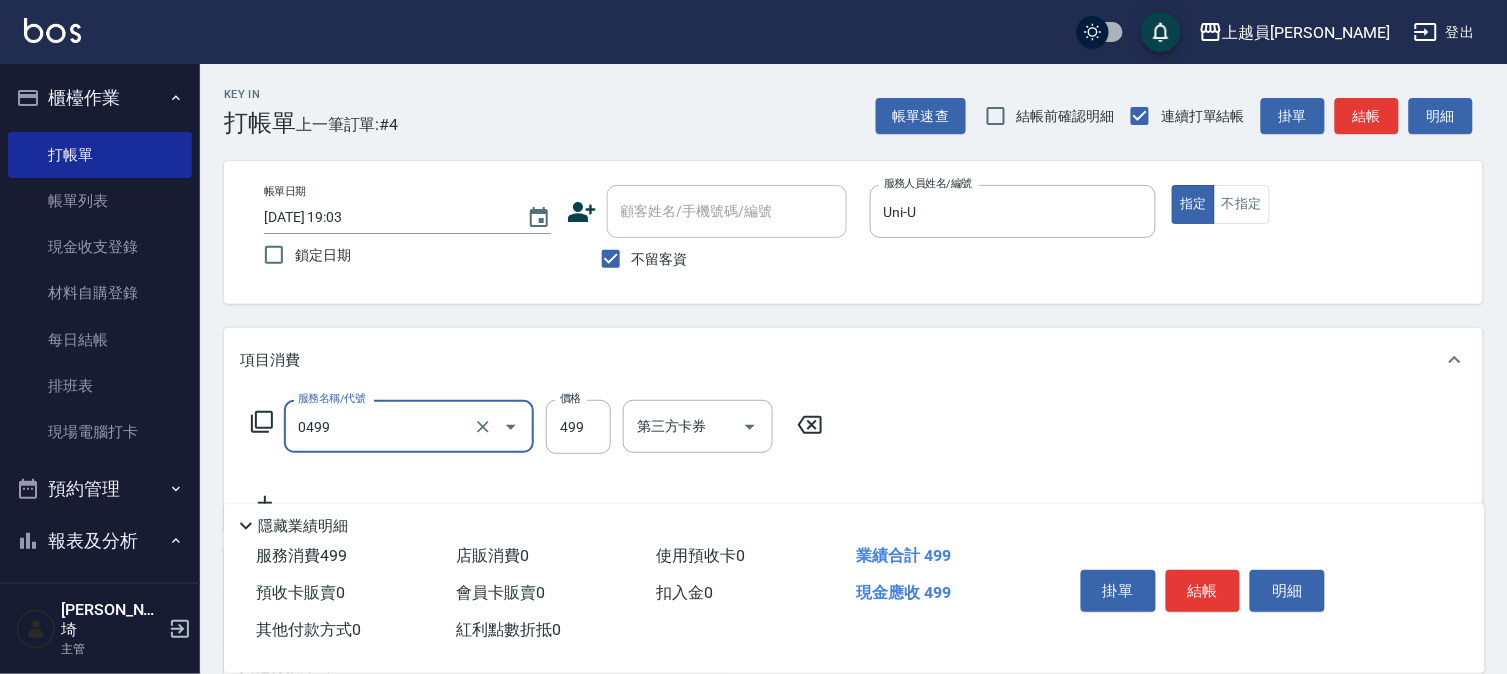 type on "去角質洗髮(0499)" 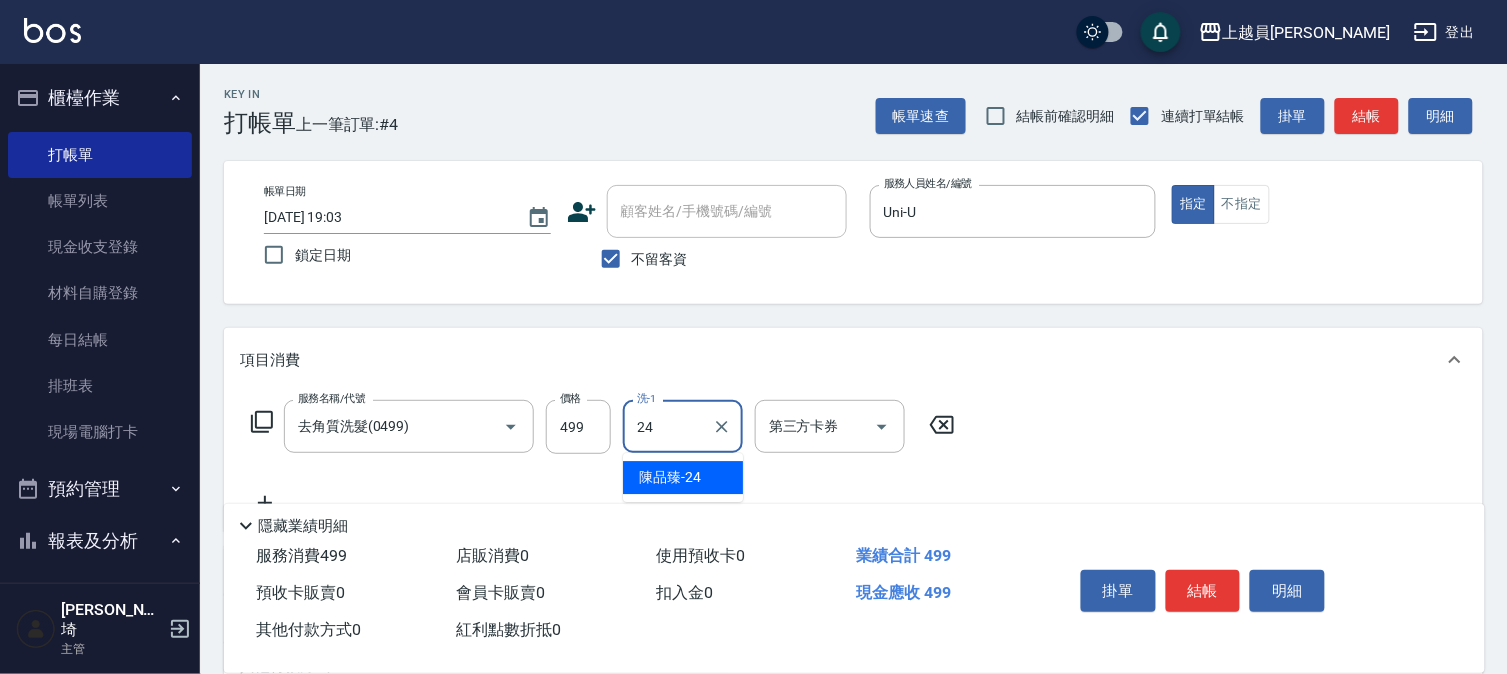 type on "[PERSON_NAME]-24" 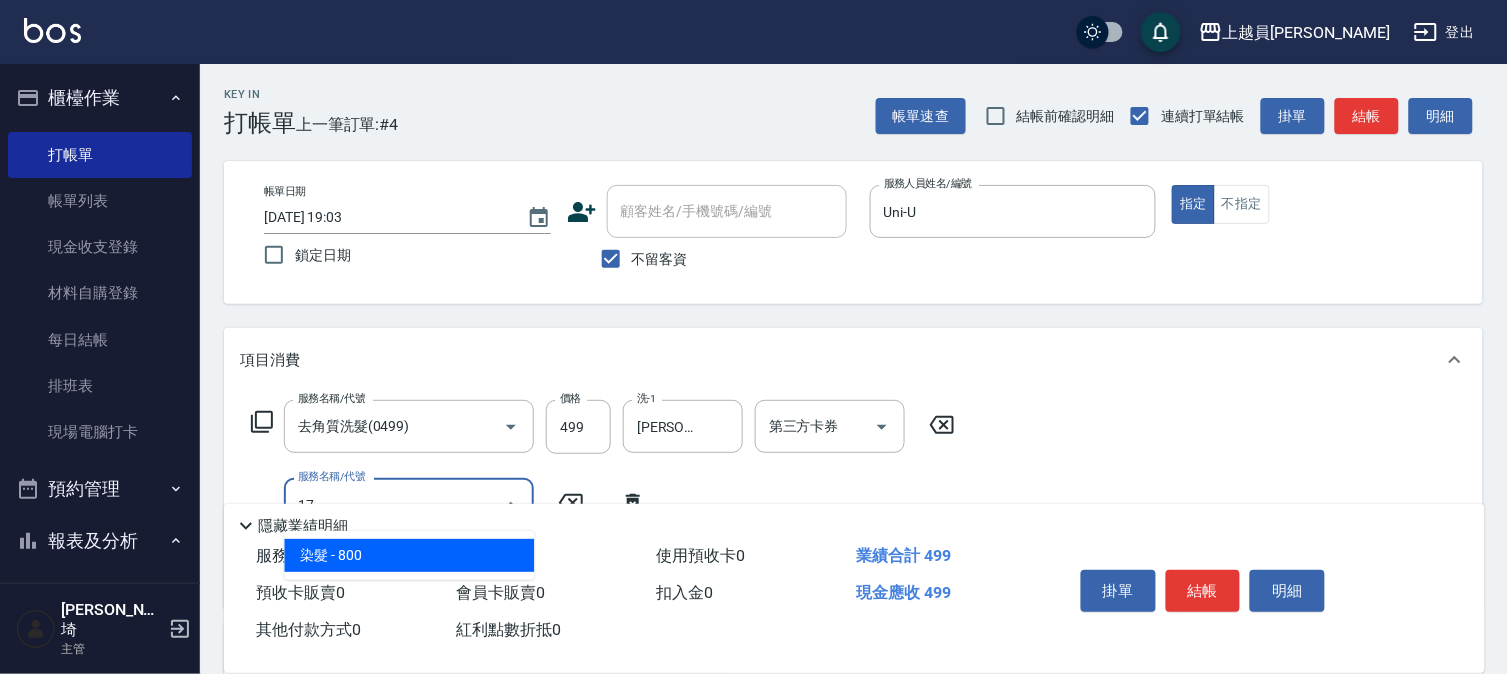 type on "染髮(17)" 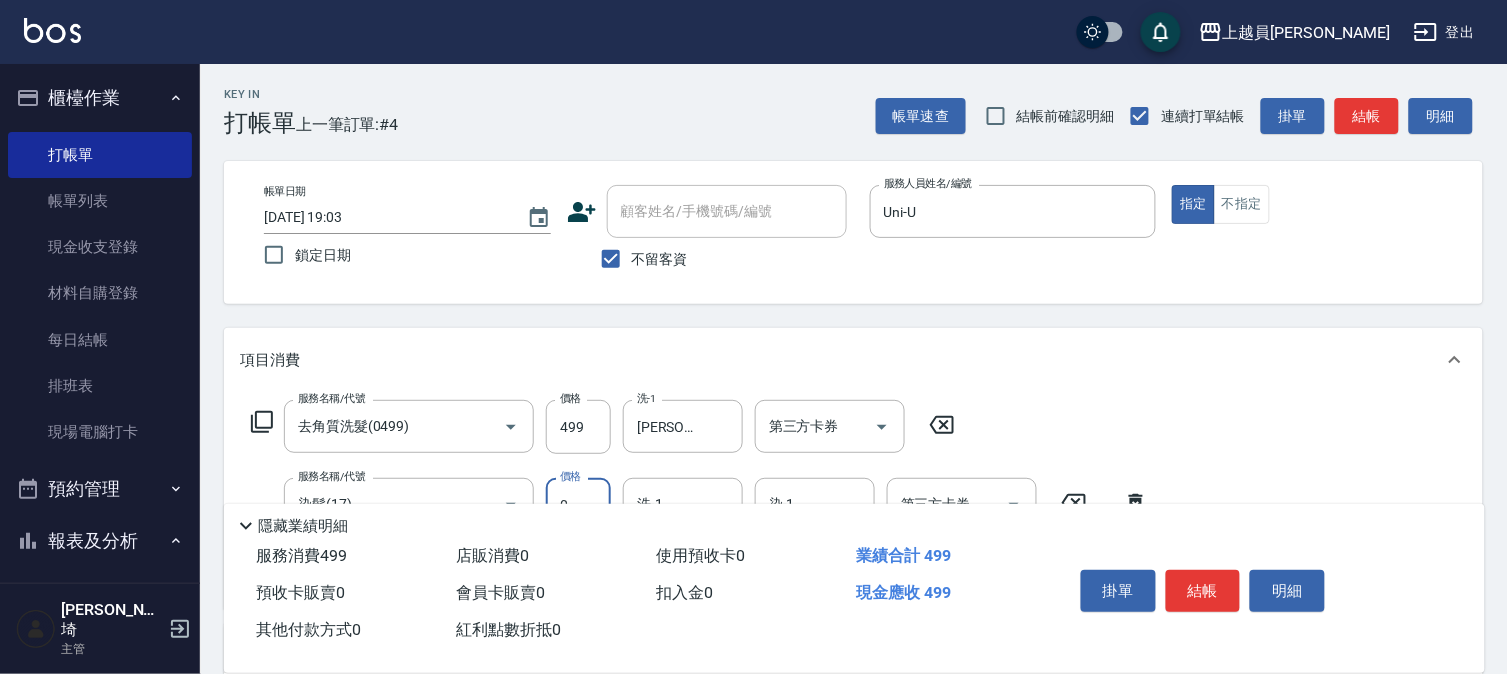 type on "0" 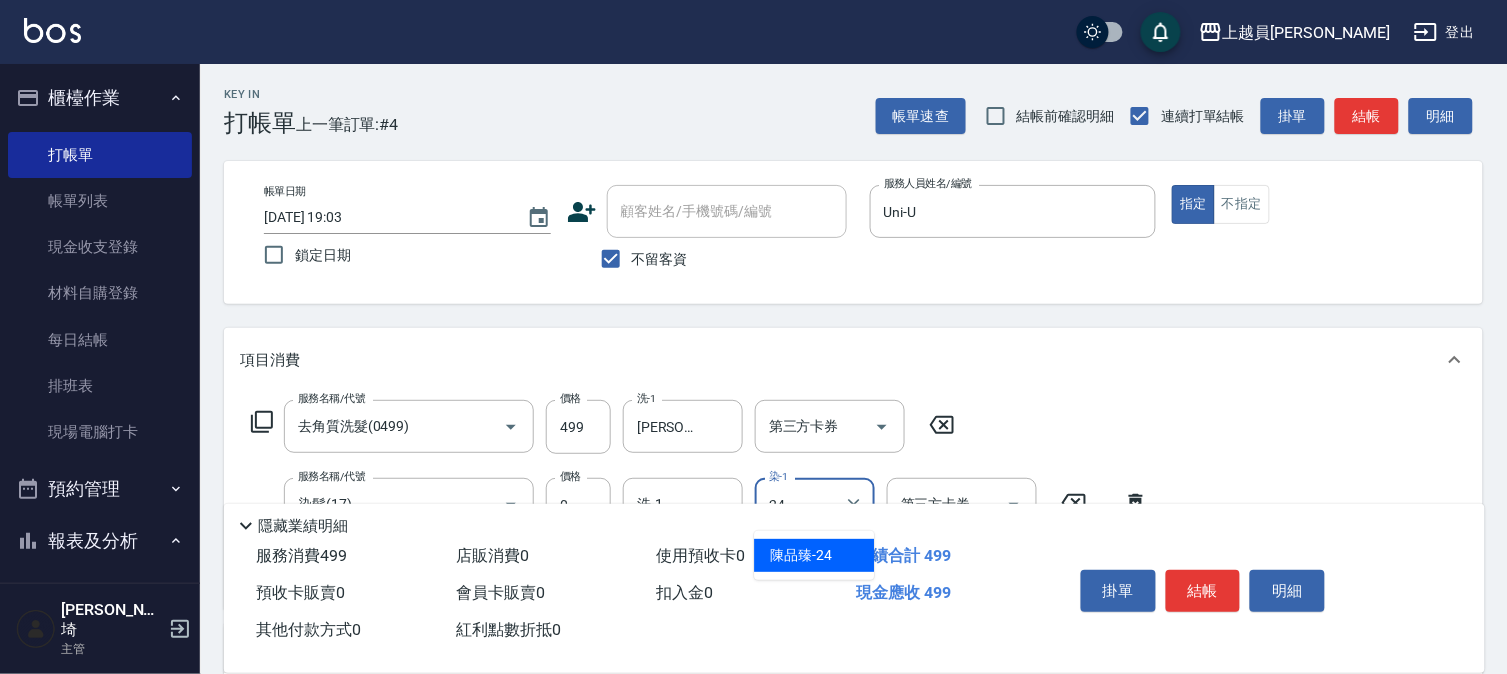 type on "[PERSON_NAME]-24" 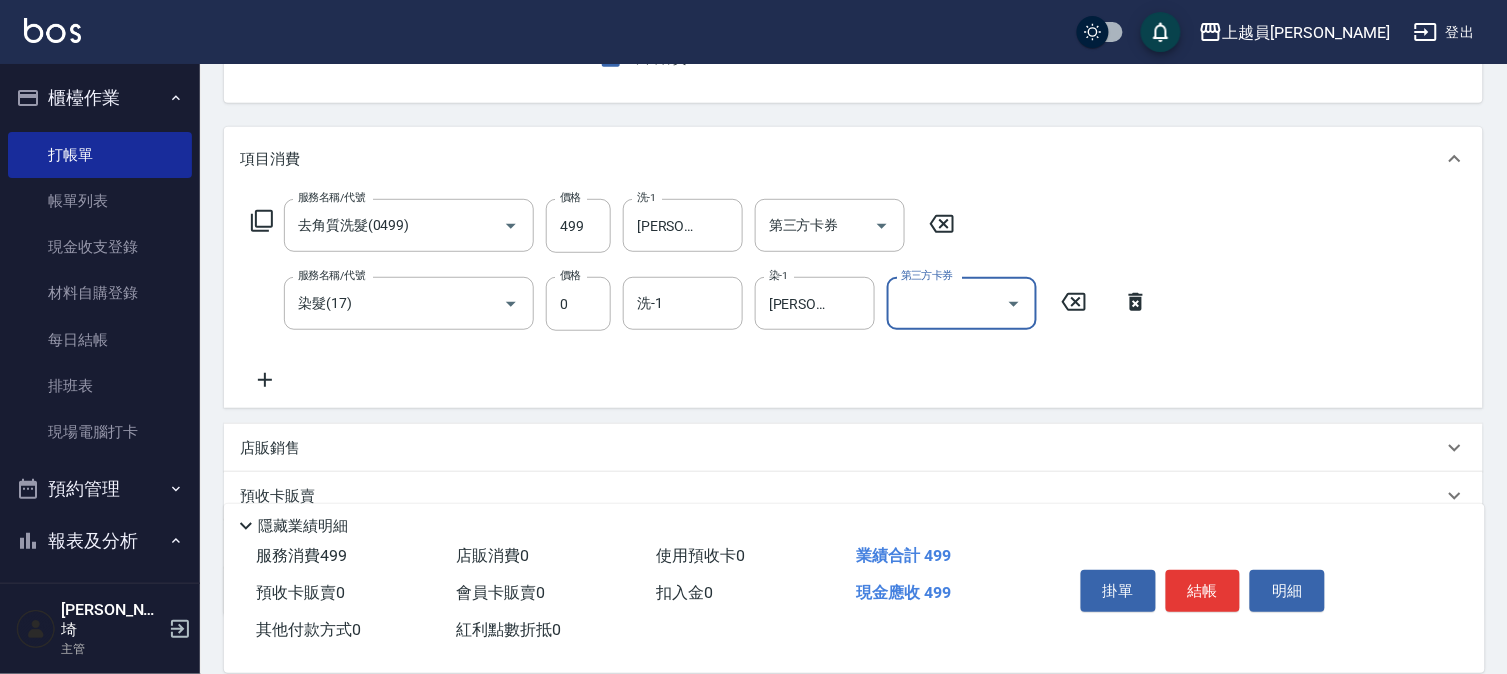scroll, scrollTop: 222, scrollLeft: 0, axis: vertical 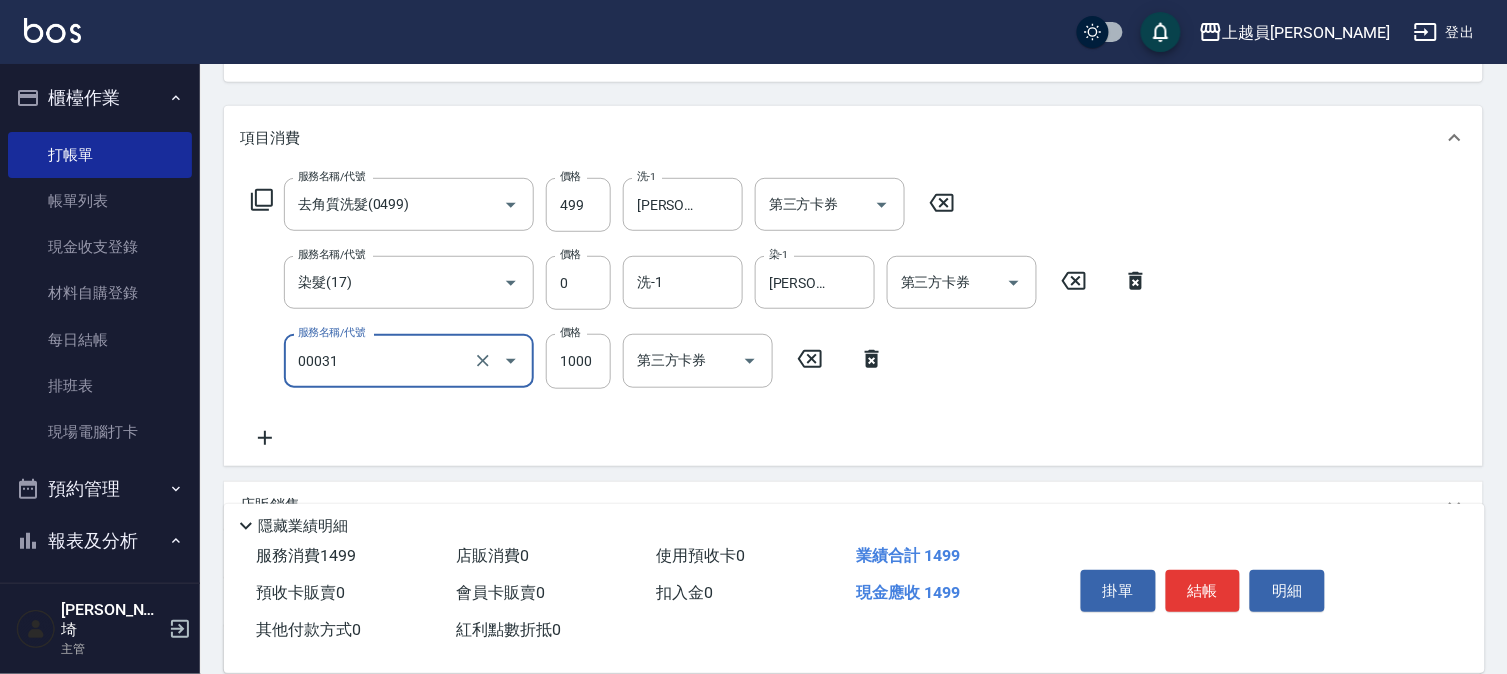type on "單卸髮片(00031)" 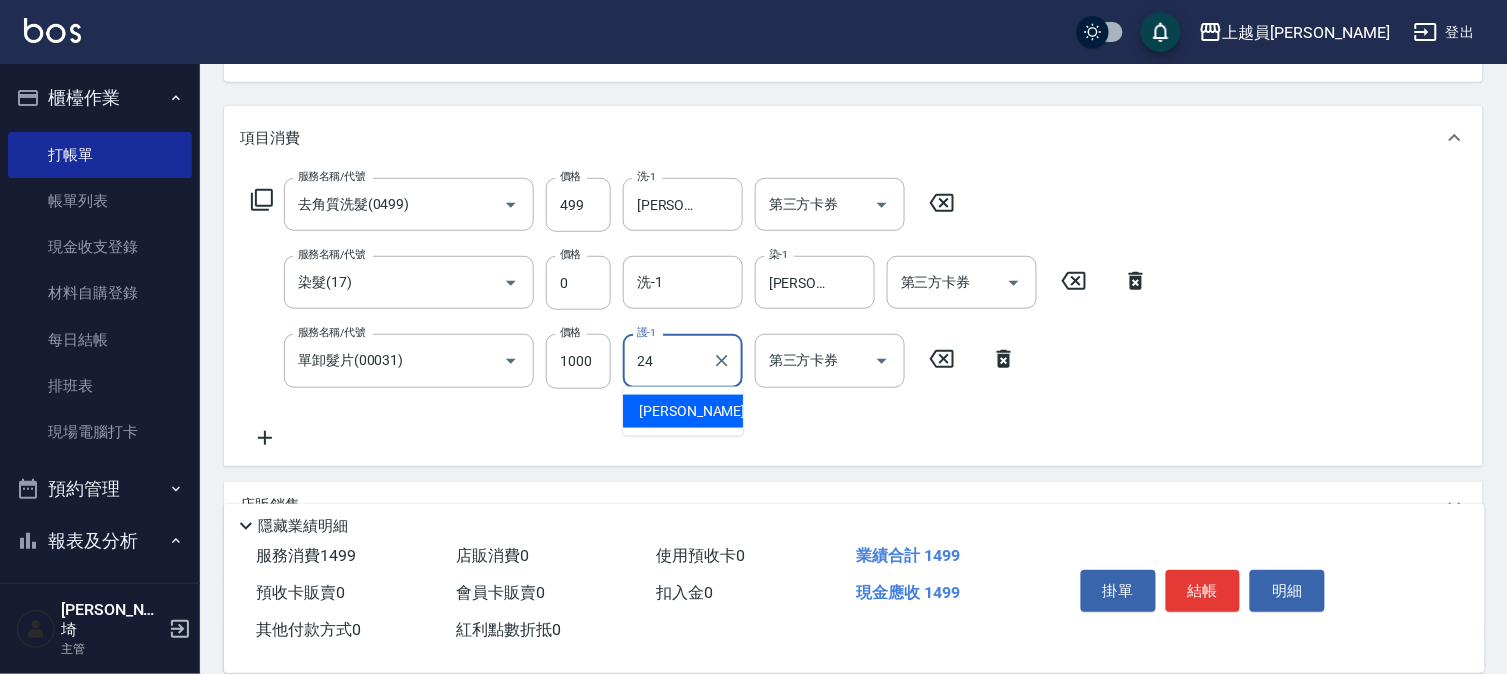 type on "[PERSON_NAME]-24" 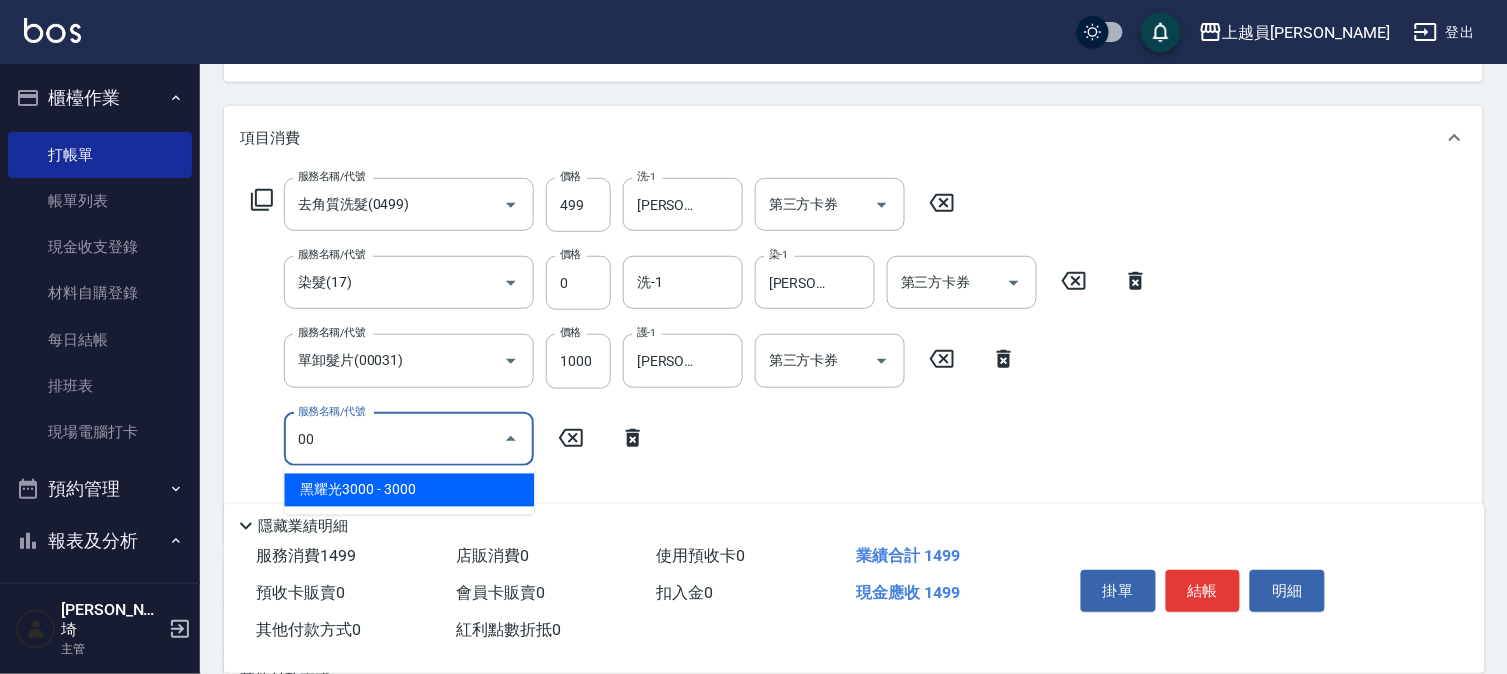 type on "0" 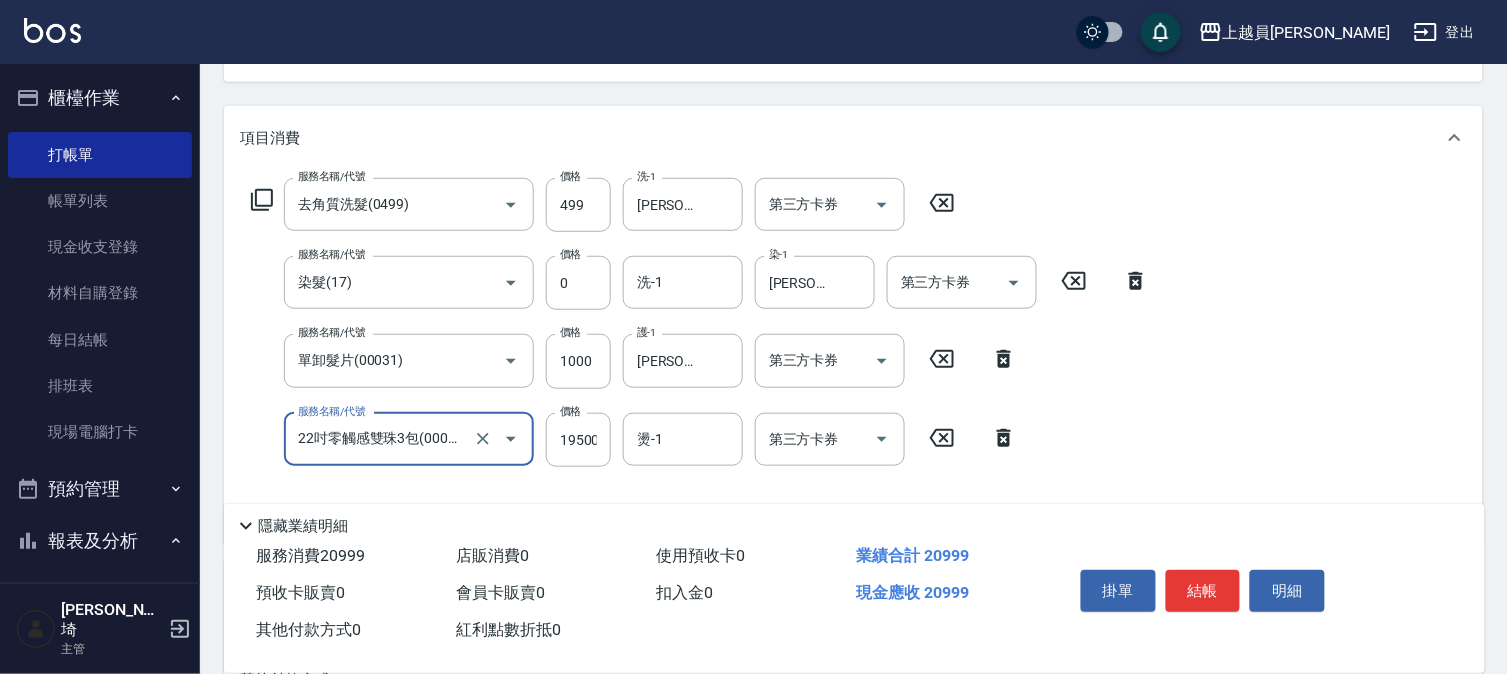 type on "22吋零觸感雙珠3包(00020)" 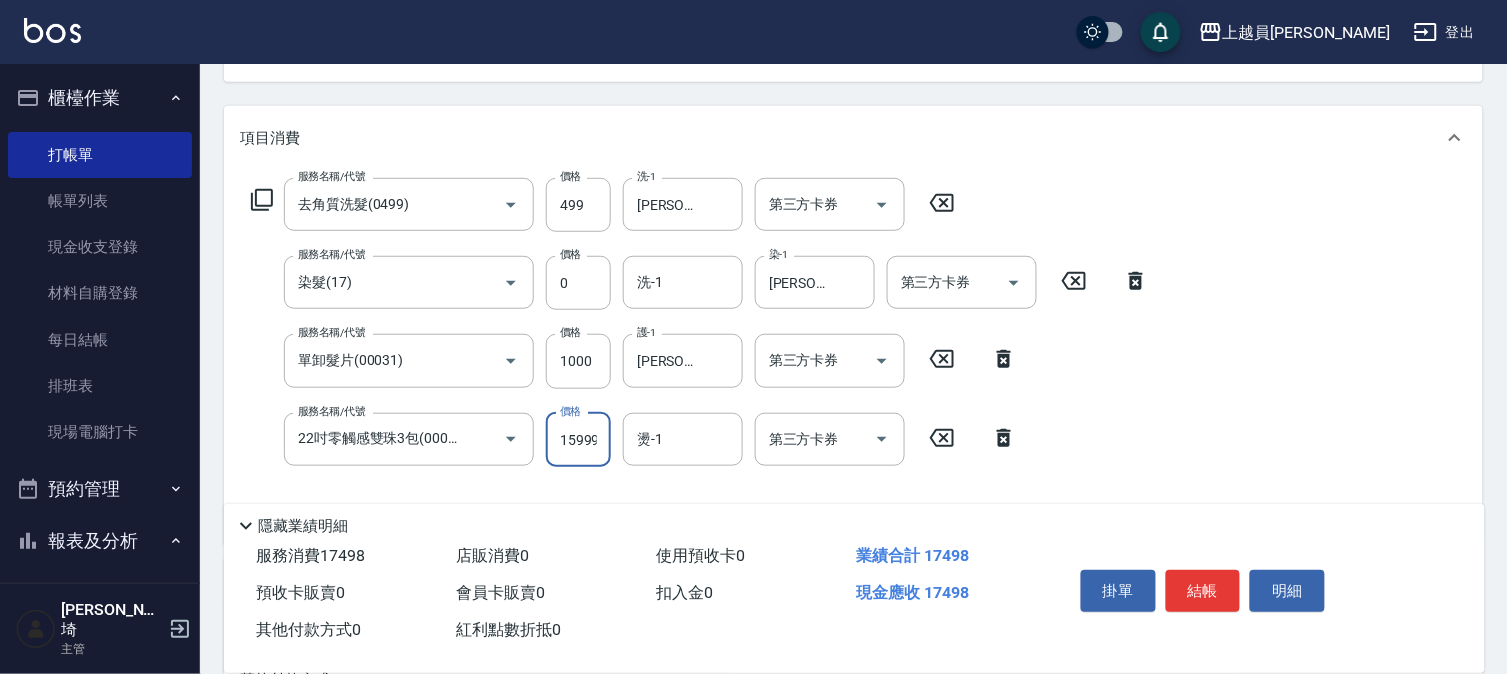 scroll, scrollTop: 0, scrollLeft: 2, axis: horizontal 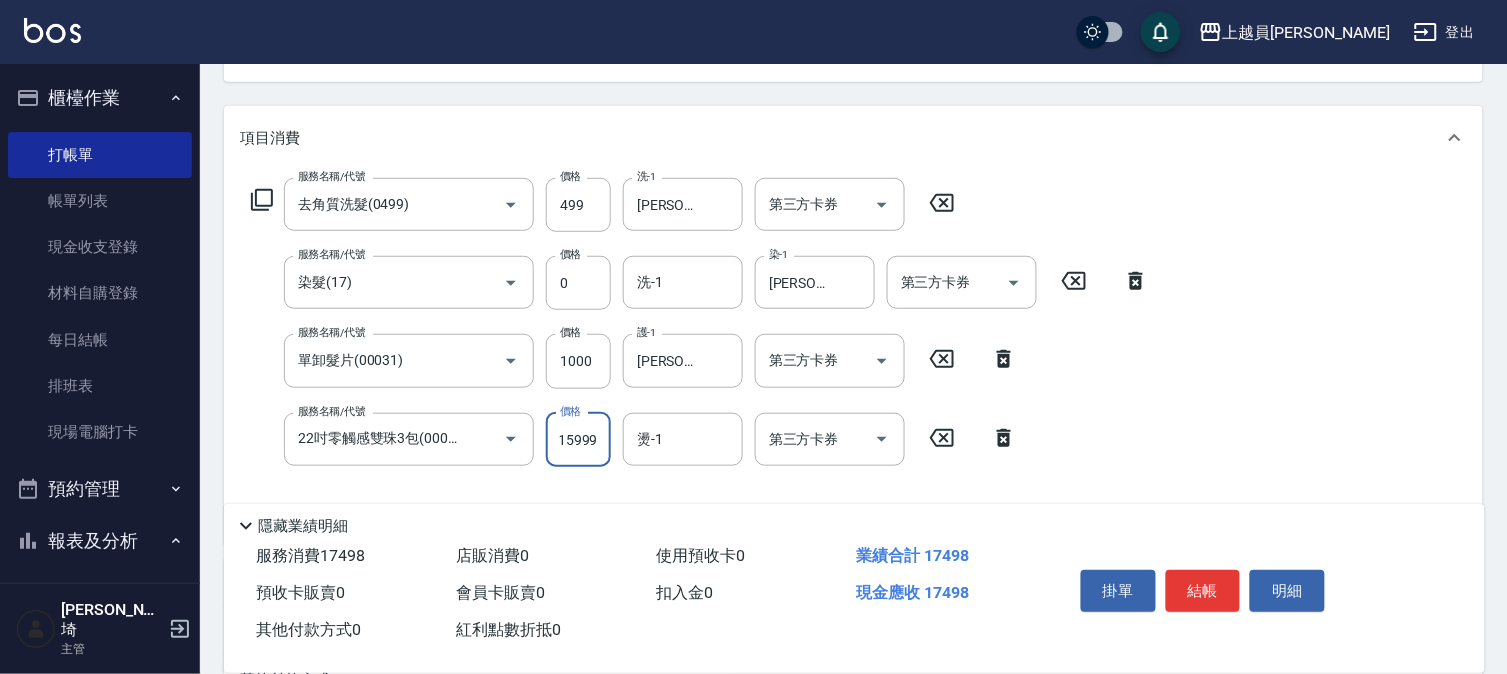 type on "15999" 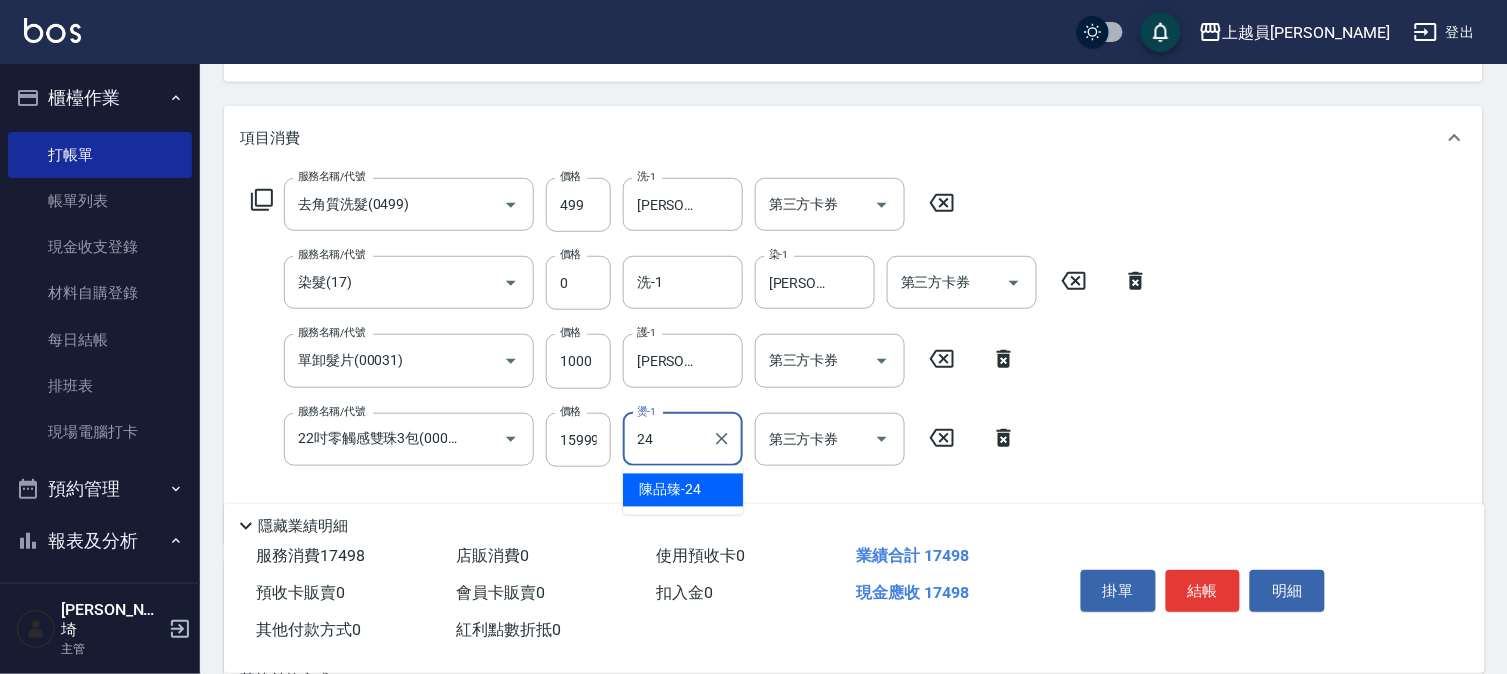 type on "[PERSON_NAME]-24" 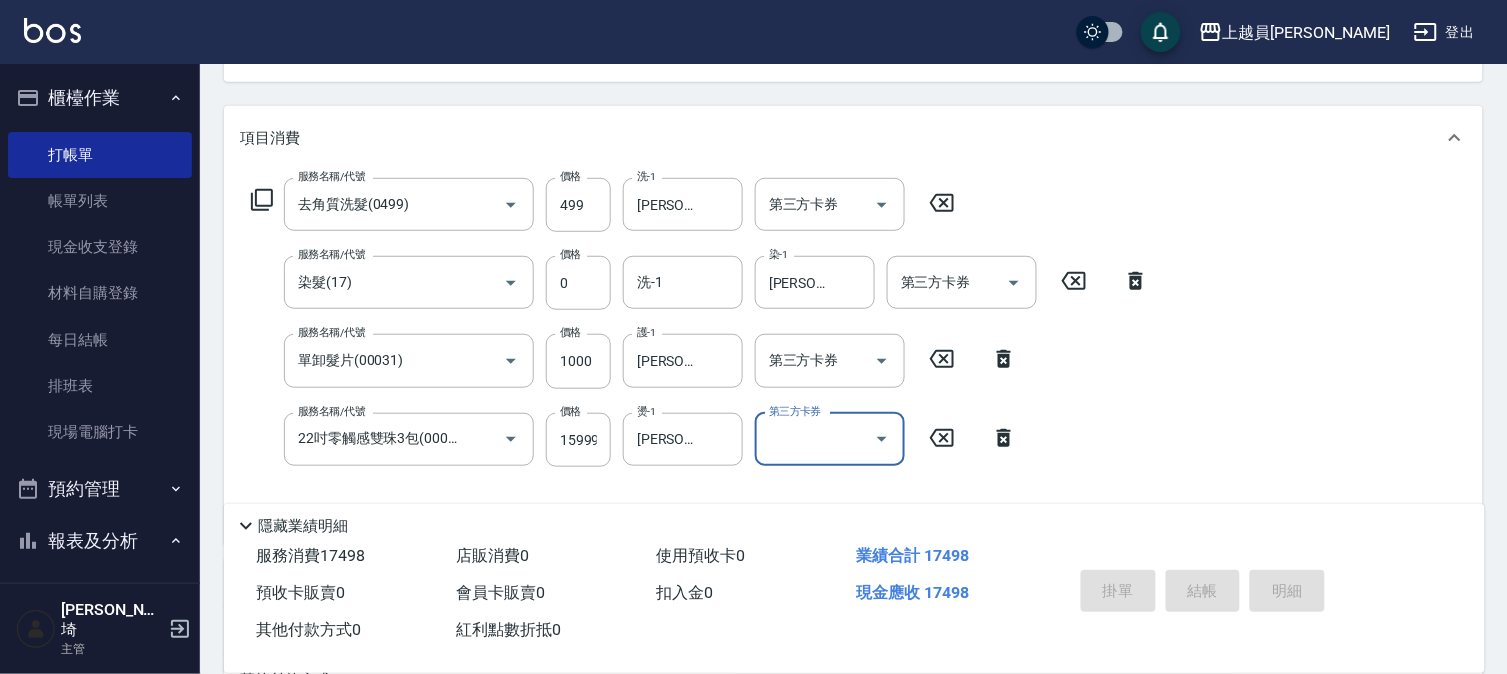 type on "[DATE] 19:04" 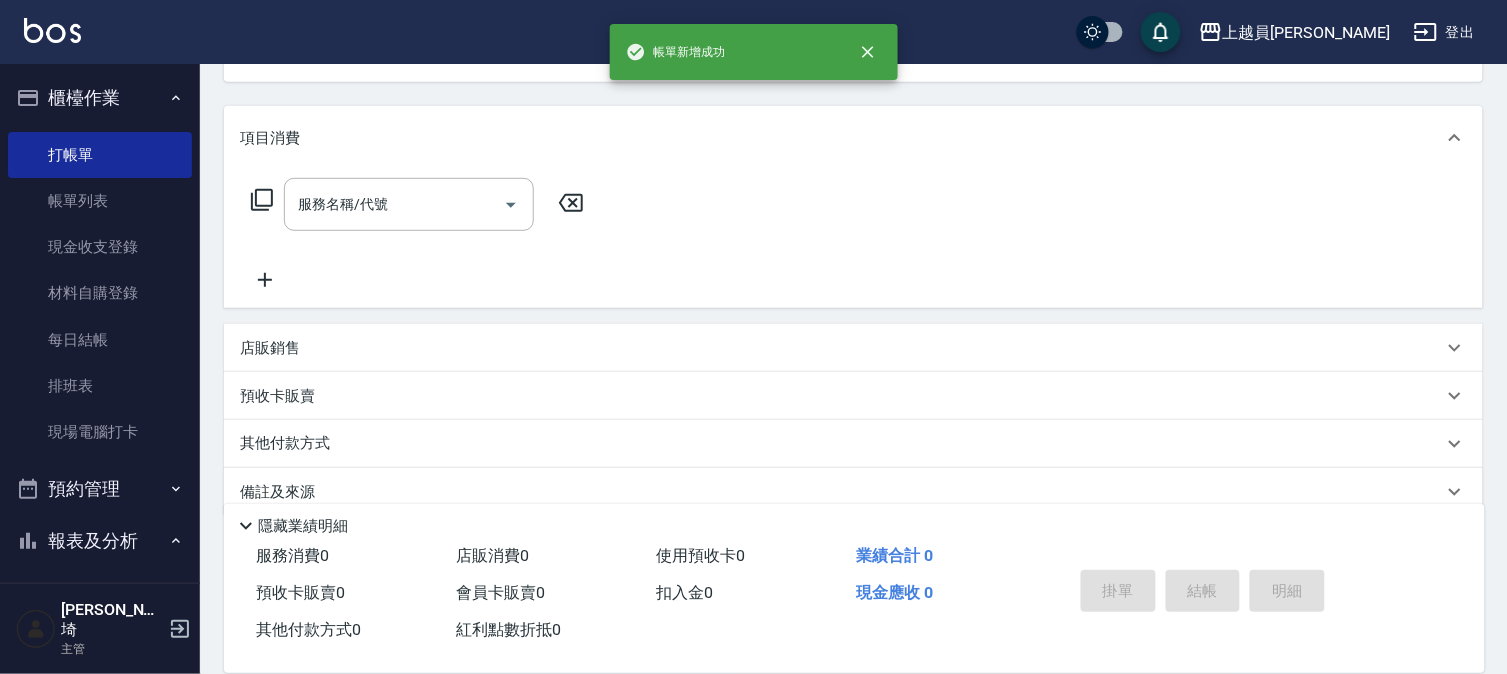 scroll, scrollTop: 194, scrollLeft: 0, axis: vertical 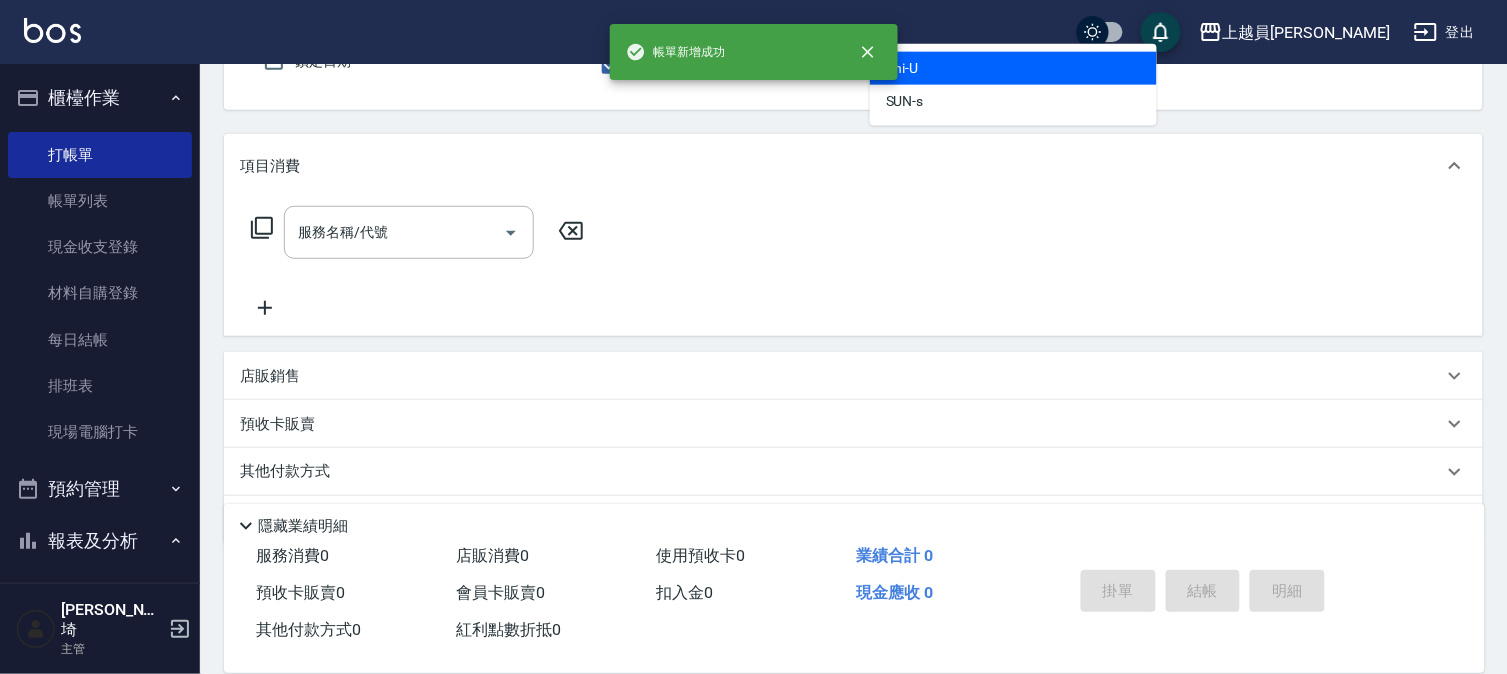 type on "Uni-U" 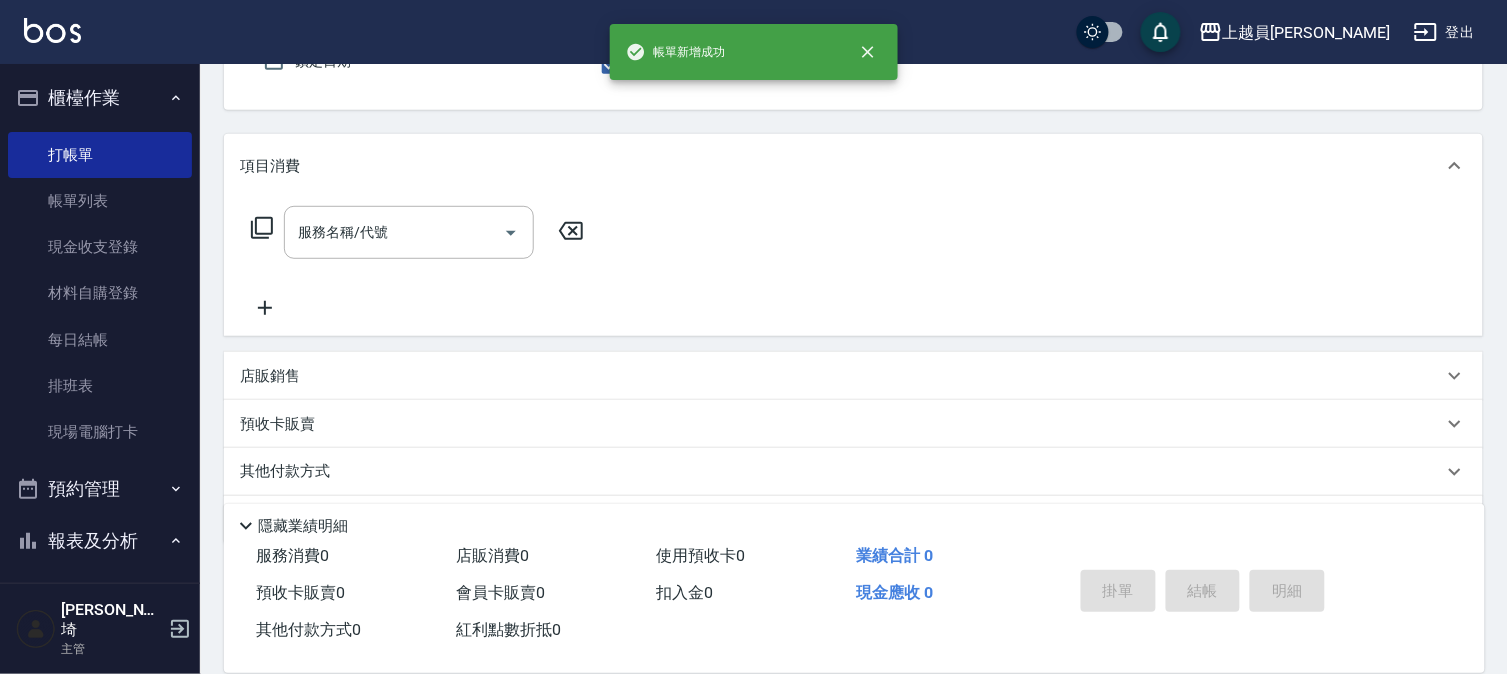 scroll, scrollTop: 184, scrollLeft: 0, axis: vertical 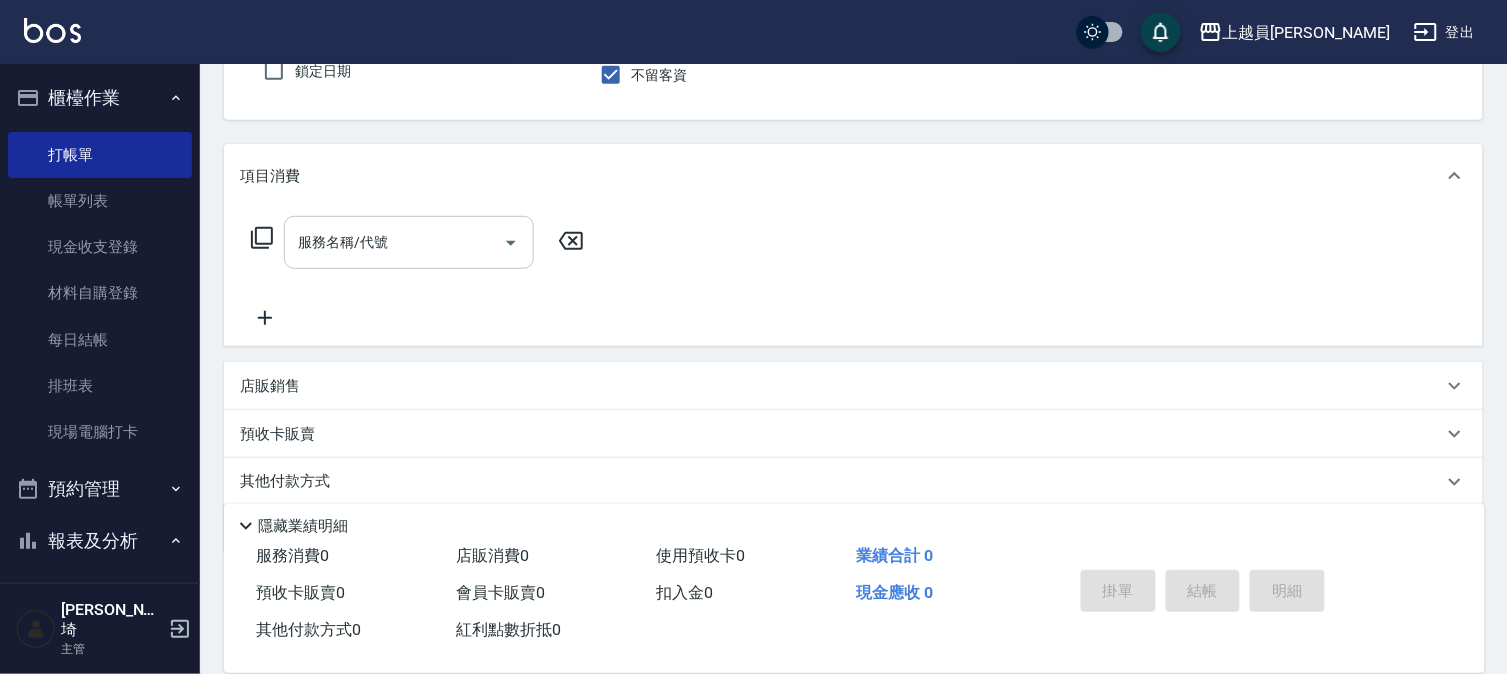 click on "服務名稱/代號" at bounding box center [394, 242] 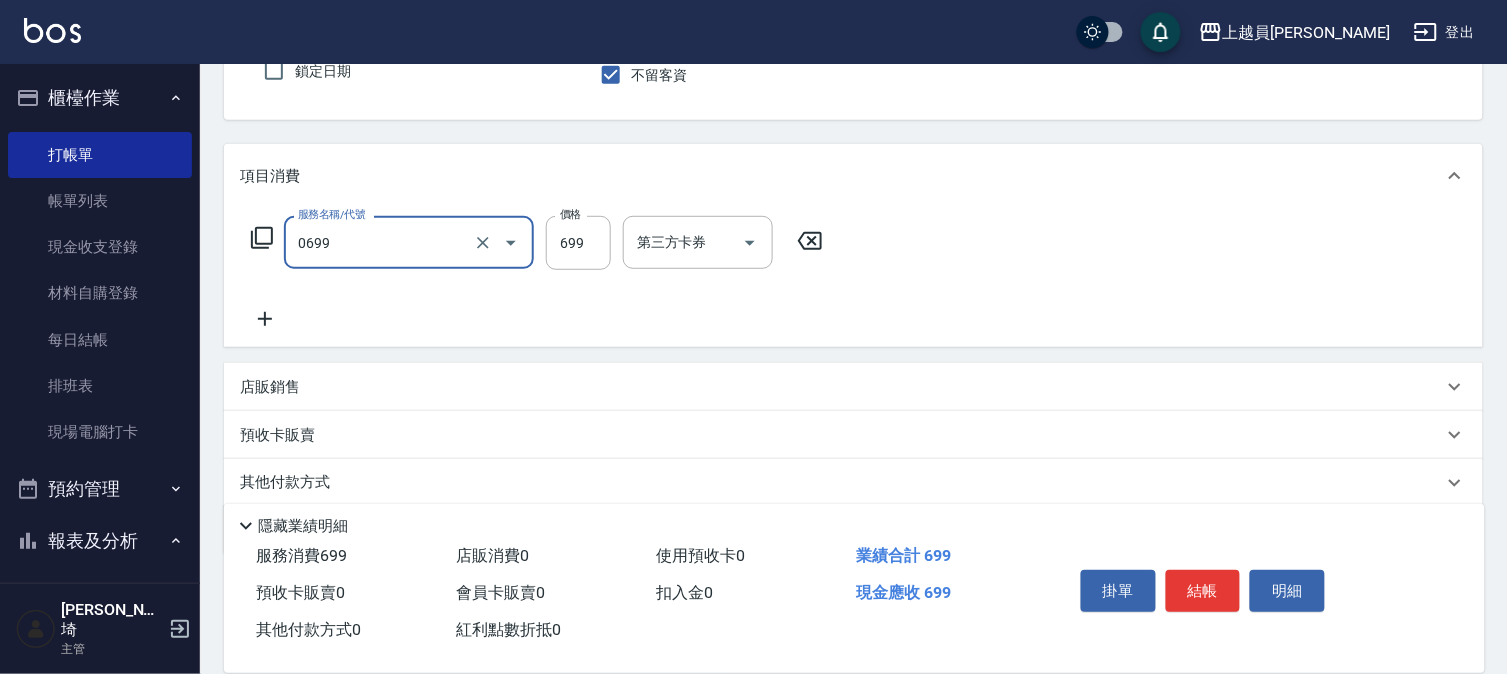 type on "精油洗髮(0699)" 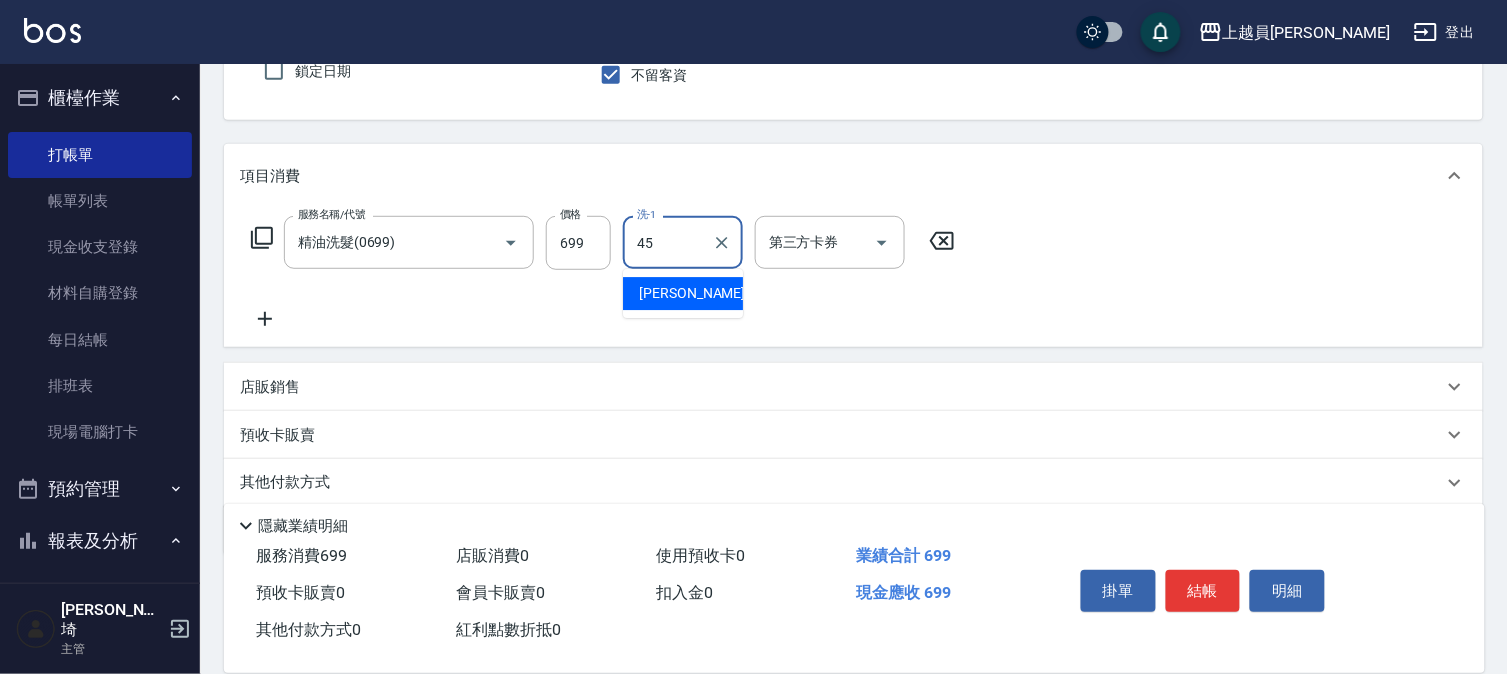 type on "[PERSON_NAME]-45" 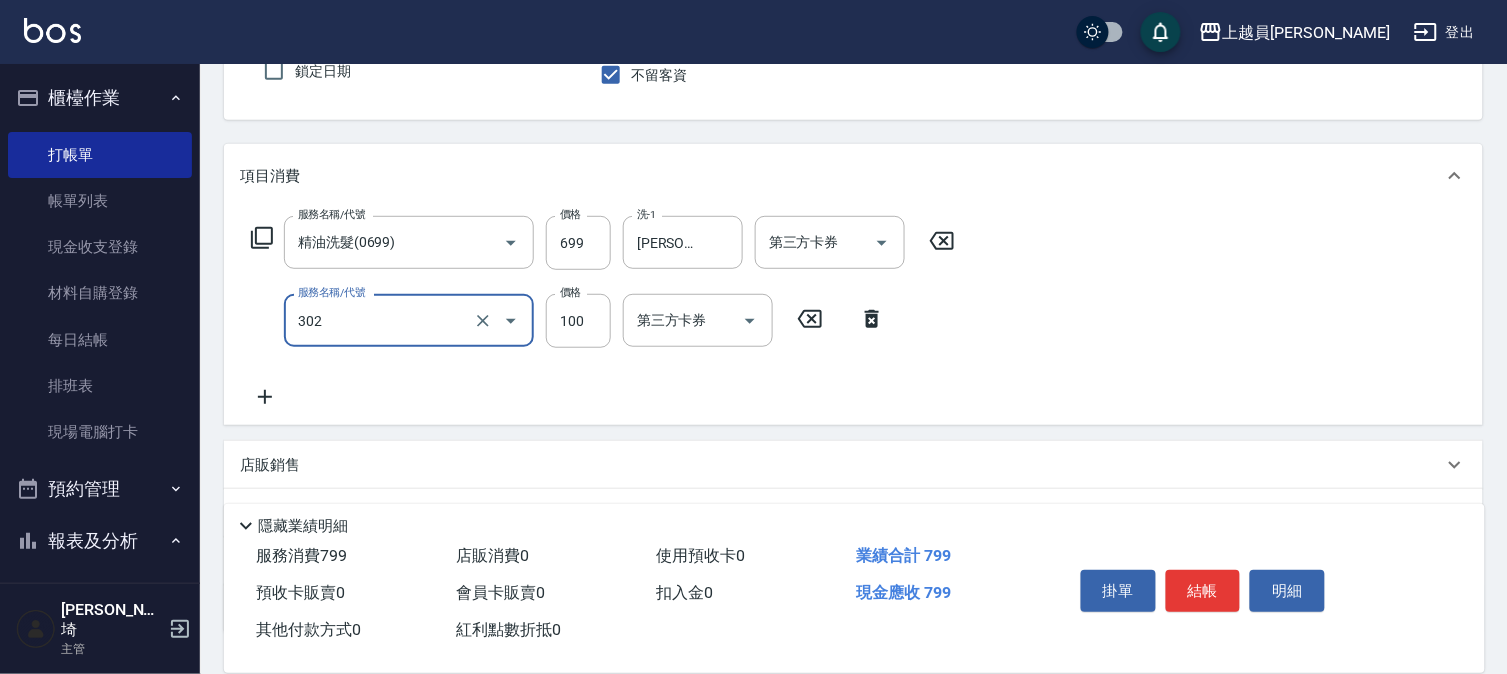 type on "剪髮(302)" 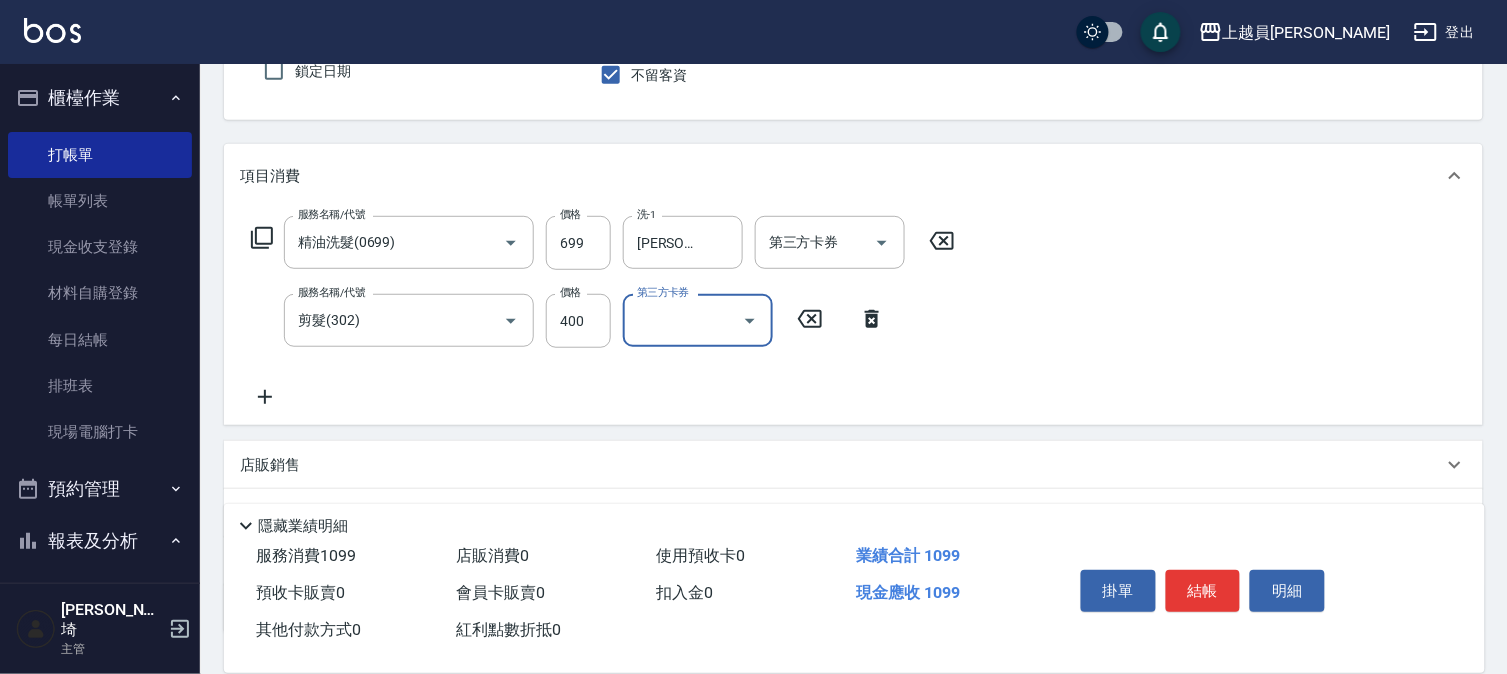 click on "剪髮(302) 服務名稱/代號" at bounding box center [409, 320] 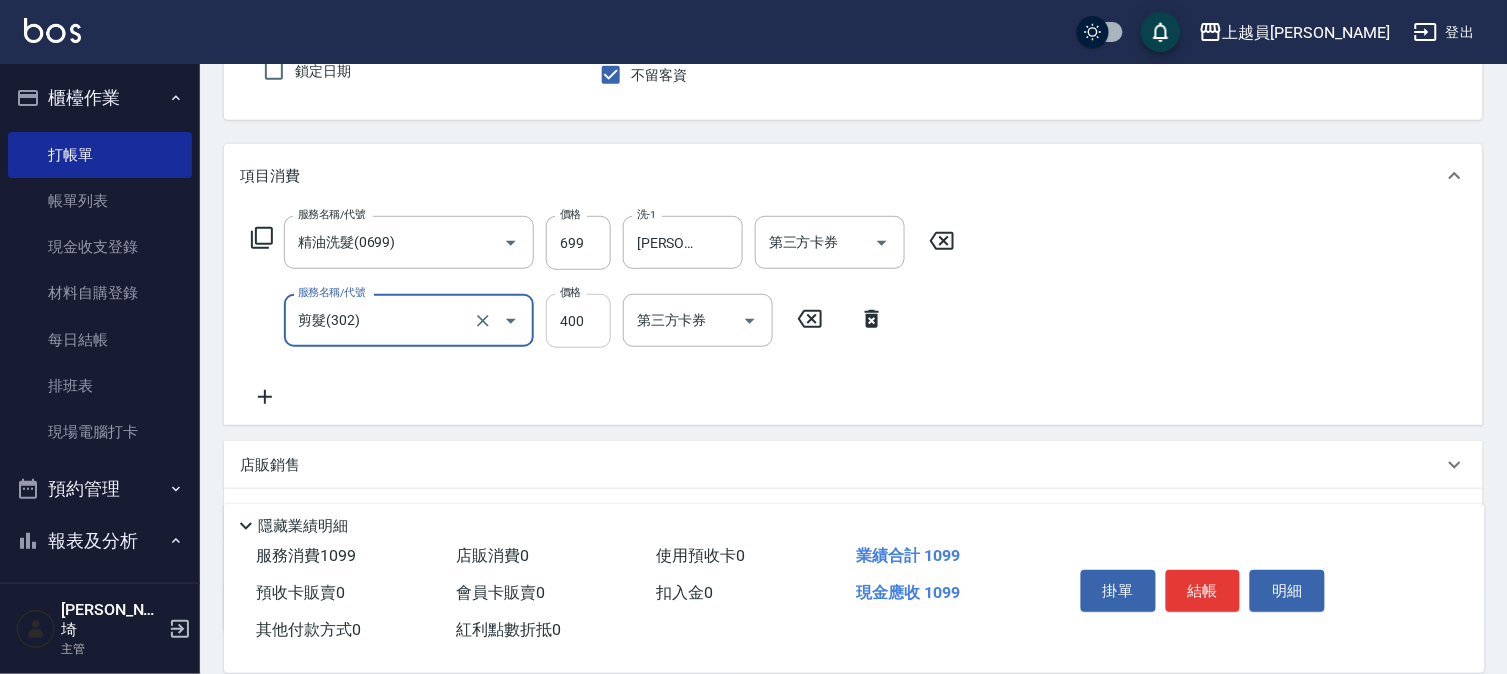 click on "400" at bounding box center [578, 321] 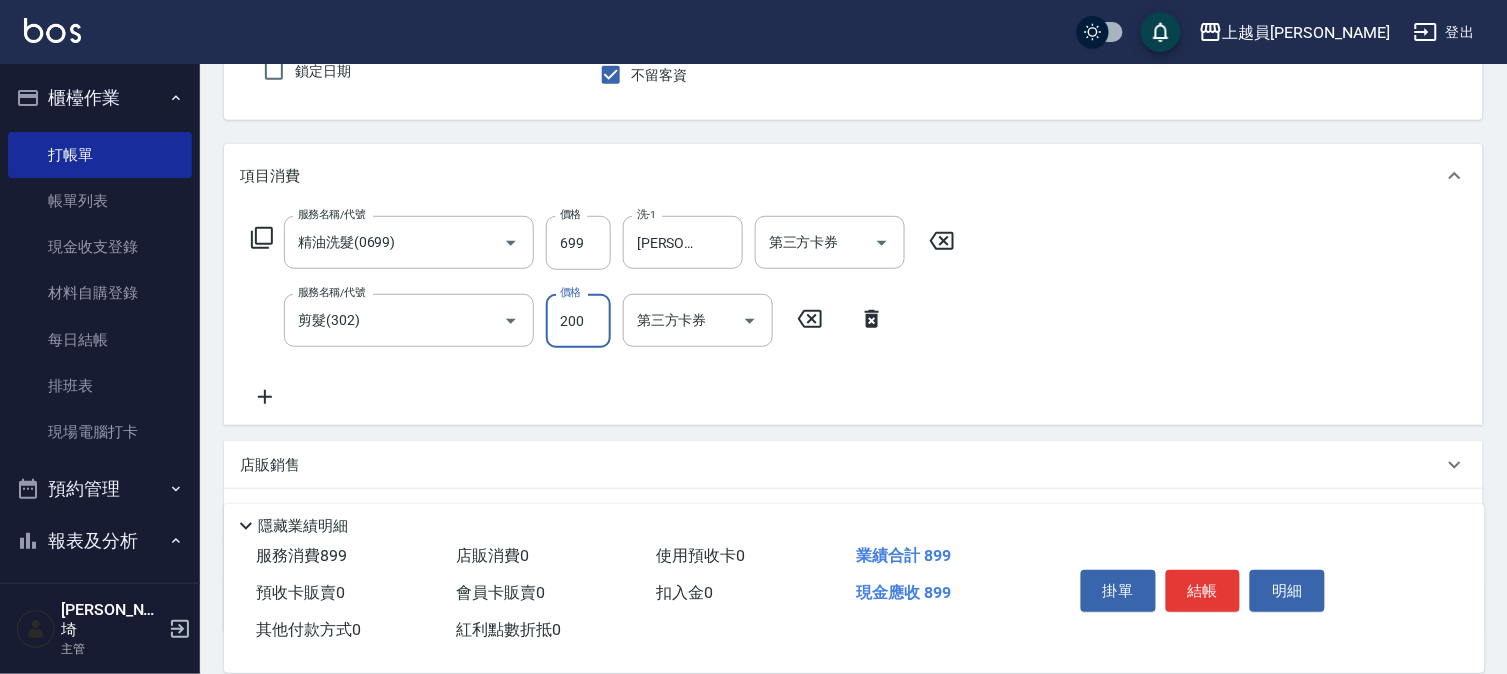 type on "200" 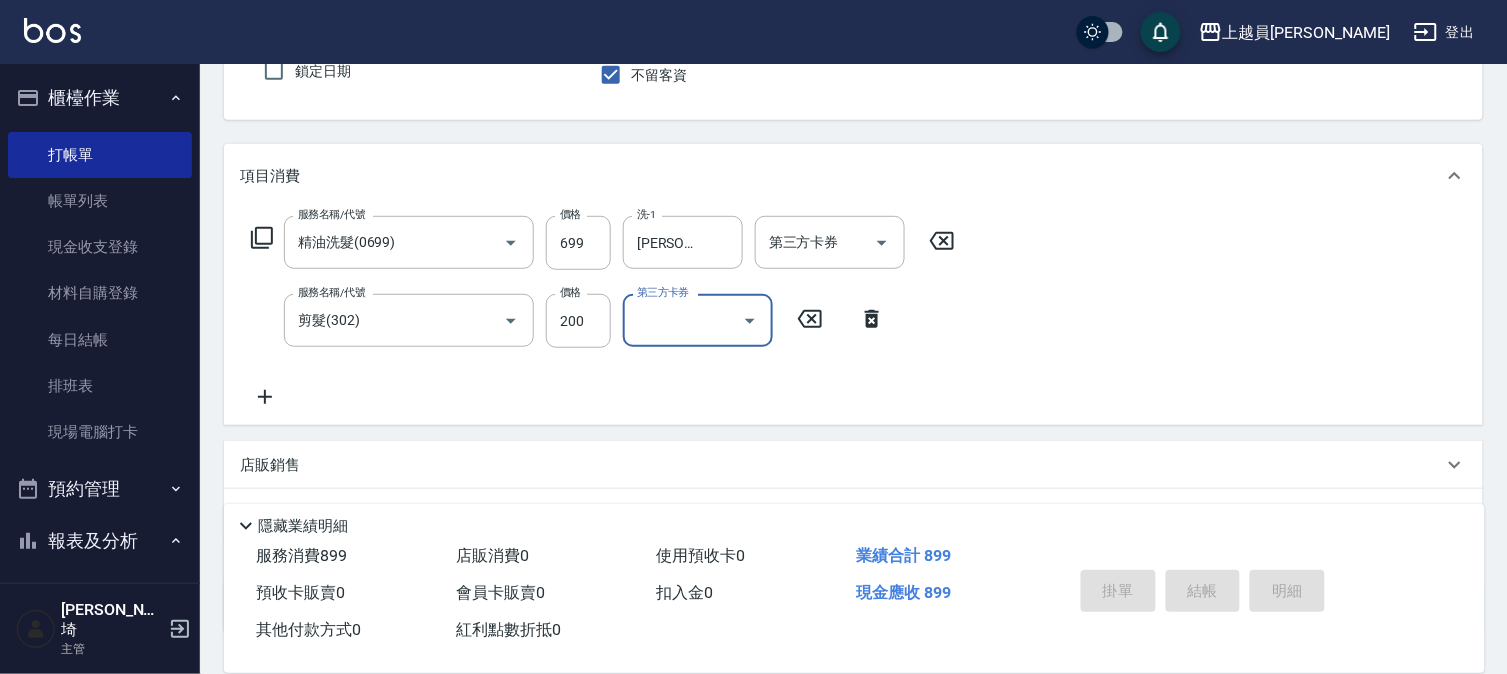 type 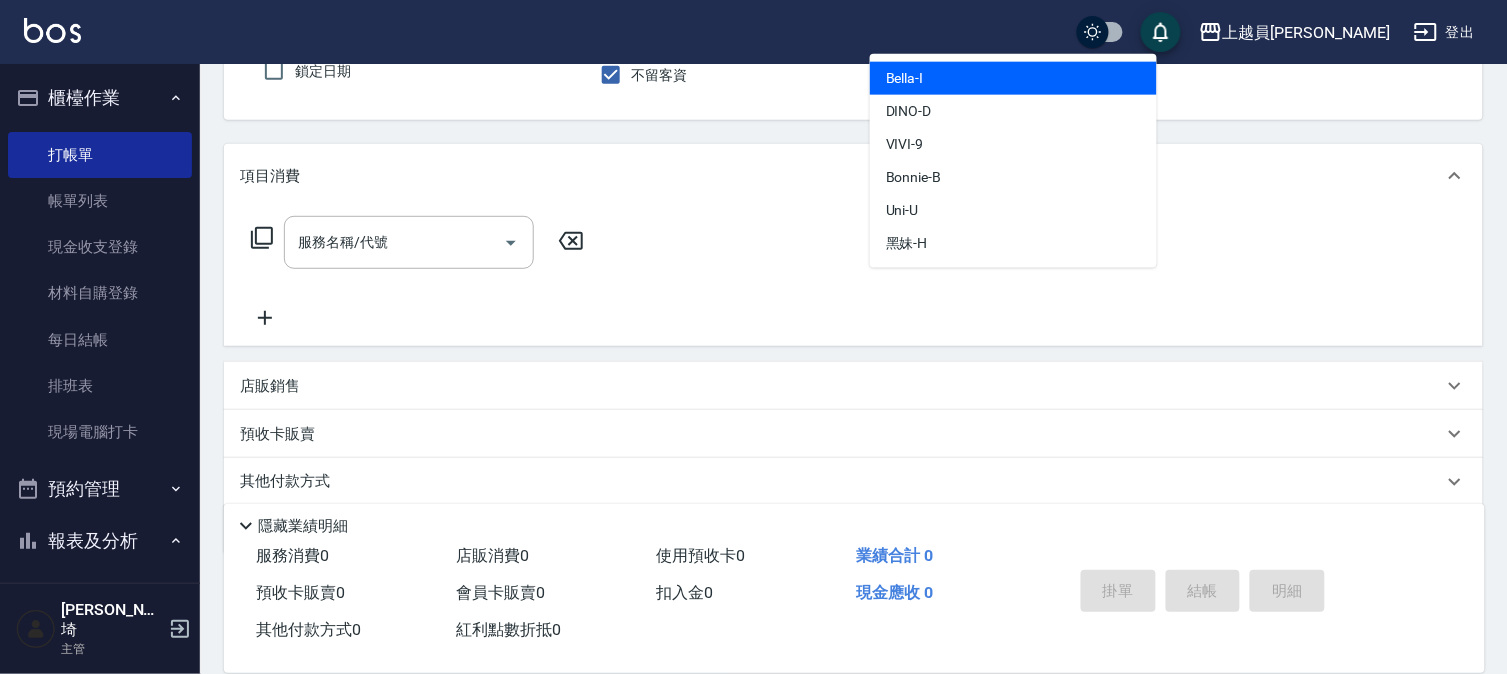 type on "Bella-I" 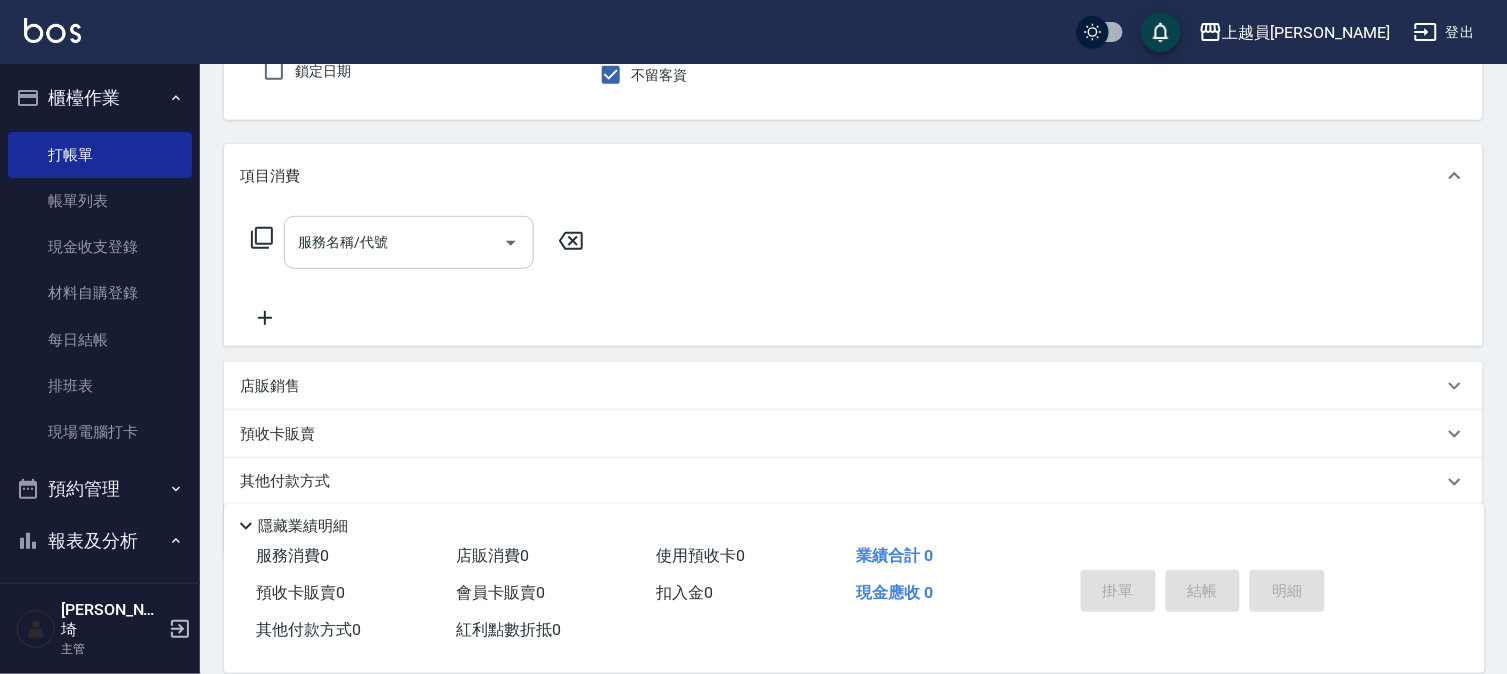 click on "服務名稱/代號" at bounding box center [394, 242] 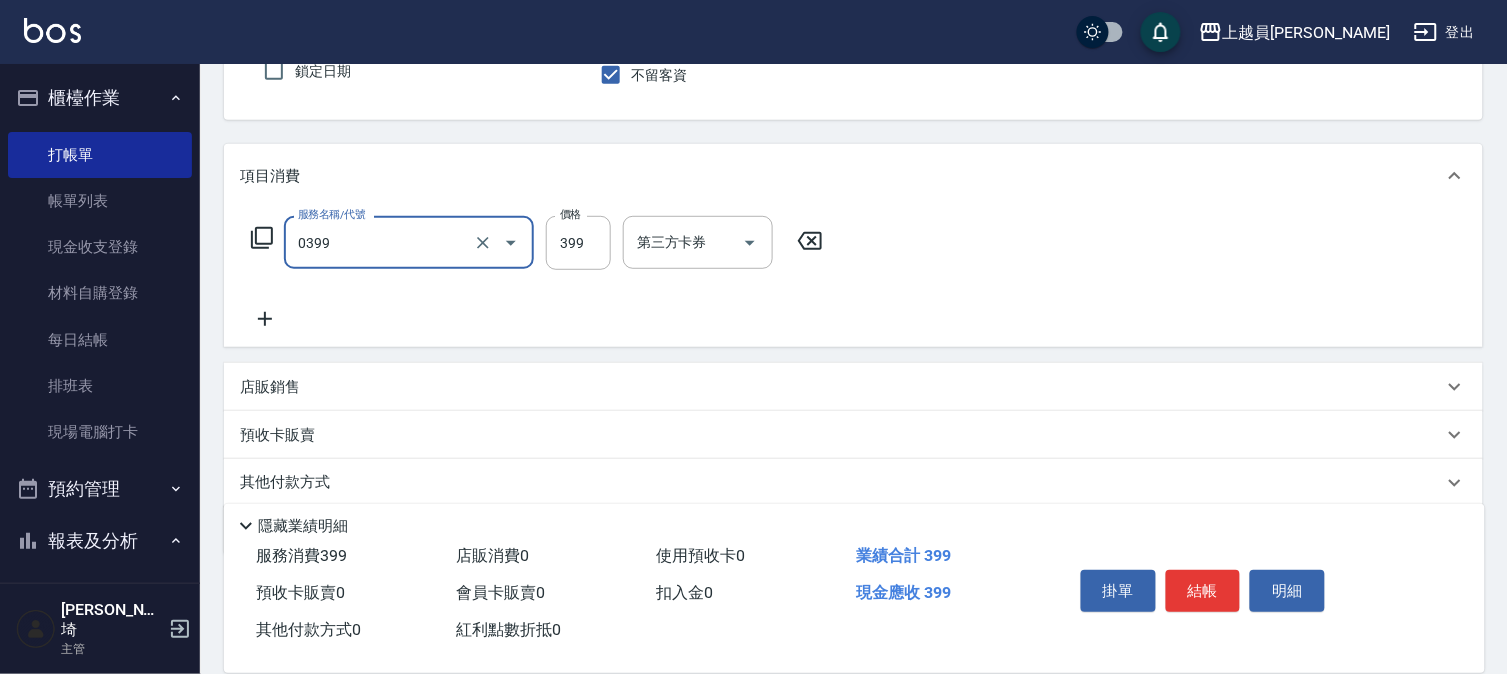 type on "海鹽SPA(0399)" 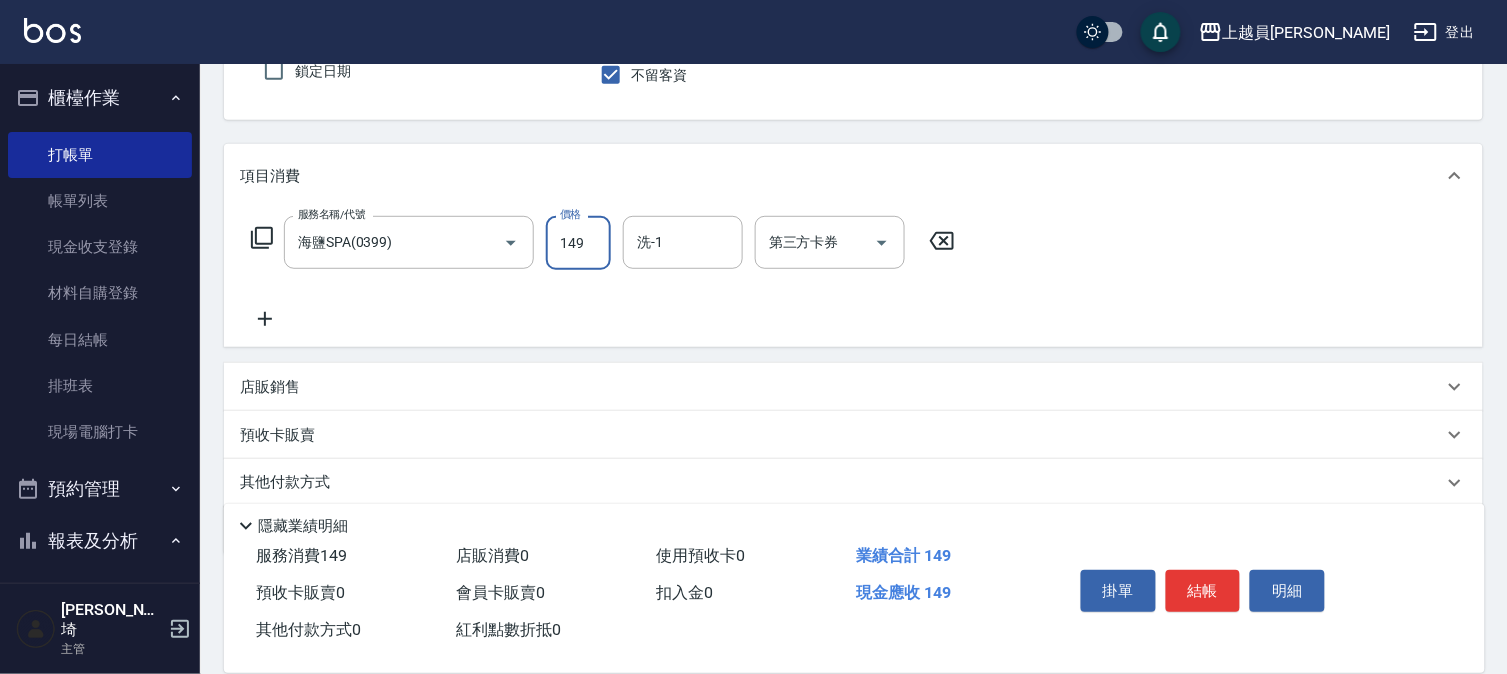 type on "149" 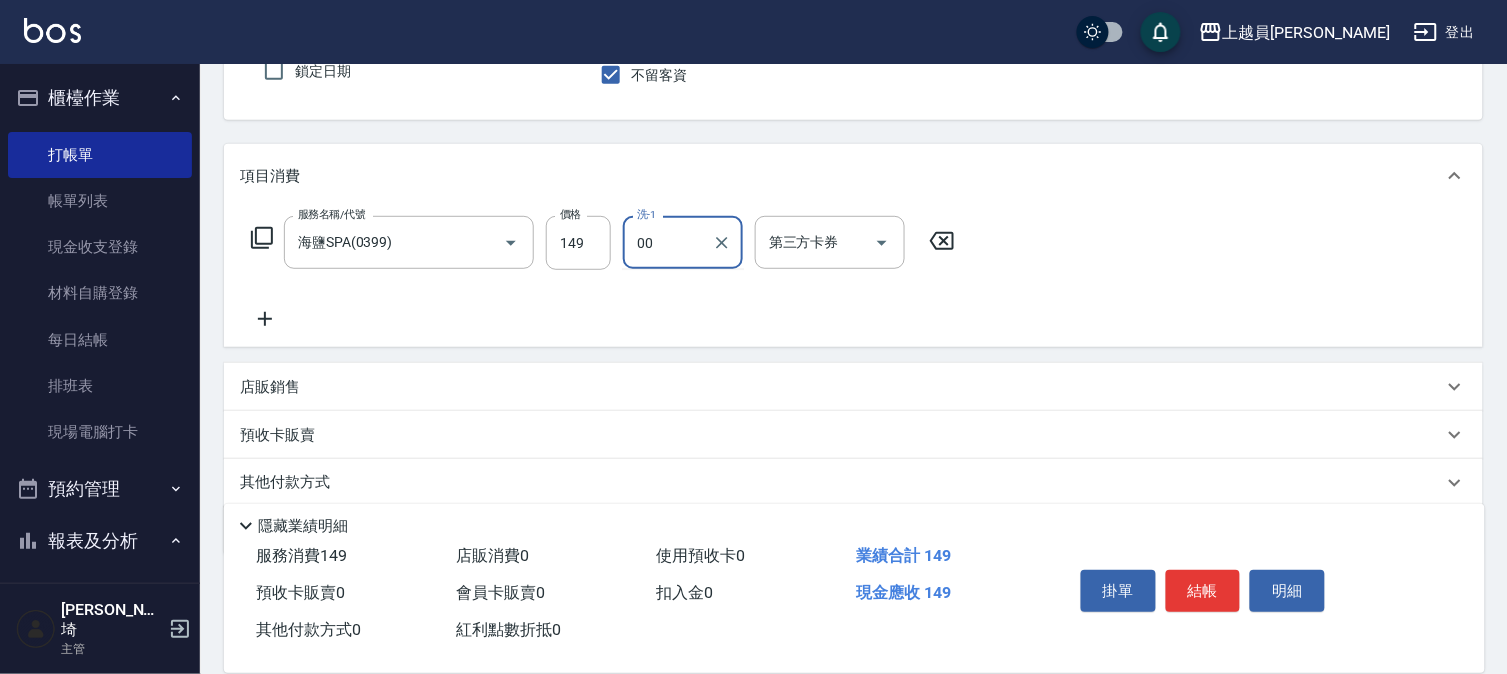 type on "[PERSON_NAME]-00" 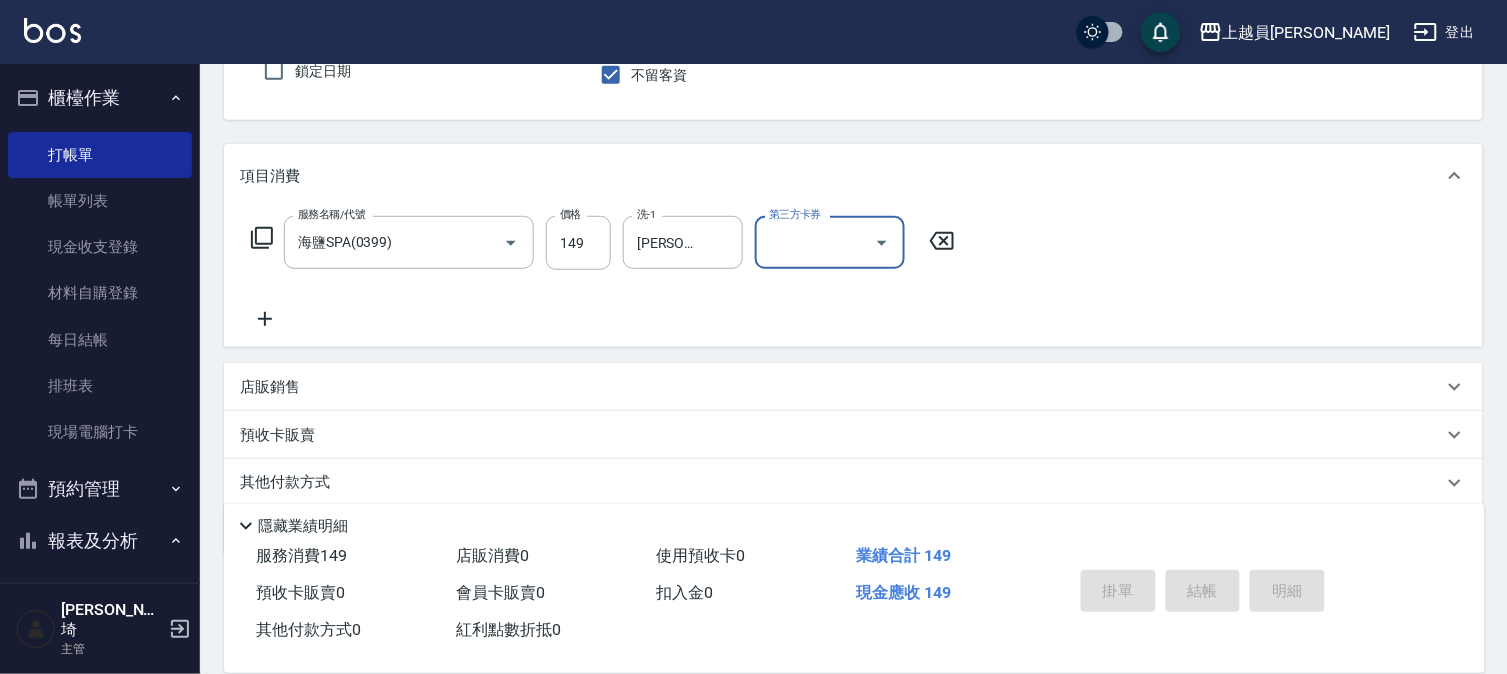 type 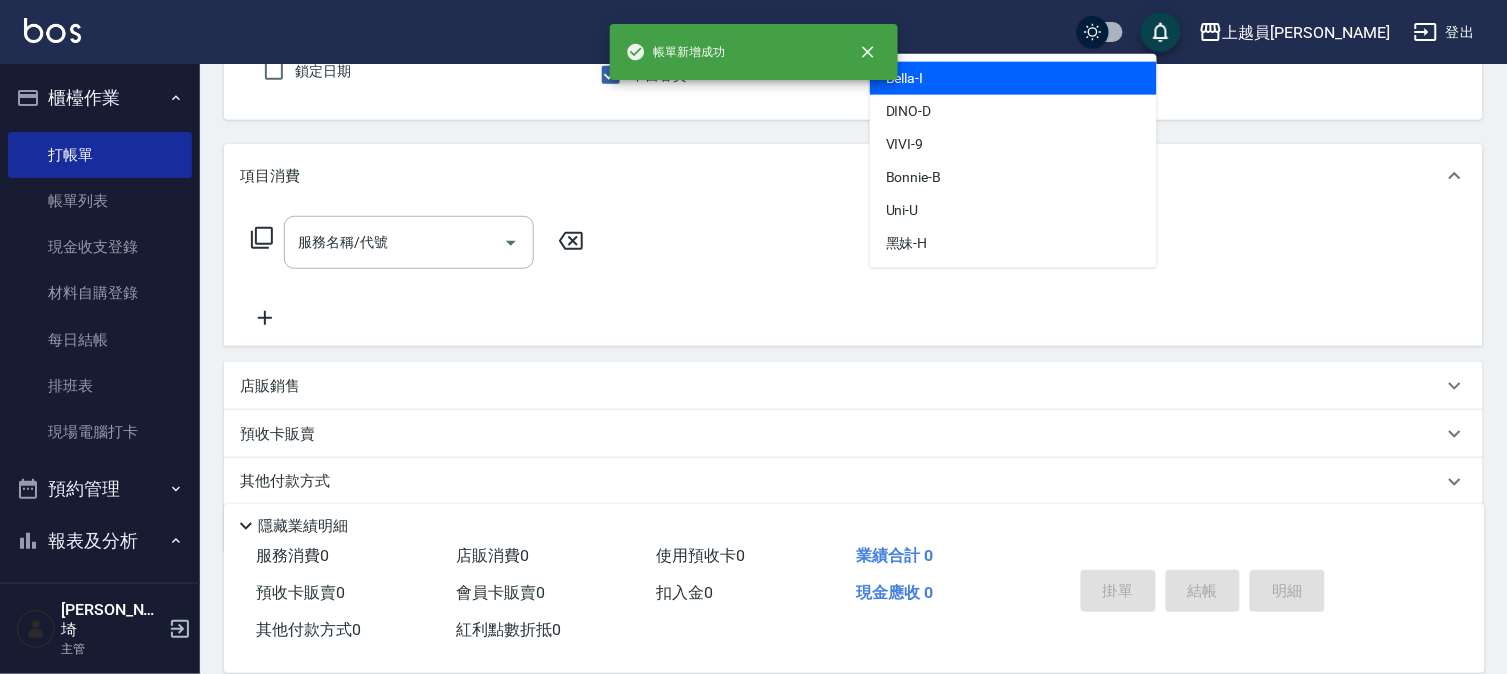 type on "Bella-I" 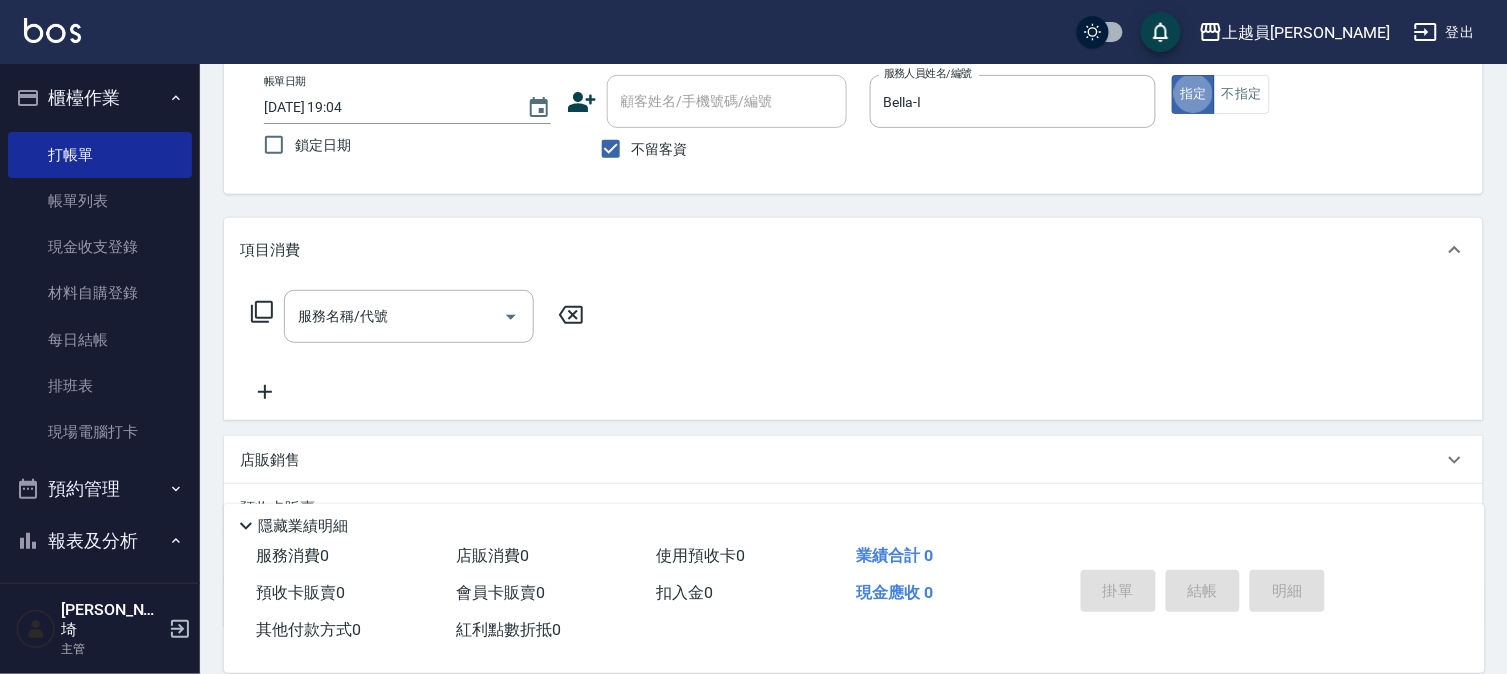 scroll, scrollTop: 73, scrollLeft: 0, axis: vertical 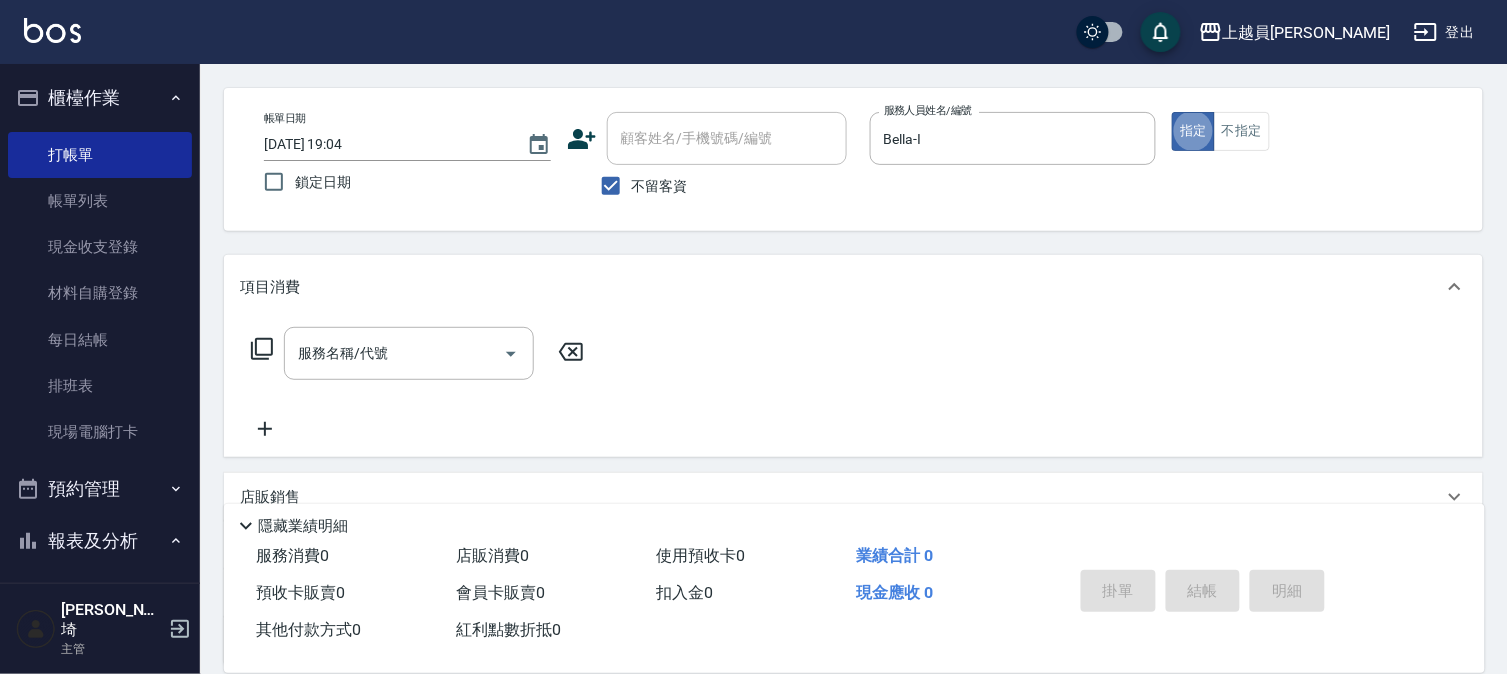 drag, startPoint x: 415, startPoint y: 352, endPoint x: 644, endPoint y: 301, distance: 234.61032 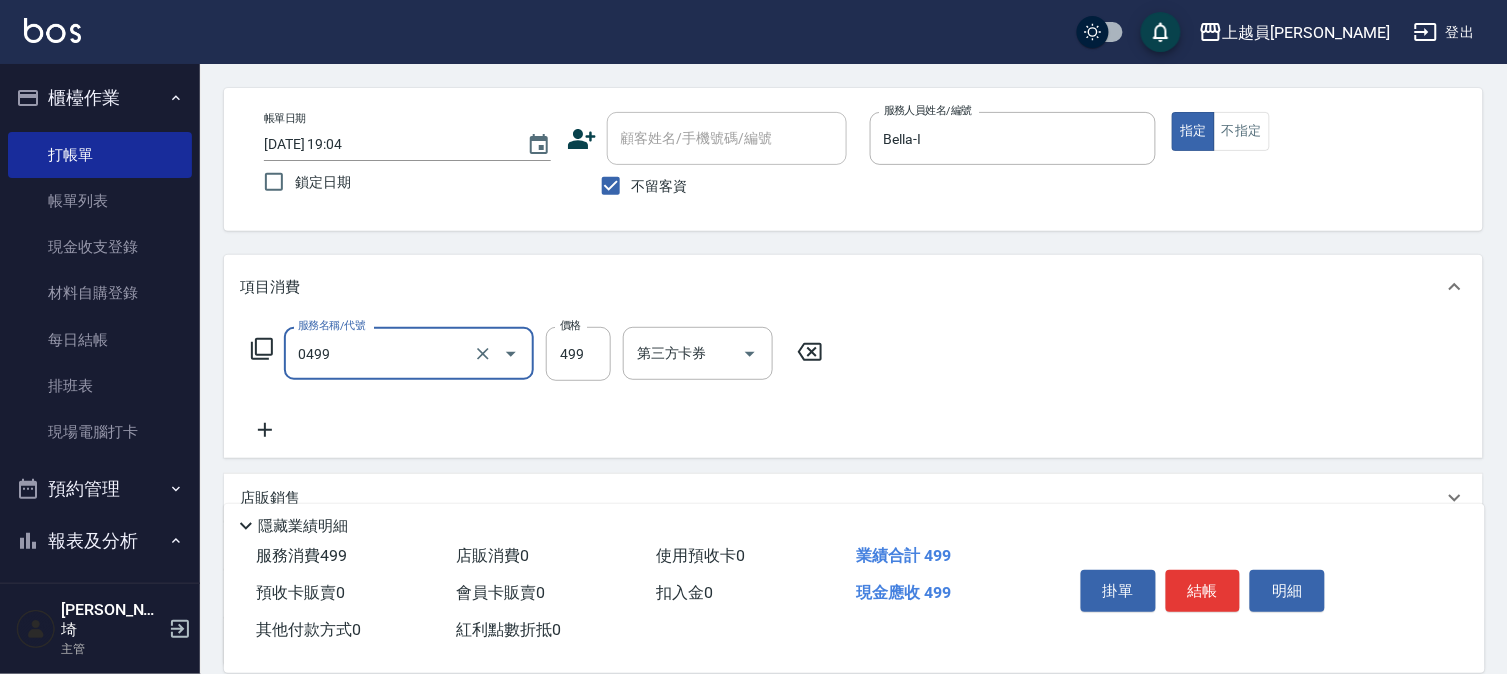 type on "去角質洗髮(0499)" 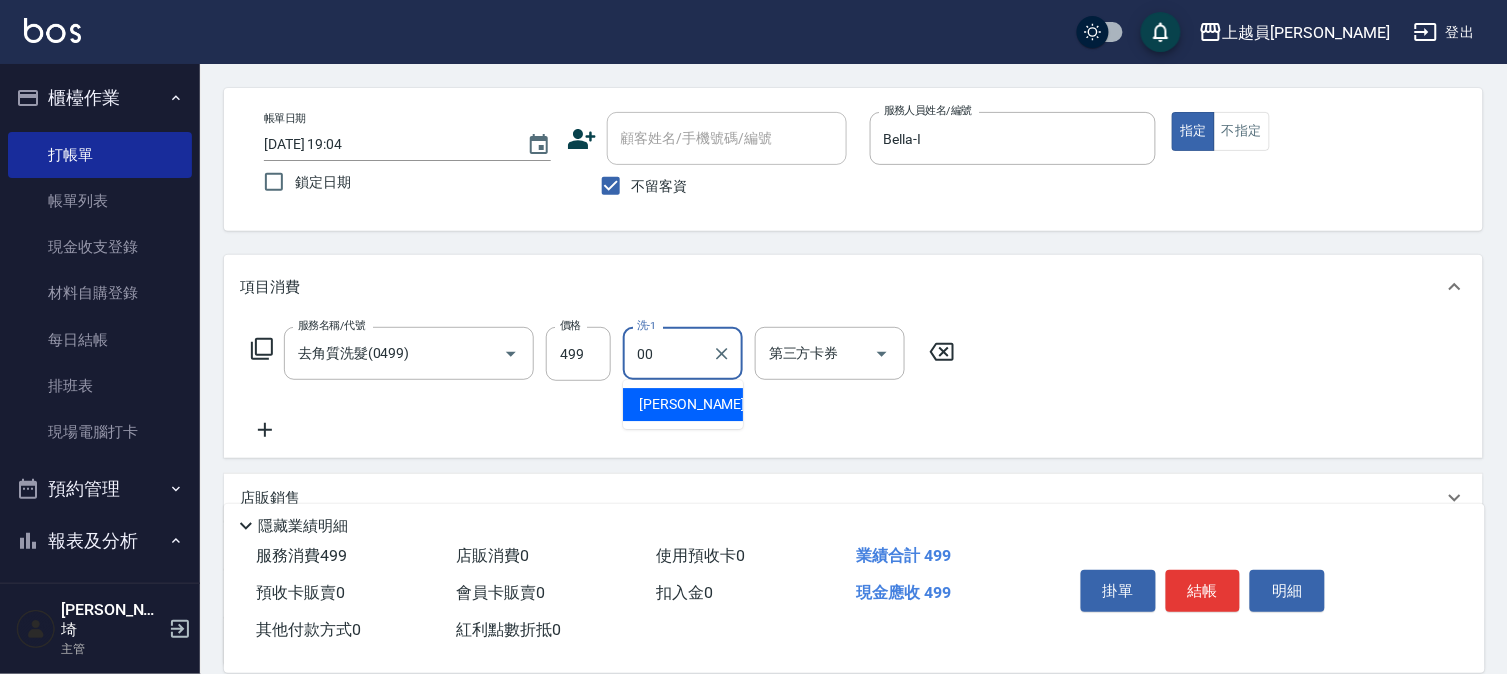type on "[PERSON_NAME]-00" 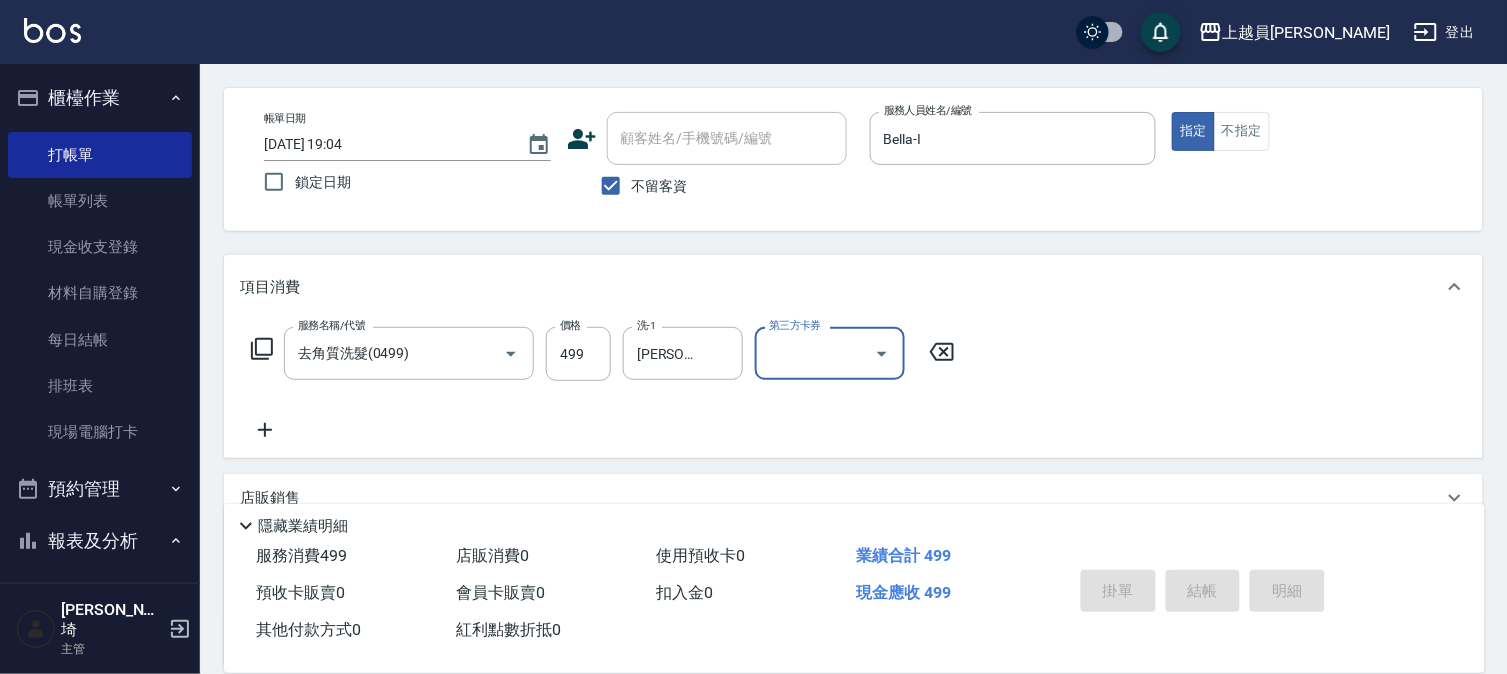 type 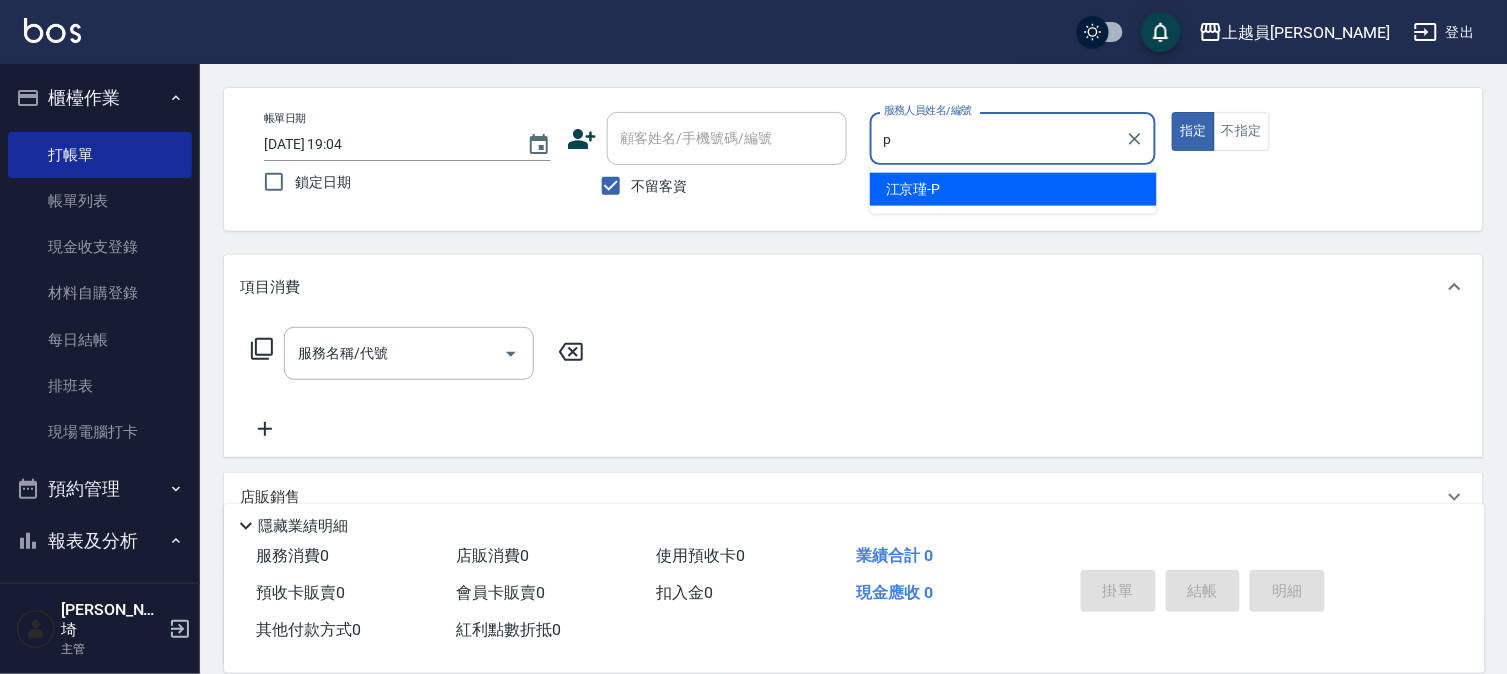 type on "[PERSON_NAME]-P" 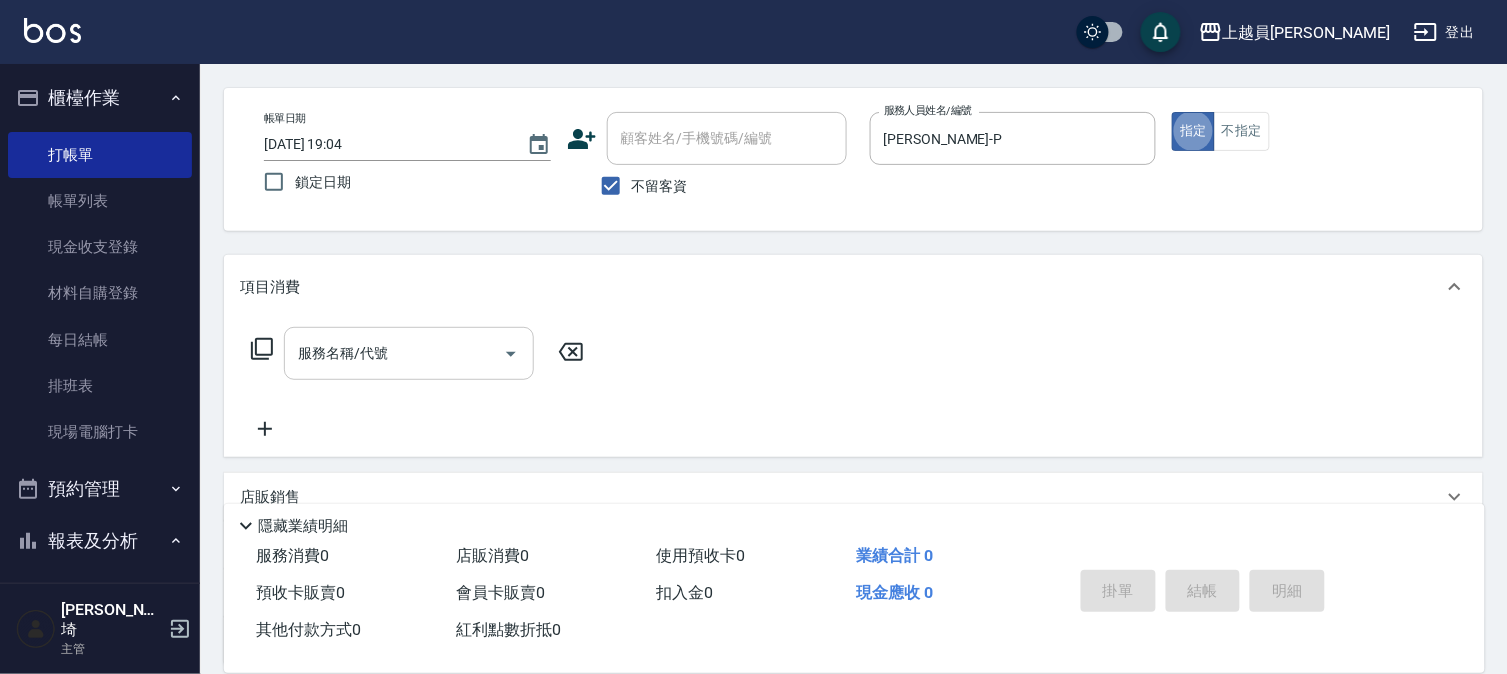 drag, startPoint x: 405, startPoint y: 378, endPoint x: 423, endPoint y: 368, distance: 20.59126 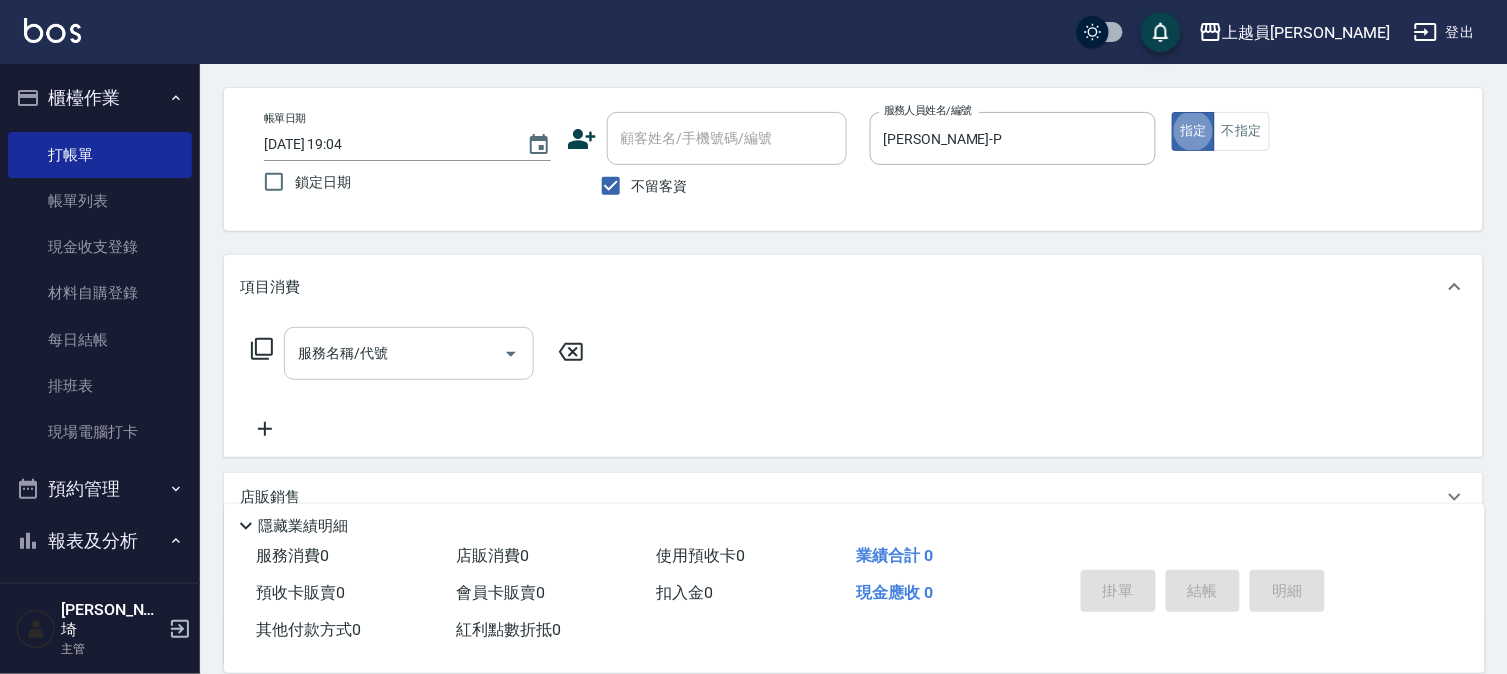 click on "服務名稱/代號" at bounding box center [409, 353] 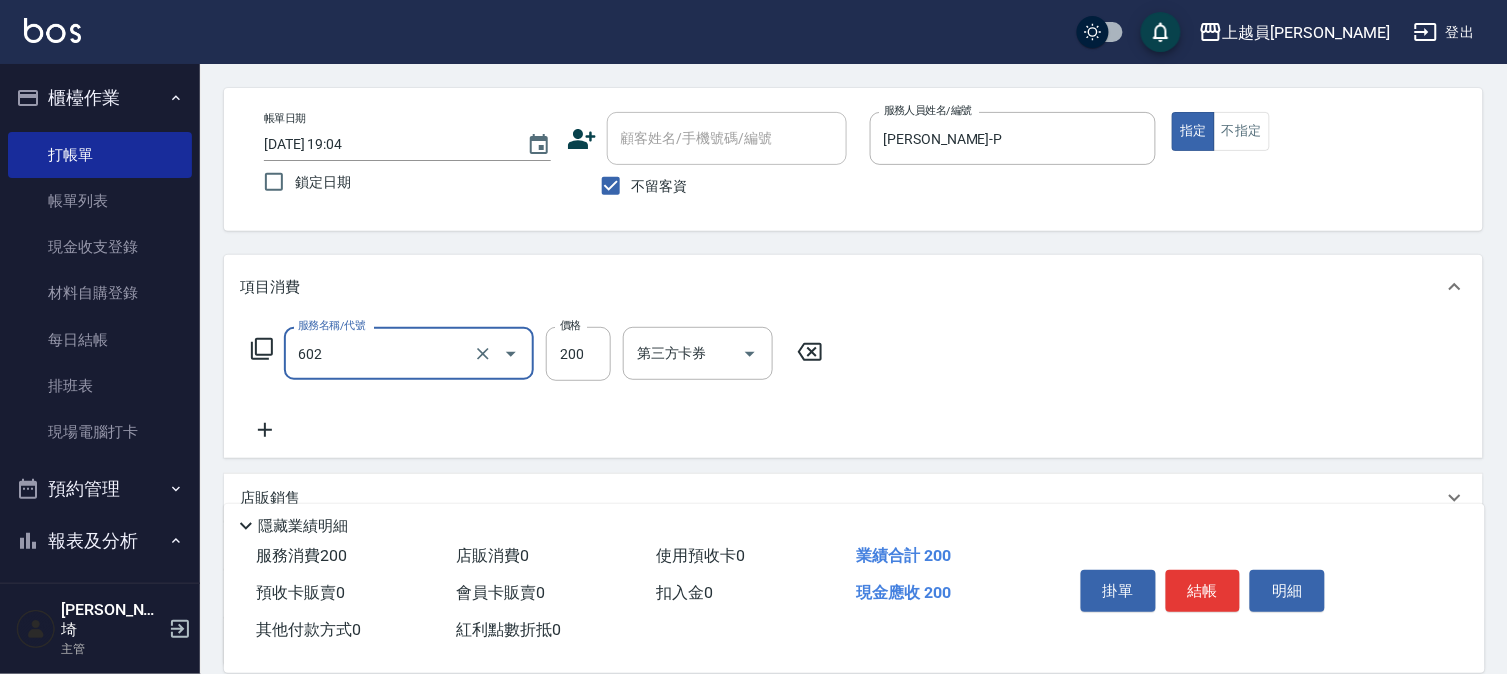 type on "一般洗髮(602)" 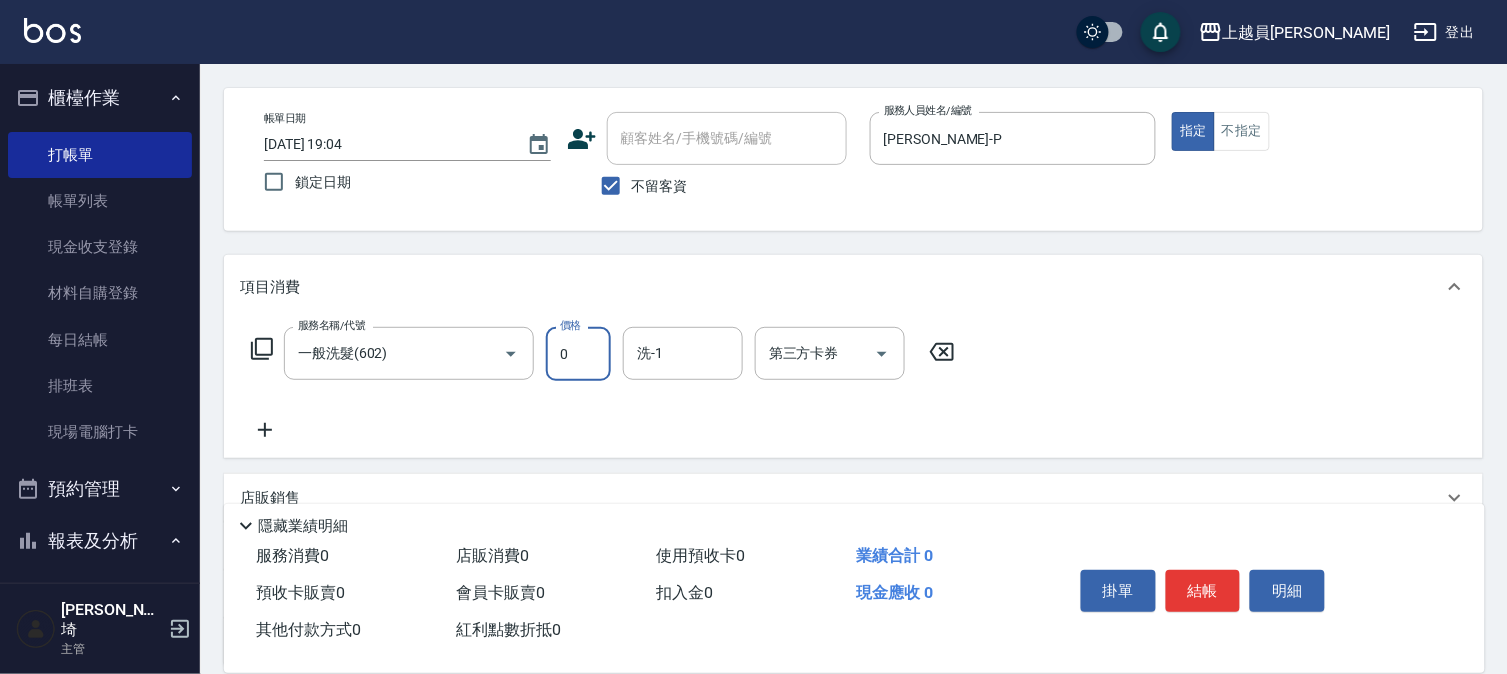 type on "0" 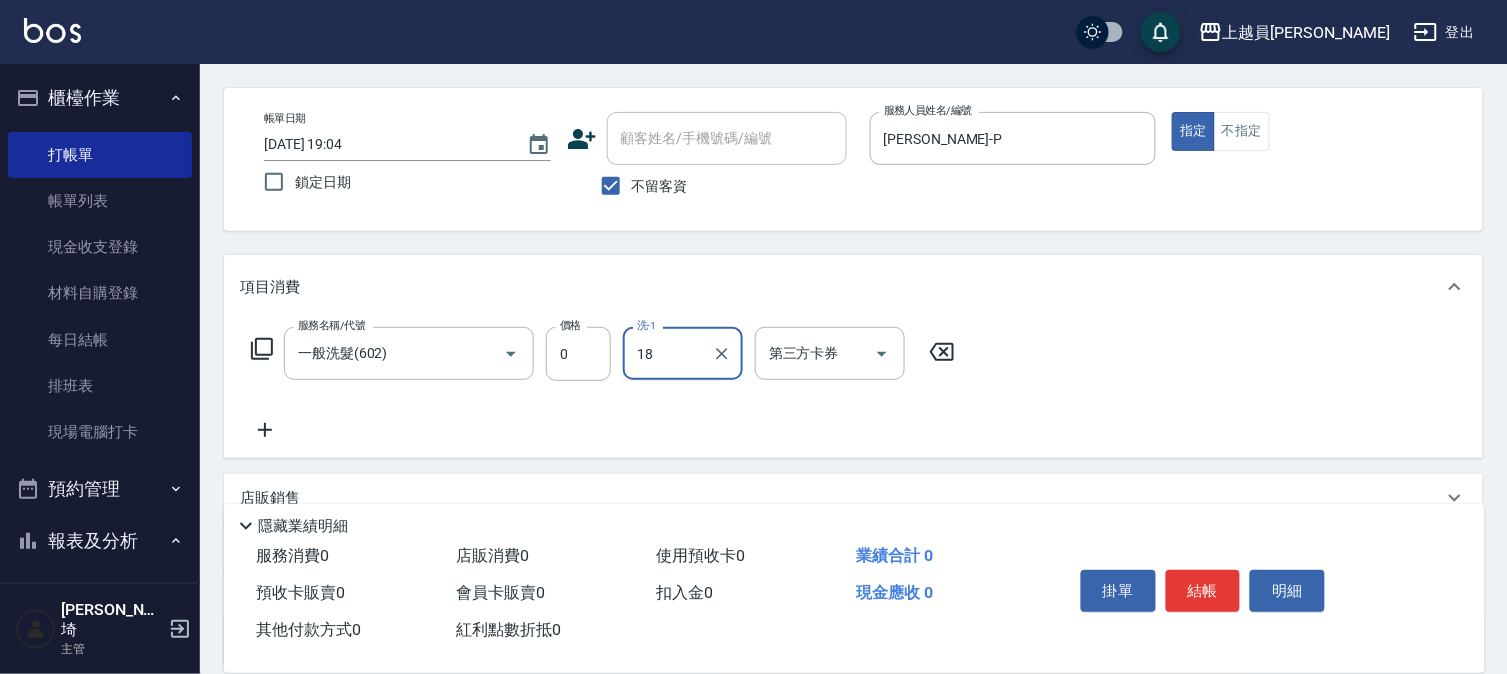 type on "[PERSON_NAME]-18" 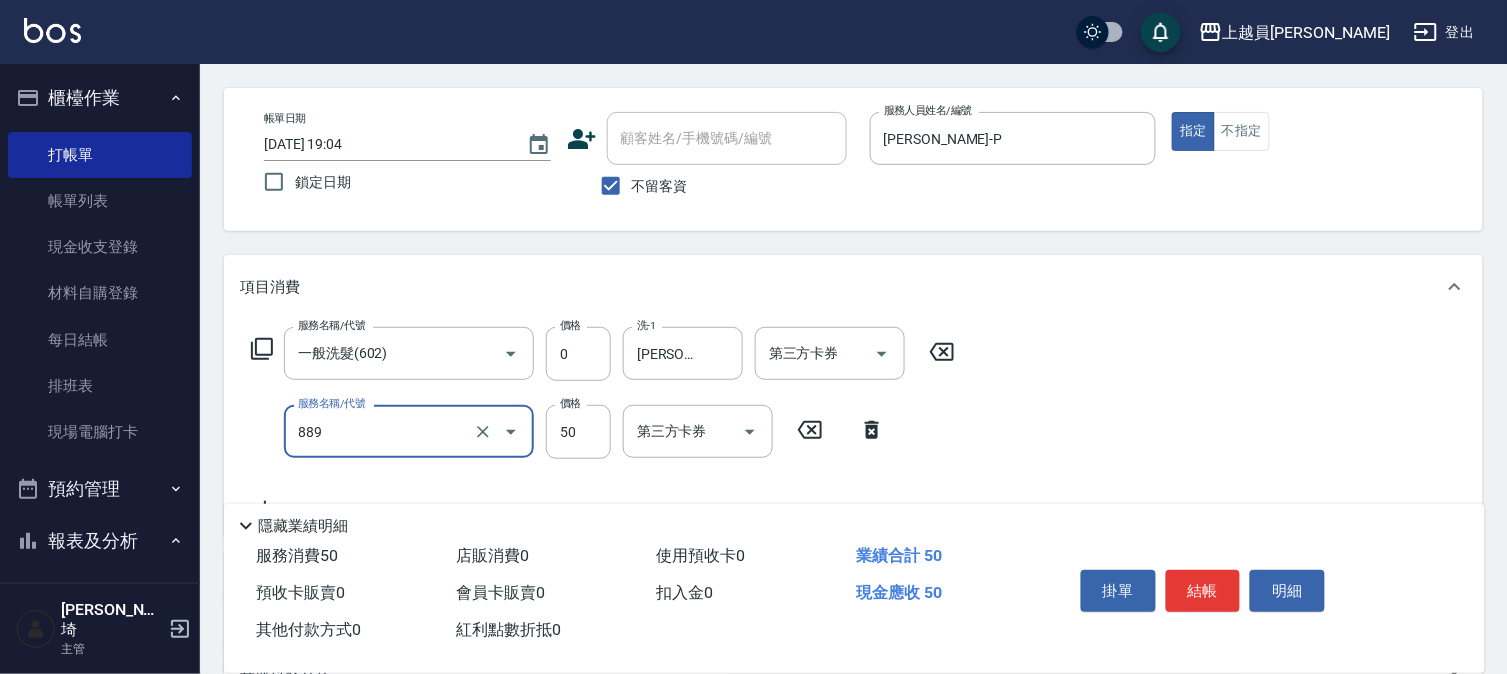 type on "精油(889)" 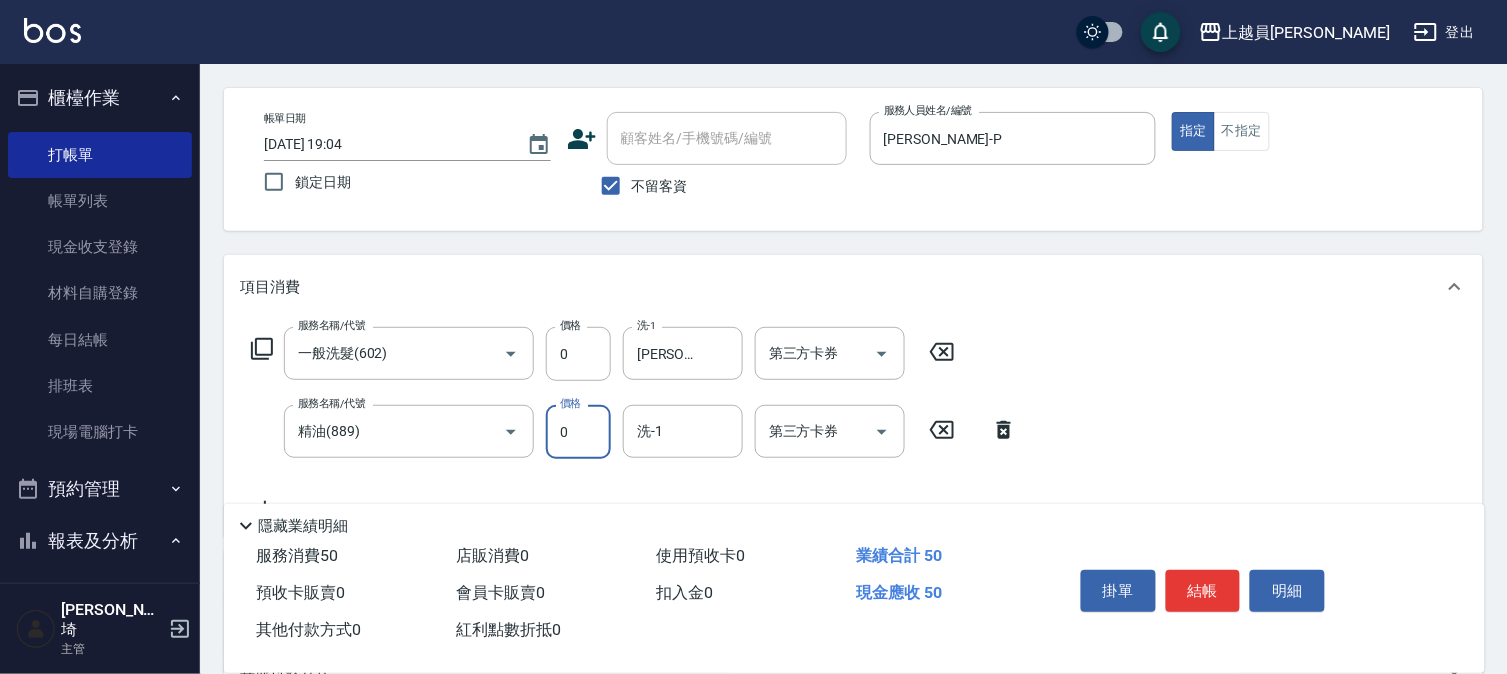 type on "0" 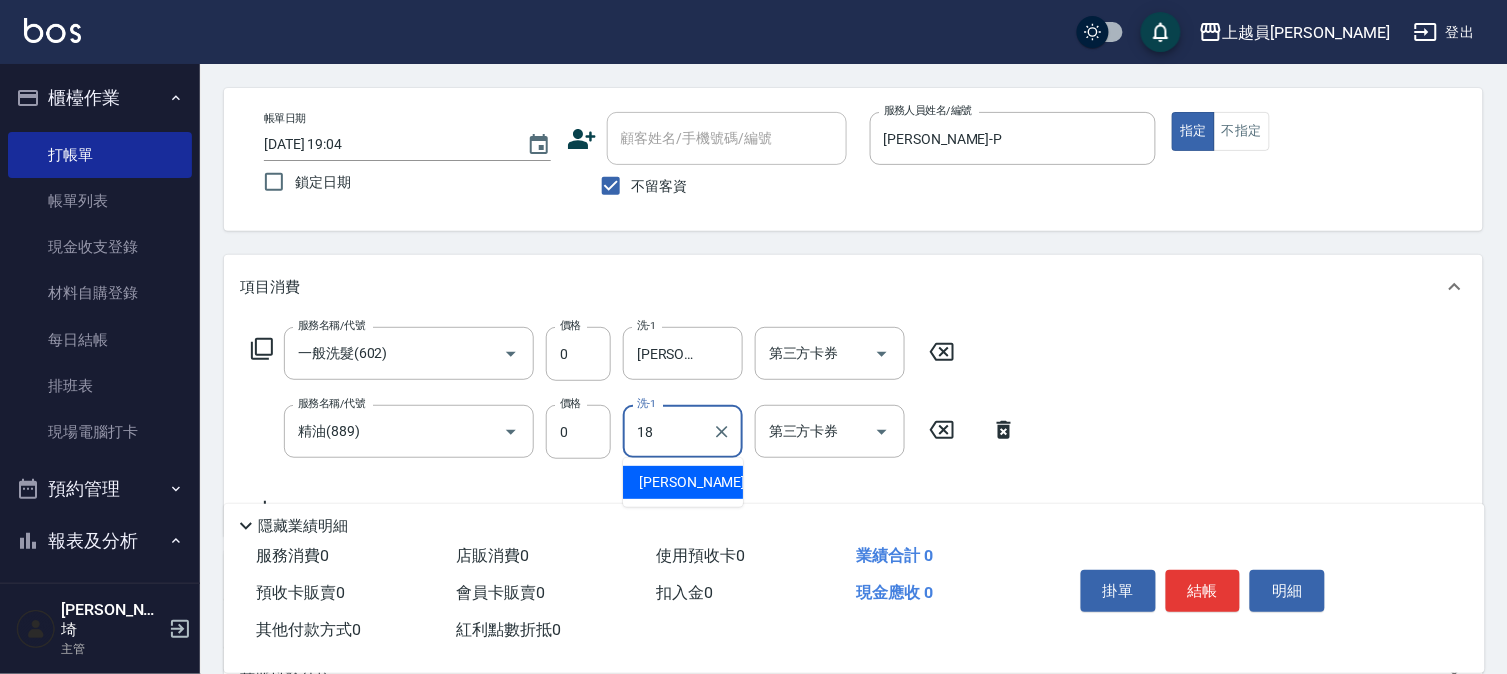 type on "[PERSON_NAME]-18" 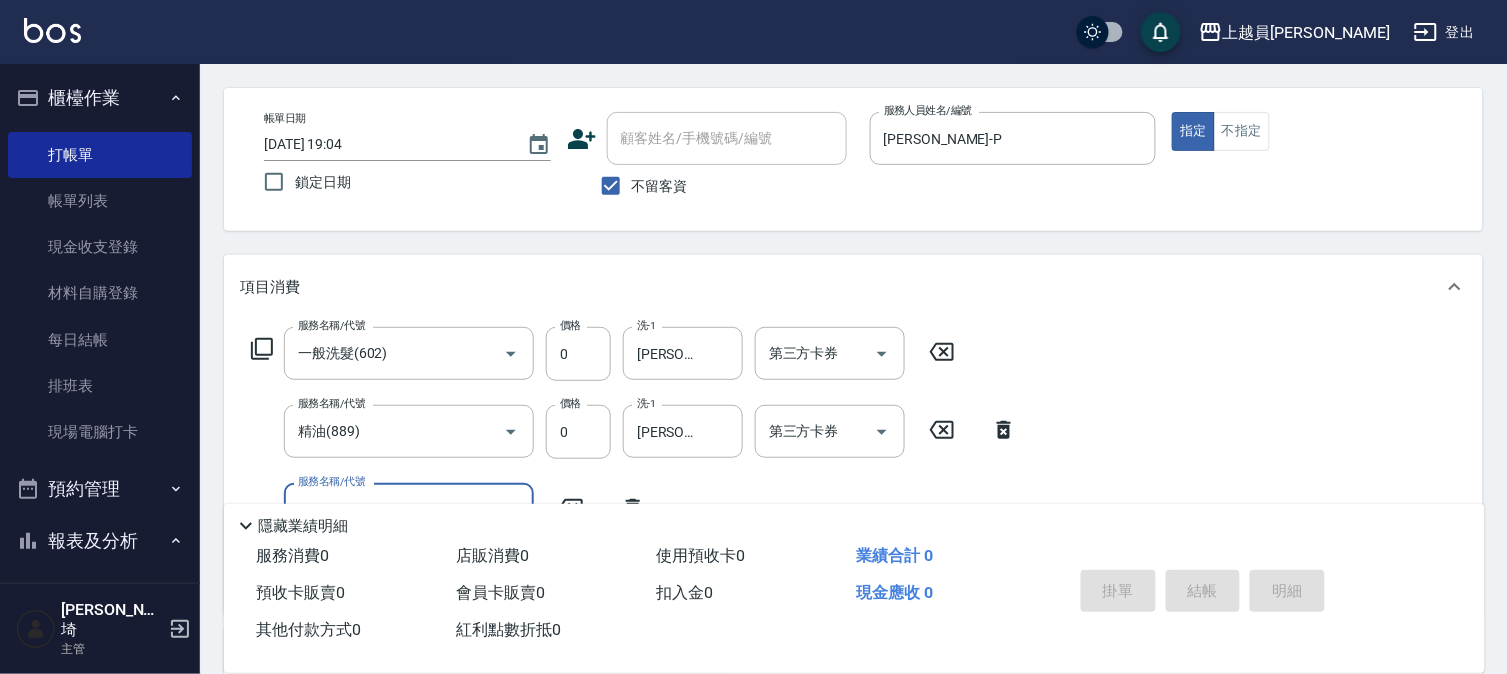 type 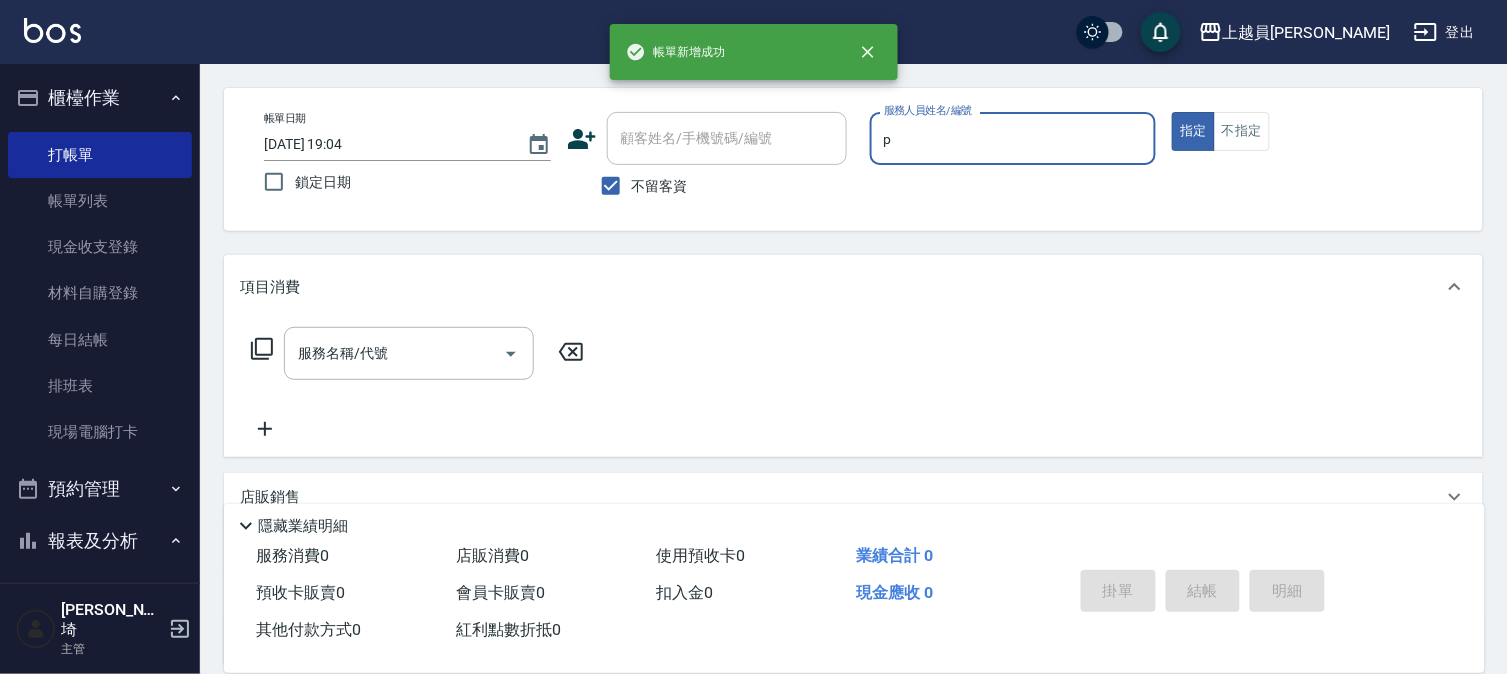 type on "[PERSON_NAME]-P" 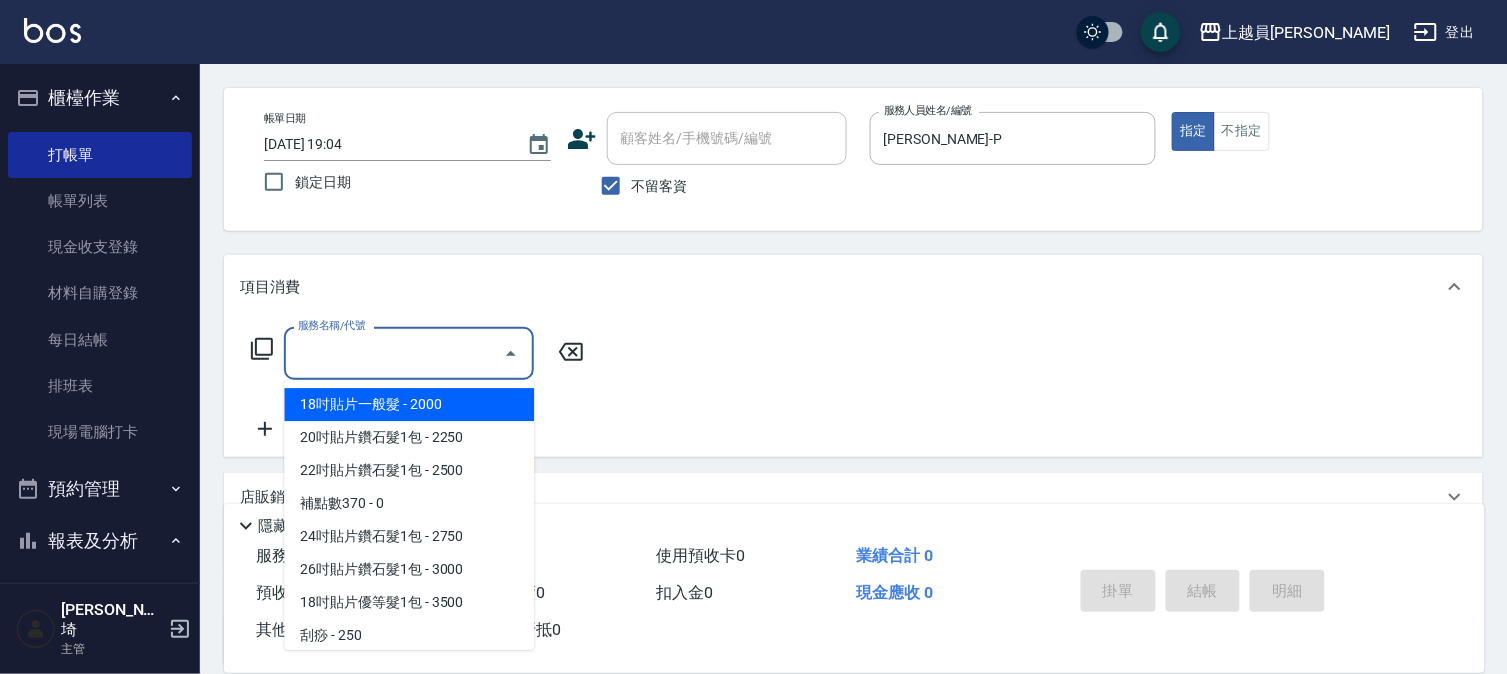 click on "服務名稱/代號" at bounding box center (394, 353) 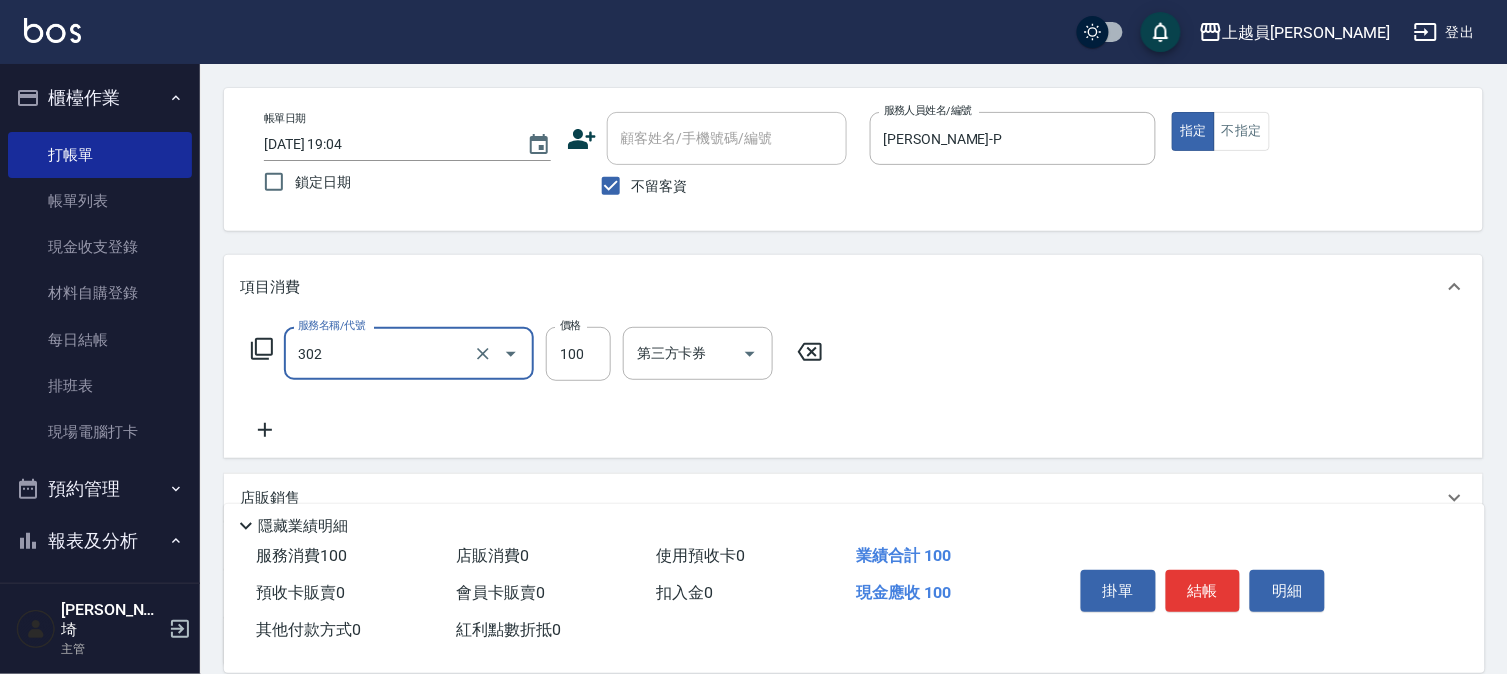 type on "剪髮(302)" 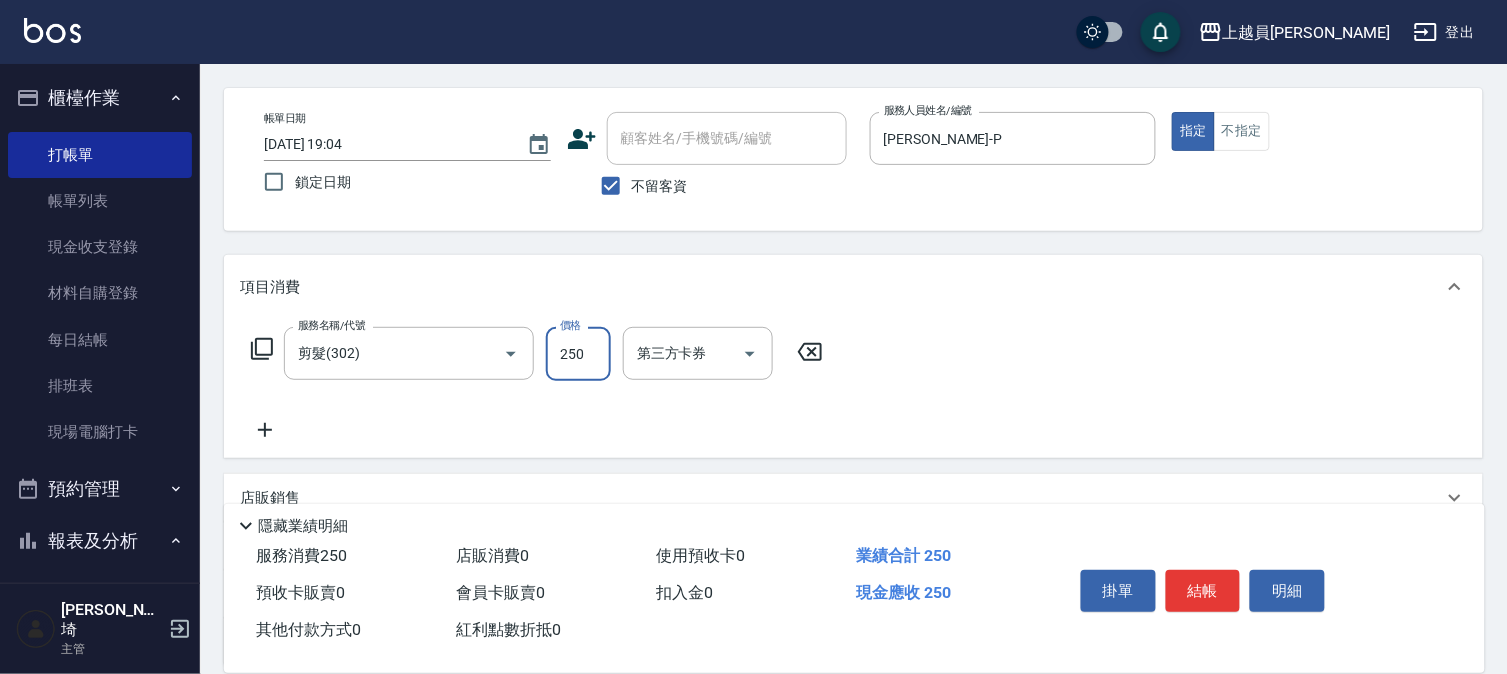 type on "250" 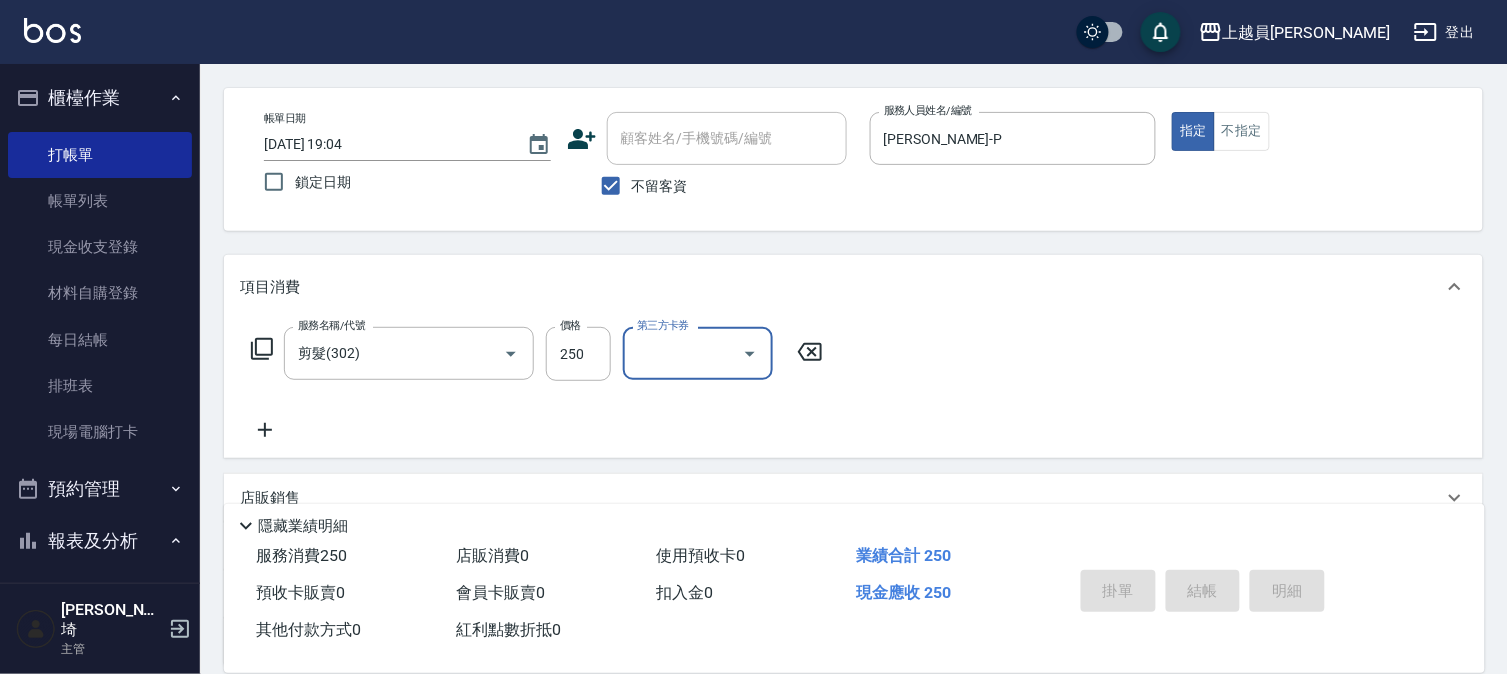 type 